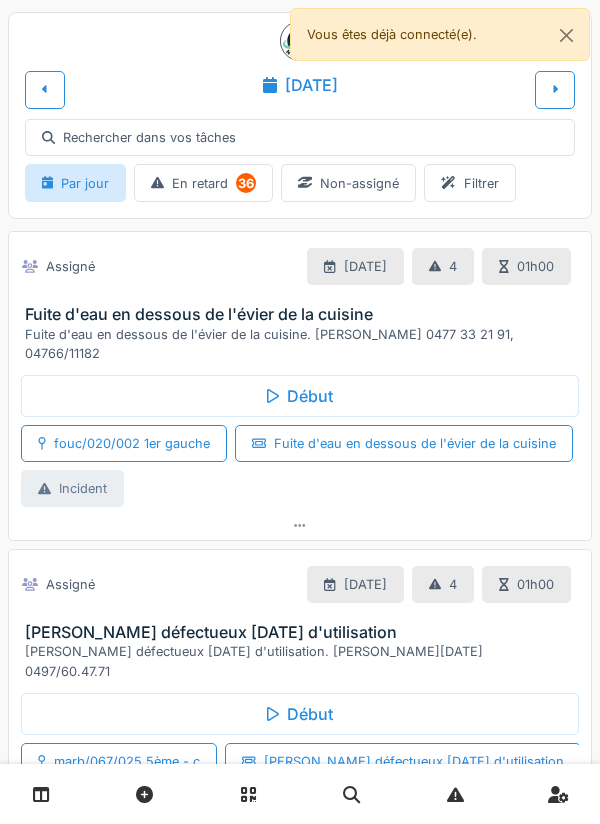 scroll, scrollTop: 0, scrollLeft: 0, axis: both 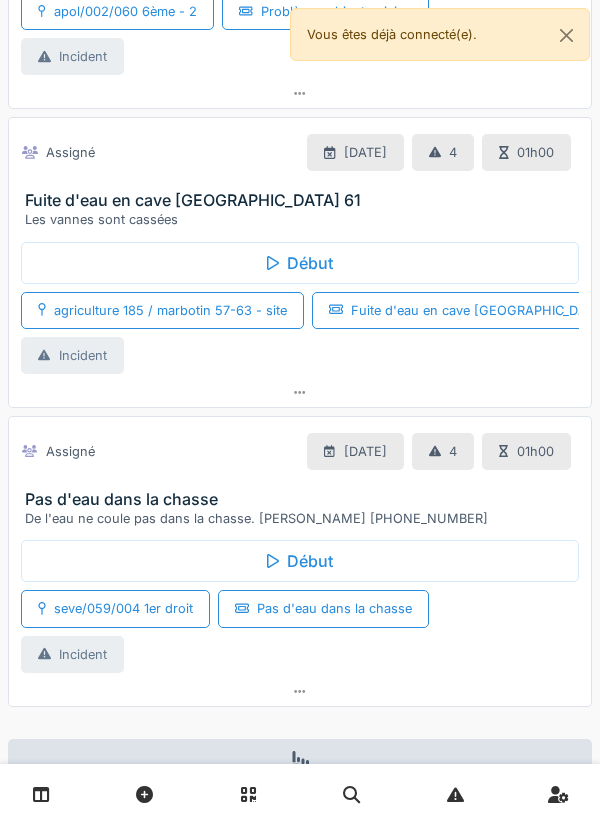 click at bounding box center (300, 392) 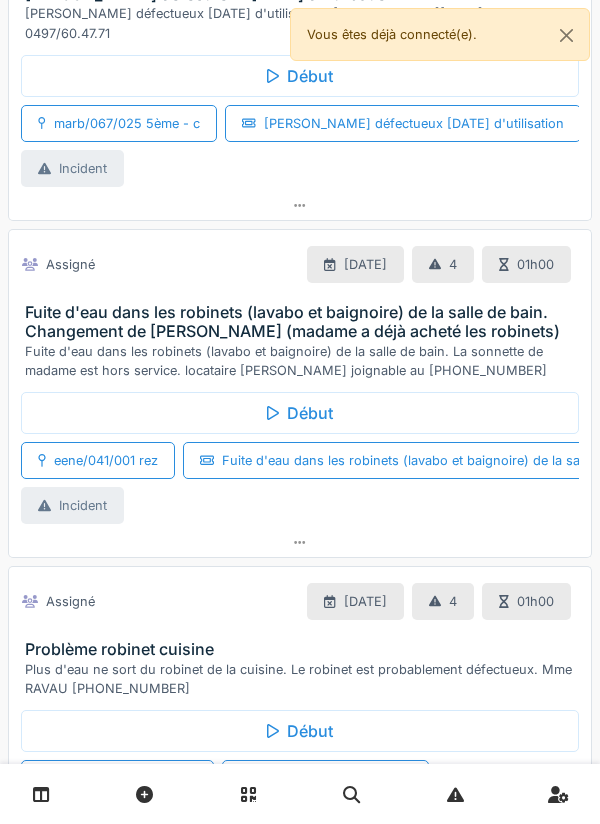 scroll, scrollTop: 0, scrollLeft: 0, axis: both 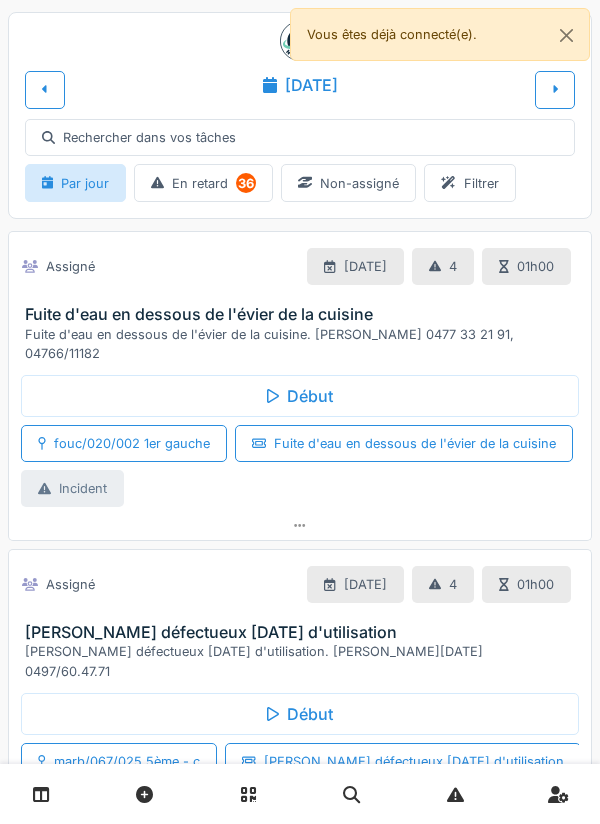 click at bounding box center [45, 89] 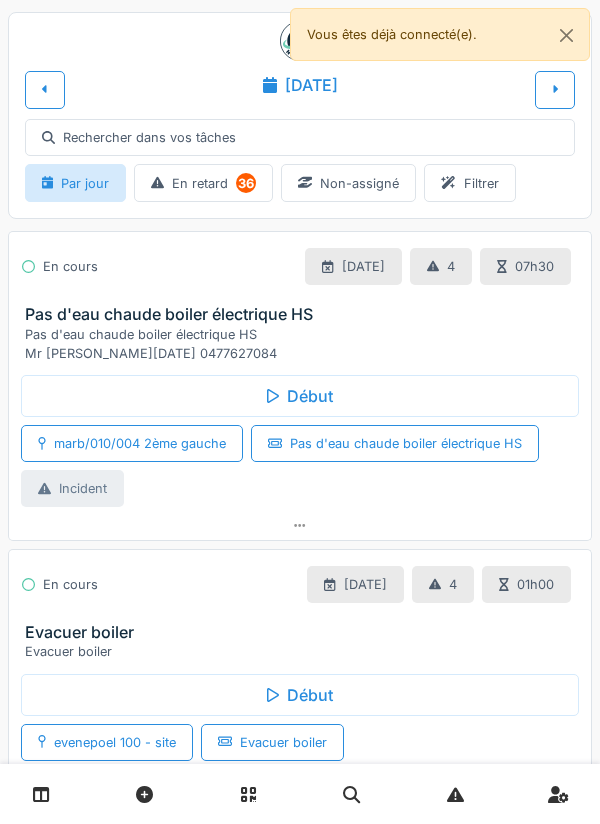 click on "En cours 30/06/2025 4 07h30 Pas d'eau chaude  boiler électrique HS  Pas d'eau chaude boiler électrique HS
Mr PALA RAMAZAN 0477627084" at bounding box center (300, 297) 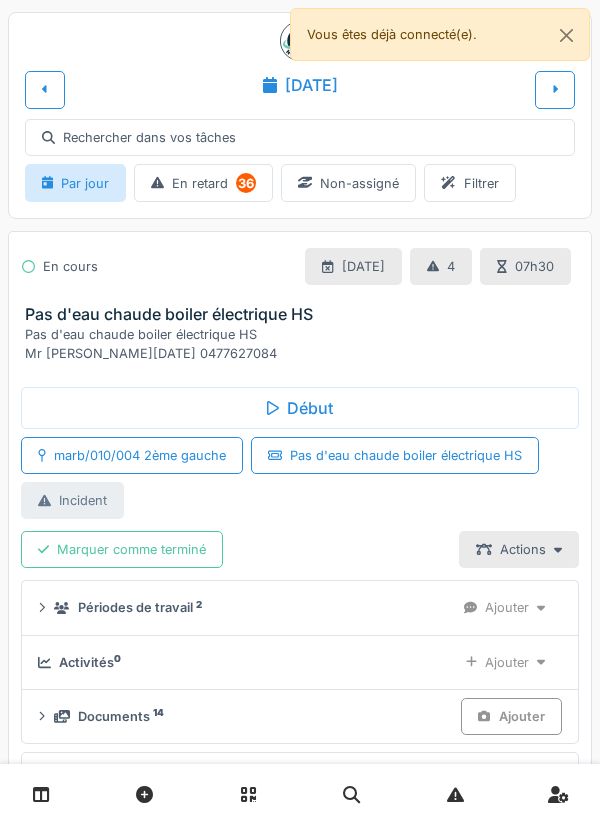 scroll, scrollTop: 151, scrollLeft: 0, axis: vertical 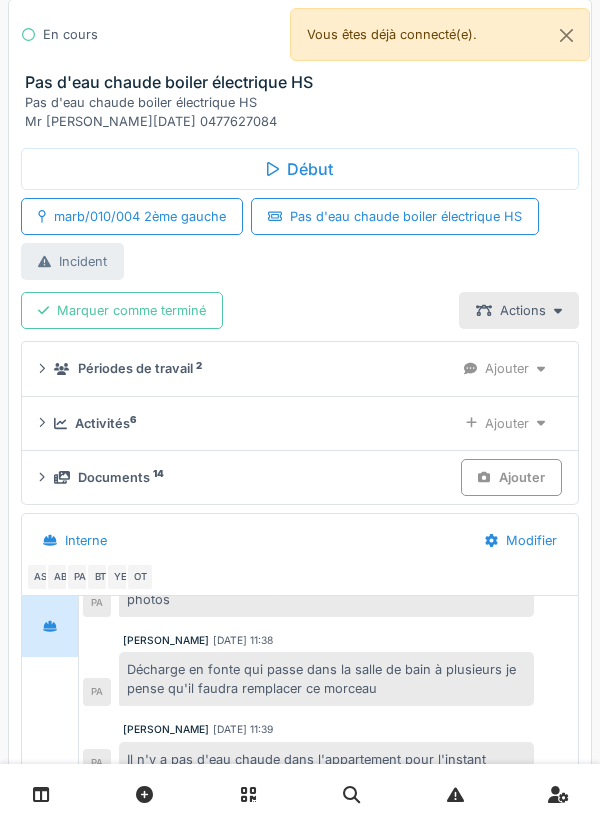 click on "Ajouter" at bounding box center [505, 423] 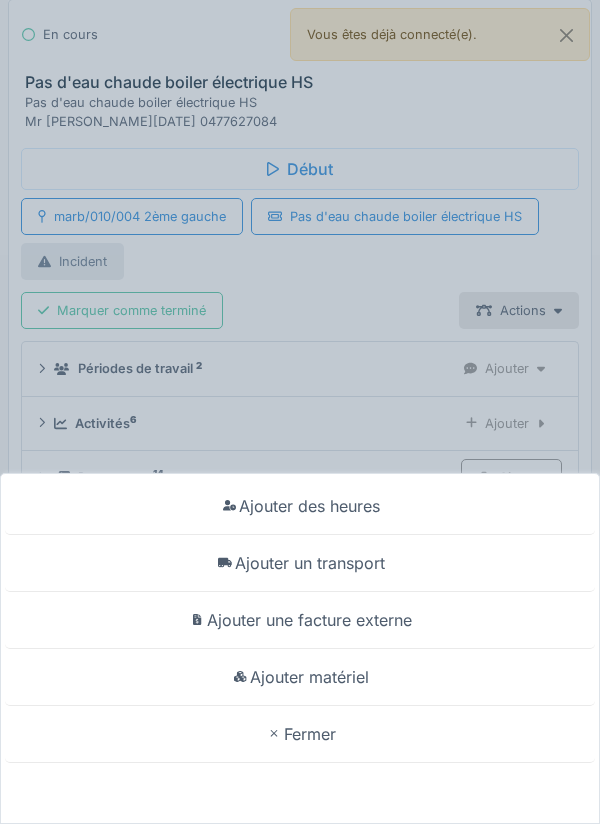click on "Ajouter matériel" at bounding box center (300, 677) 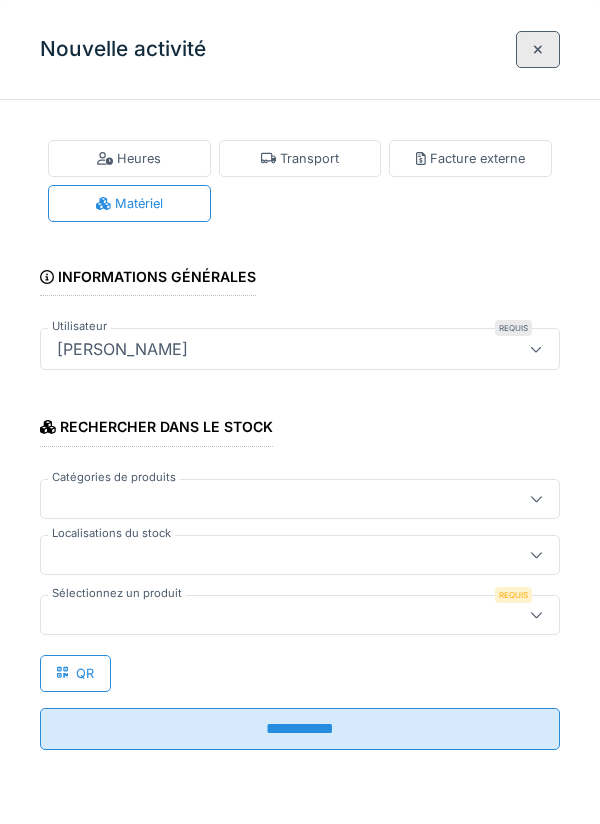 click at bounding box center [536, 555] 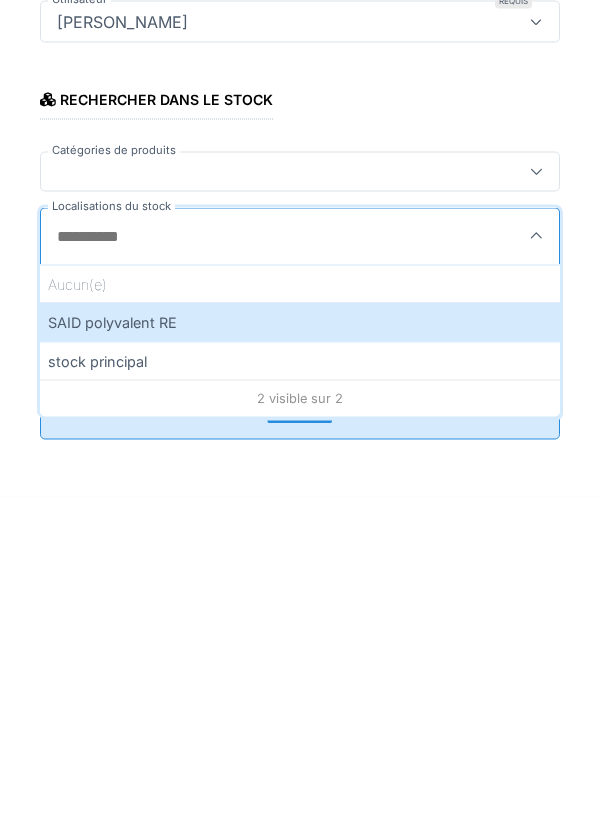 click on "SAID polyvalent RE" at bounding box center [300, 649] 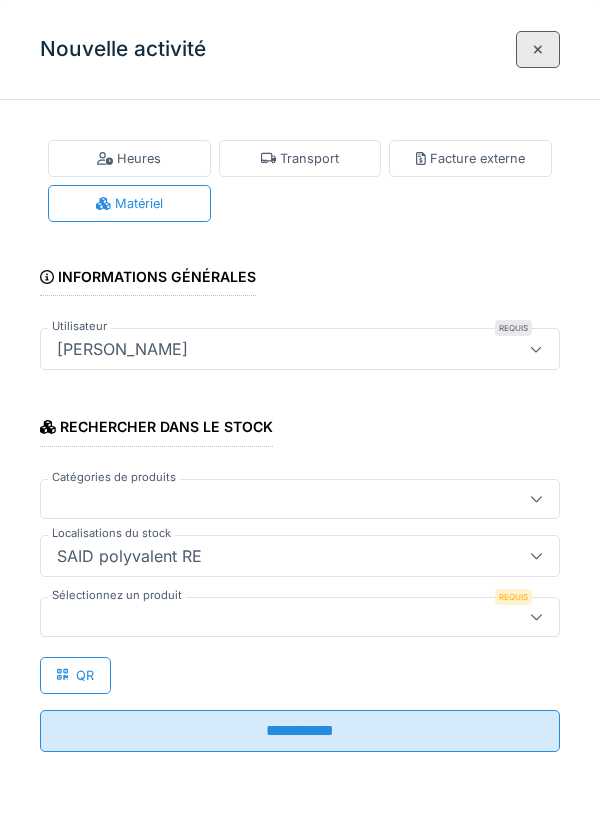 click at bounding box center (300, 617) 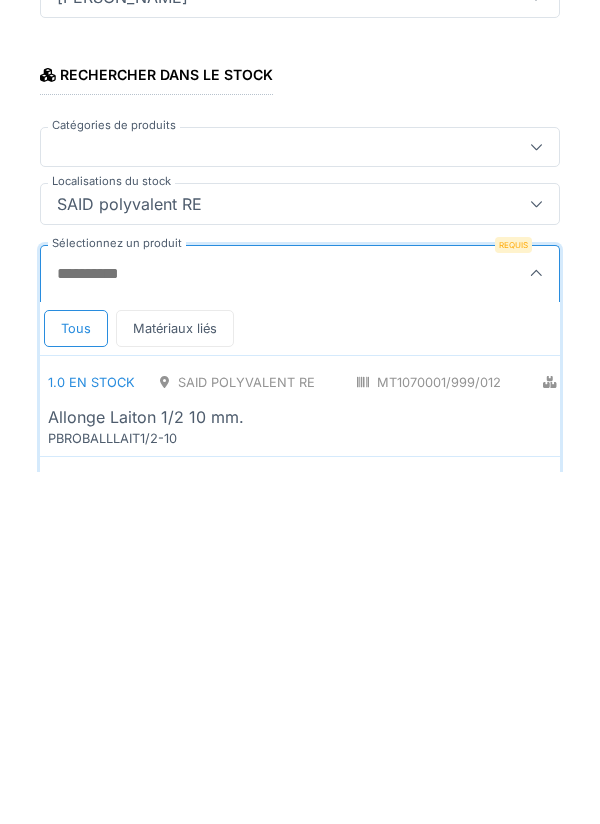 scroll, scrollTop: 1, scrollLeft: 0, axis: vertical 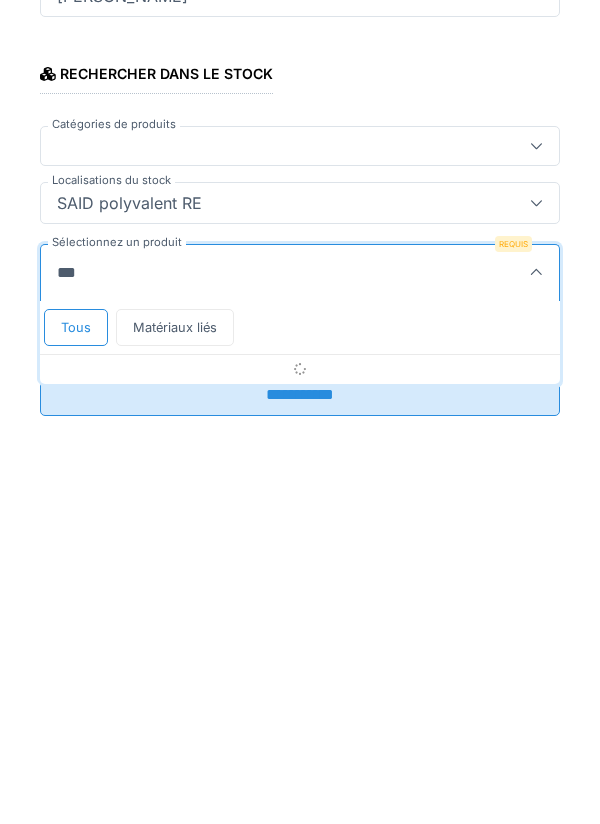 type on "****" 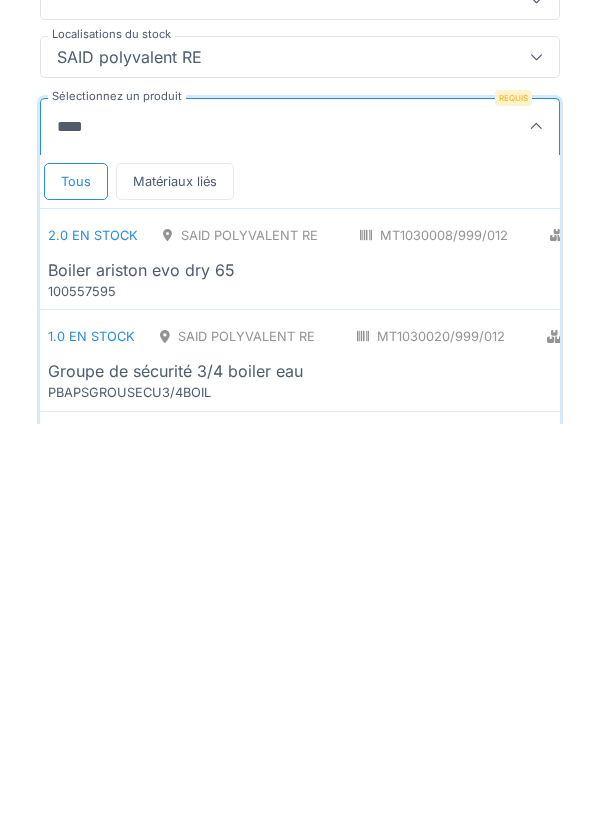 scroll, scrollTop: 122, scrollLeft: 0, axis: vertical 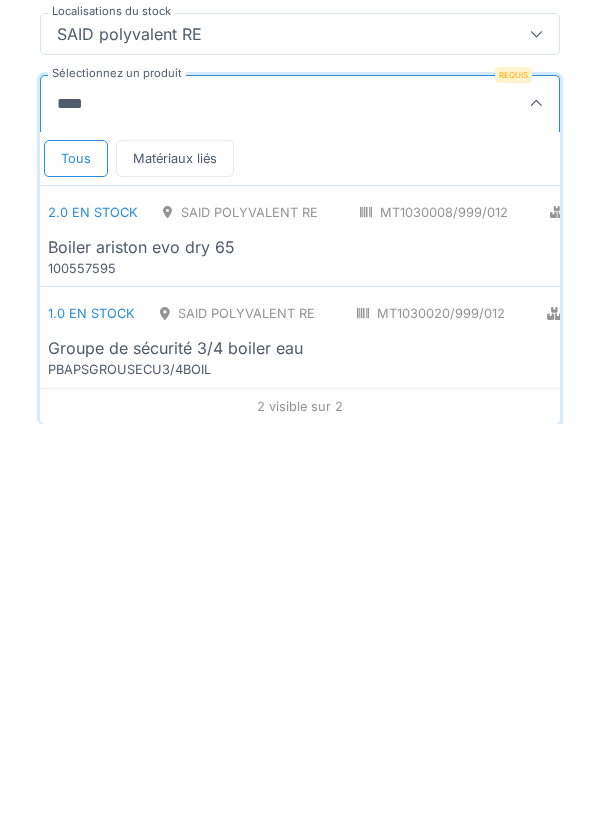 click on "MT1030008/999/012" at bounding box center (434, 612) 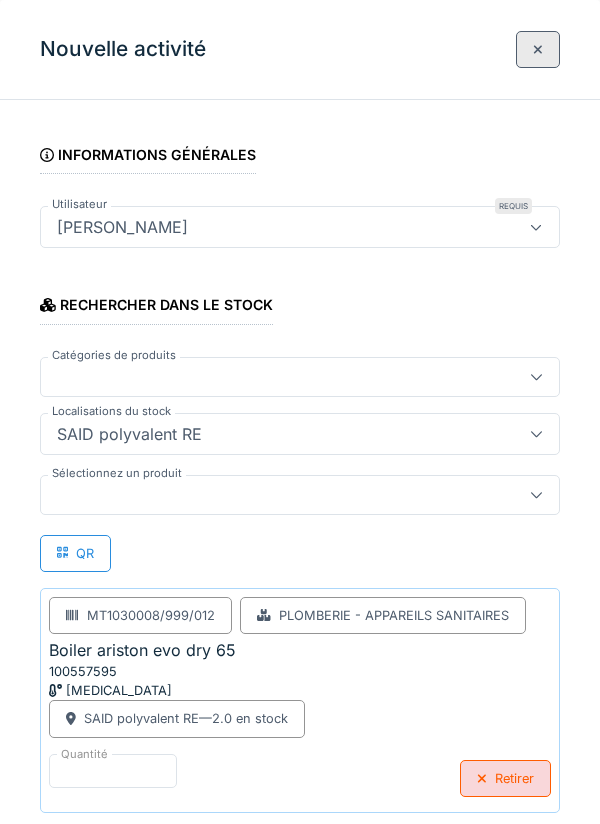 click at bounding box center (274, 495) 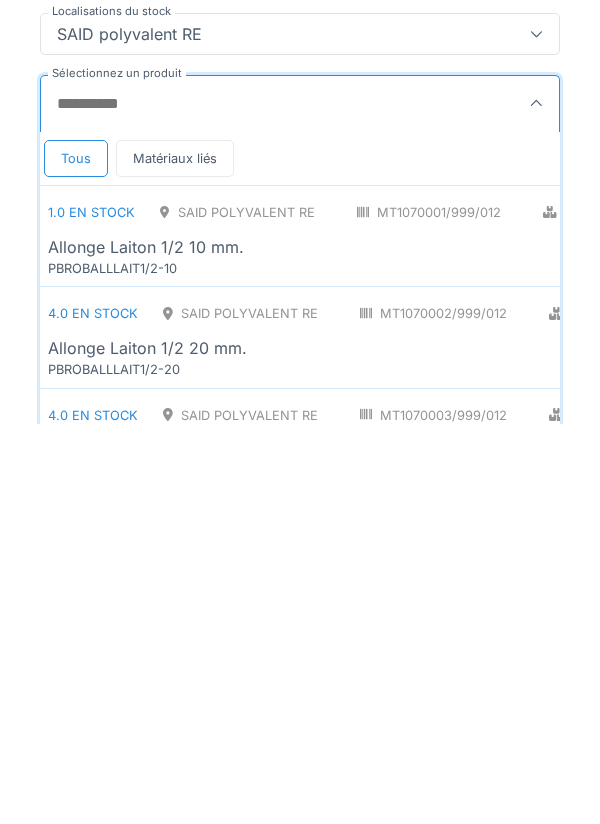 scroll, scrollTop: 126, scrollLeft: 0, axis: vertical 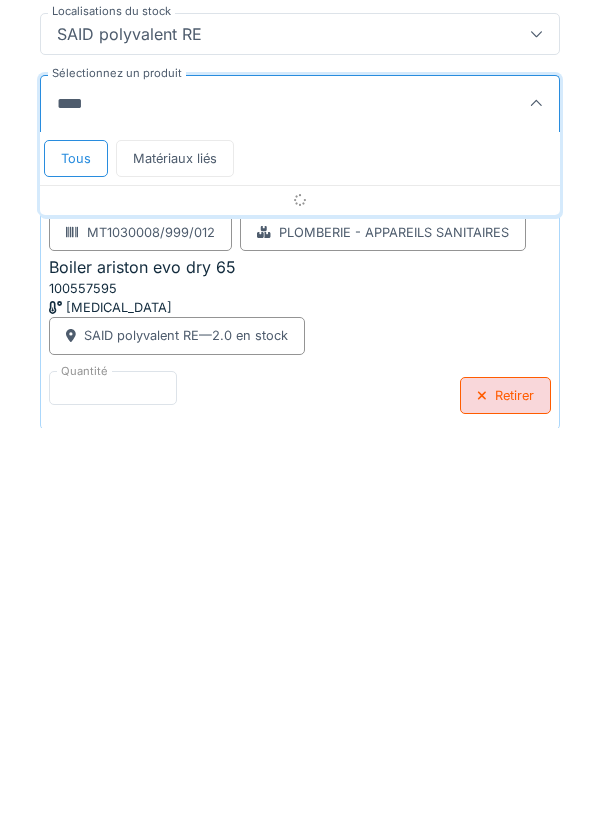 type on "*****" 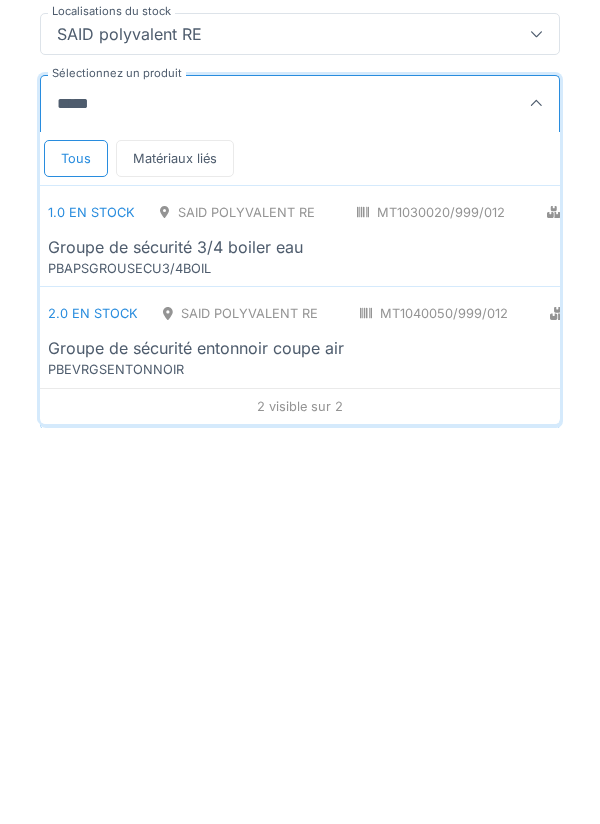 click on "Groupe de sécurité 3/4 boiler eau" at bounding box center [517, 643] 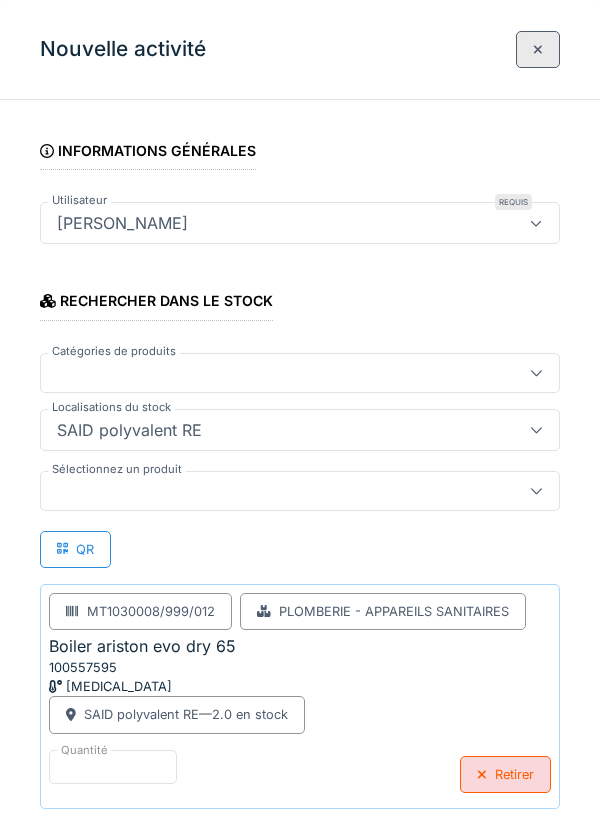 click at bounding box center (274, 491) 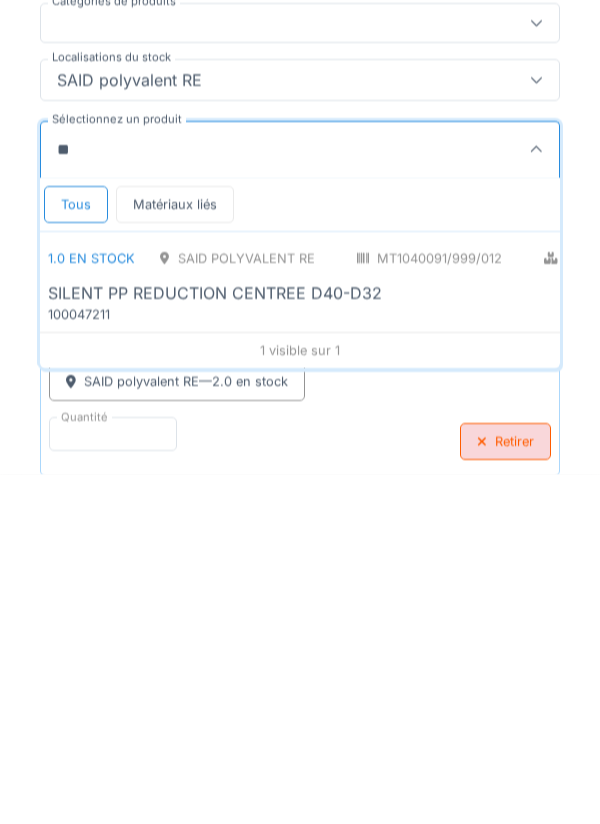 type on "*" 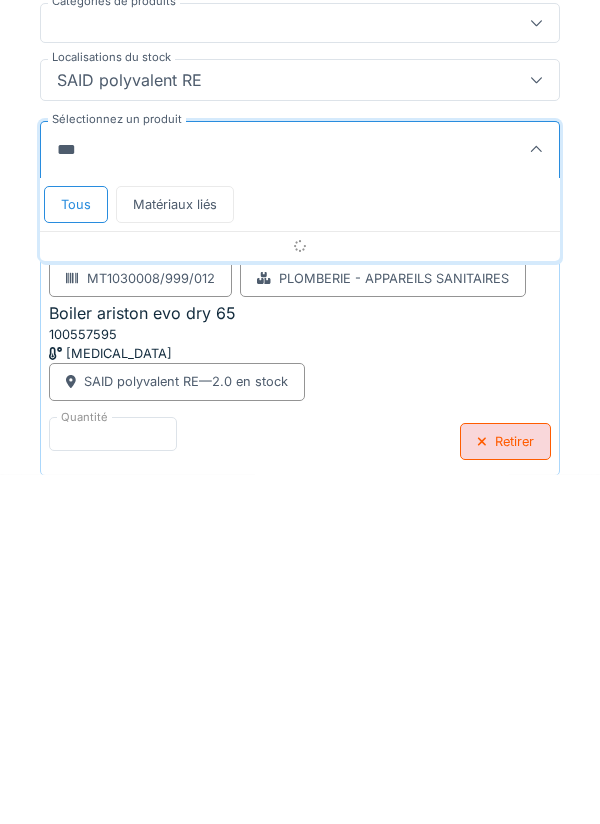 type on "****" 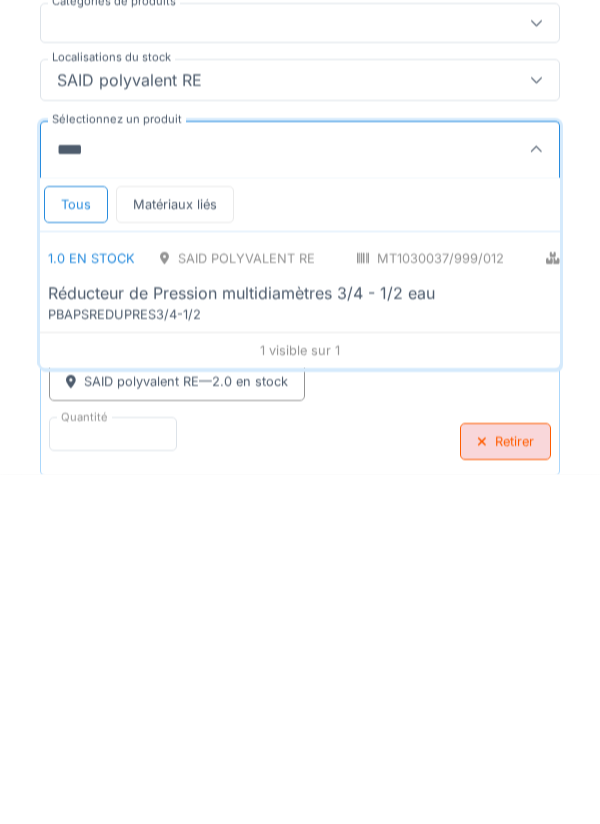 click on "1.0 en stock SAID polyvalent RE MT1030037/999/012 Plomberie - Appareils sanitaires PCE Réducteur de Pression multidiamètres 3/4 - 1/2 eau PBAPSREDUPRES3/4-1/2" at bounding box center [516, 632] 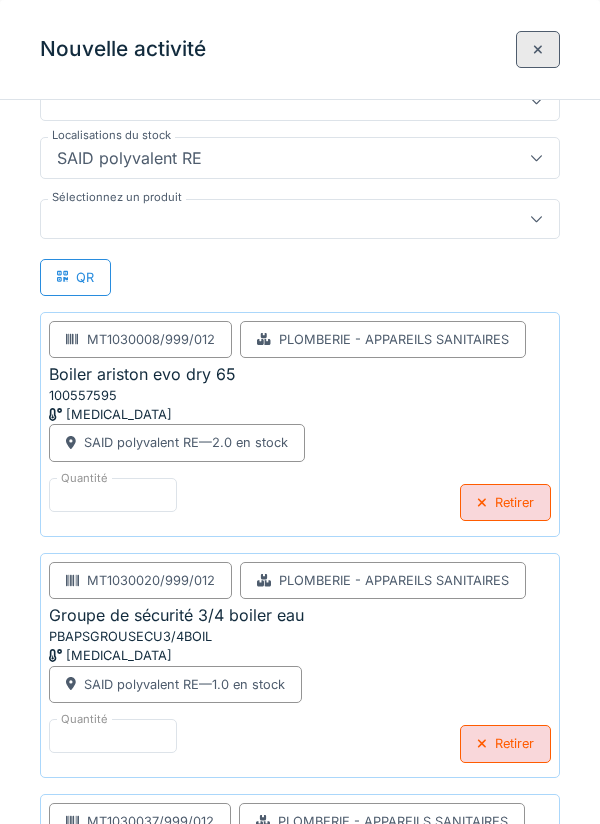scroll, scrollTop: 402, scrollLeft: 0, axis: vertical 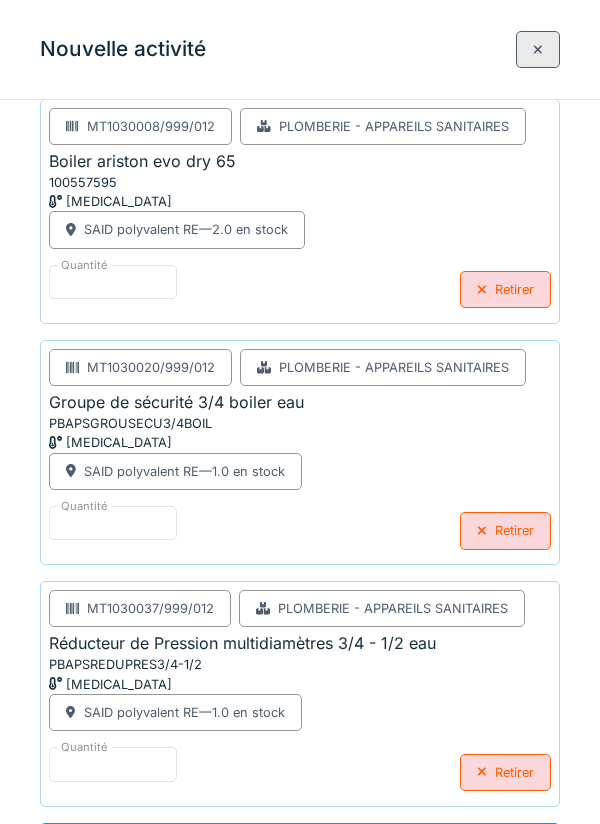 click on "**********" at bounding box center (300, 844) 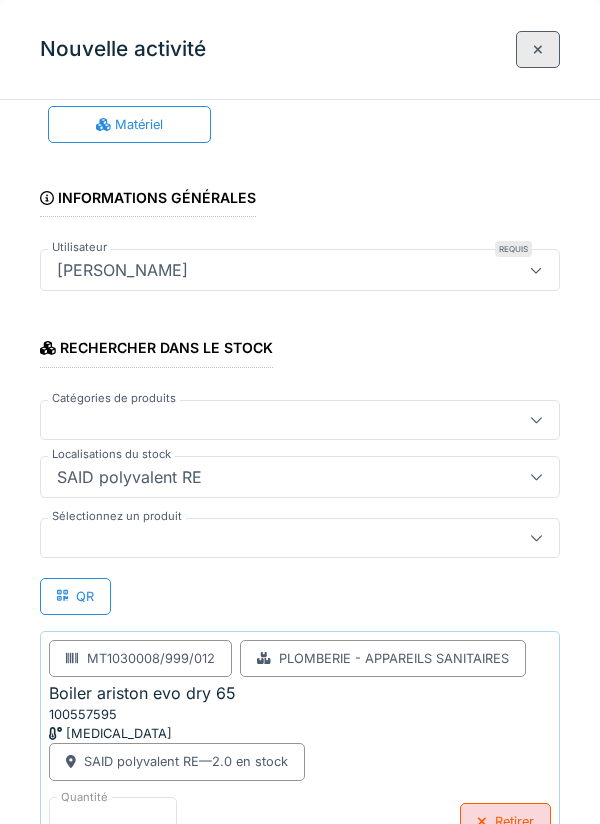 scroll, scrollTop: 0, scrollLeft: 0, axis: both 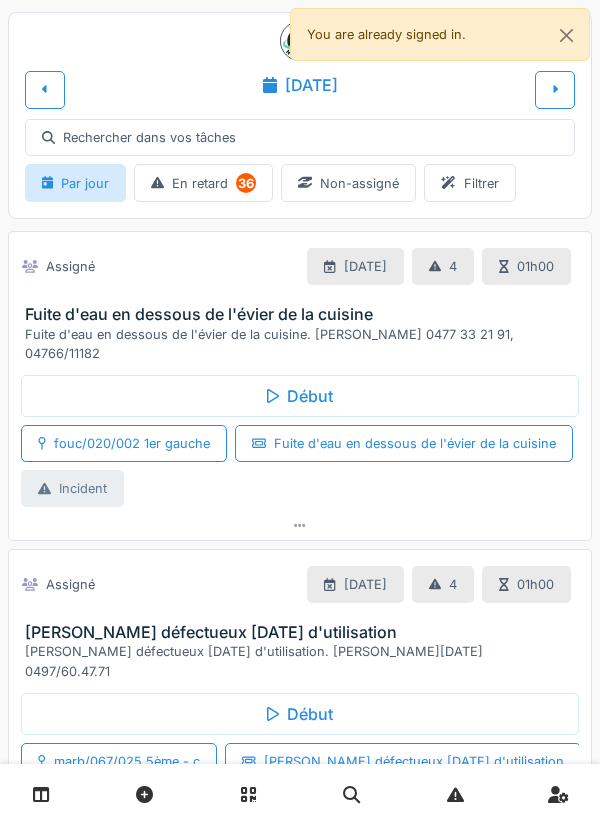 click at bounding box center [45, 89] 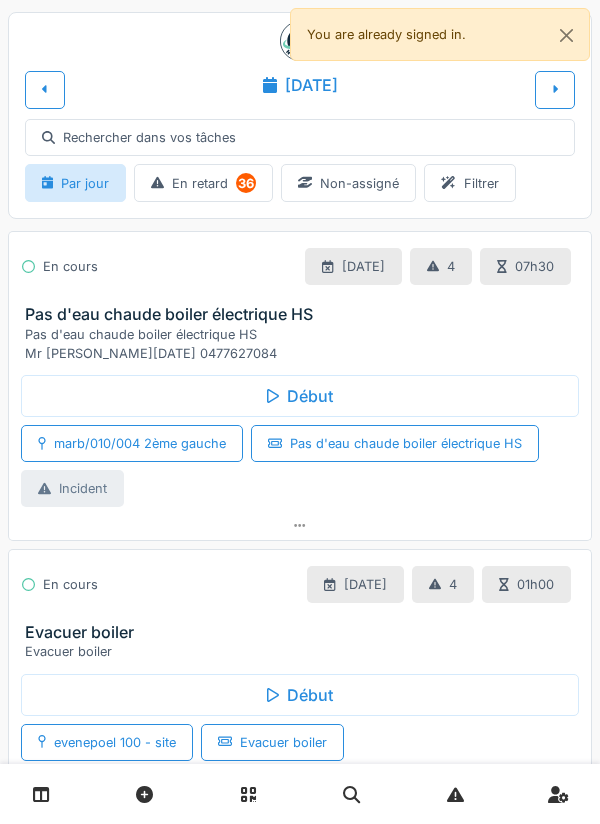 click on "Pas d'eau chaude boiler électrique HS
Mr PALA RAMAZAN 0477627084" at bounding box center [304, 344] 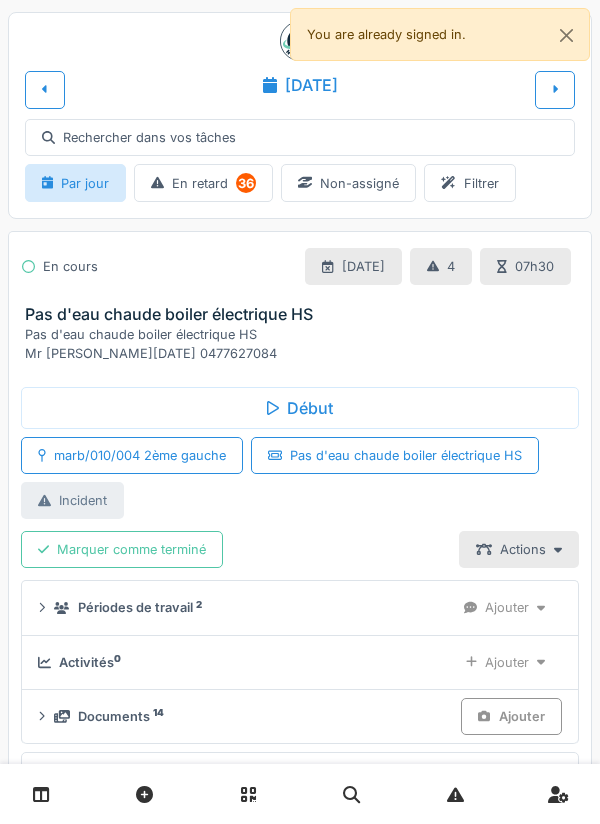 scroll, scrollTop: 151, scrollLeft: 0, axis: vertical 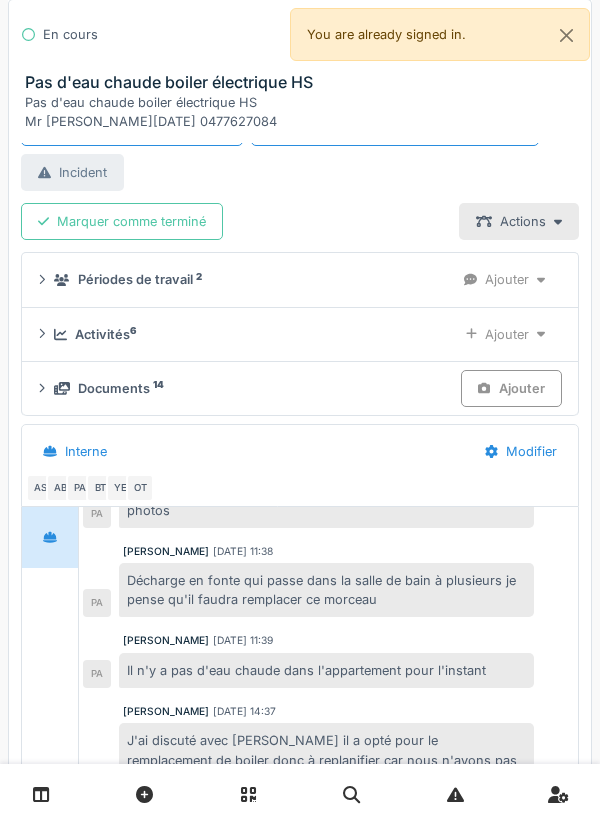 click on "Ajouter" at bounding box center [505, 334] 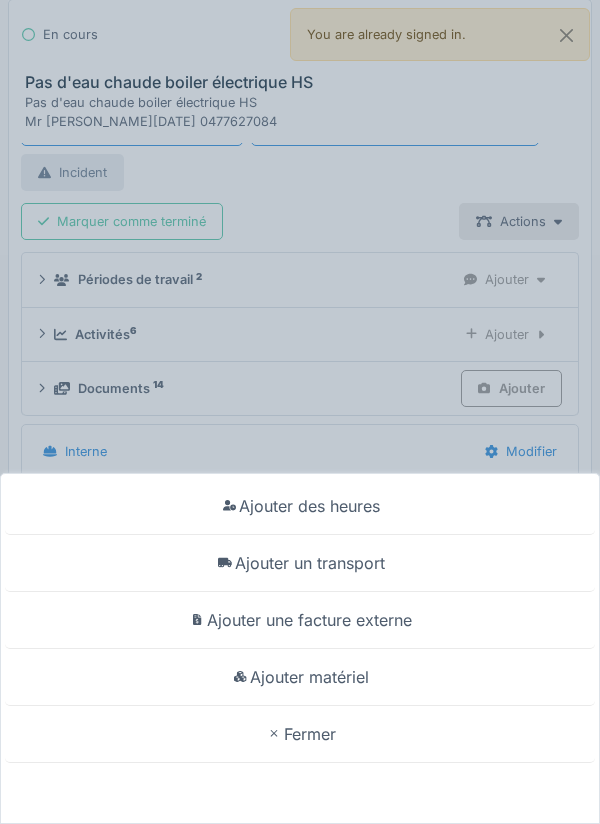 click on "Ajouter matériel" at bounding box center [300, 677] 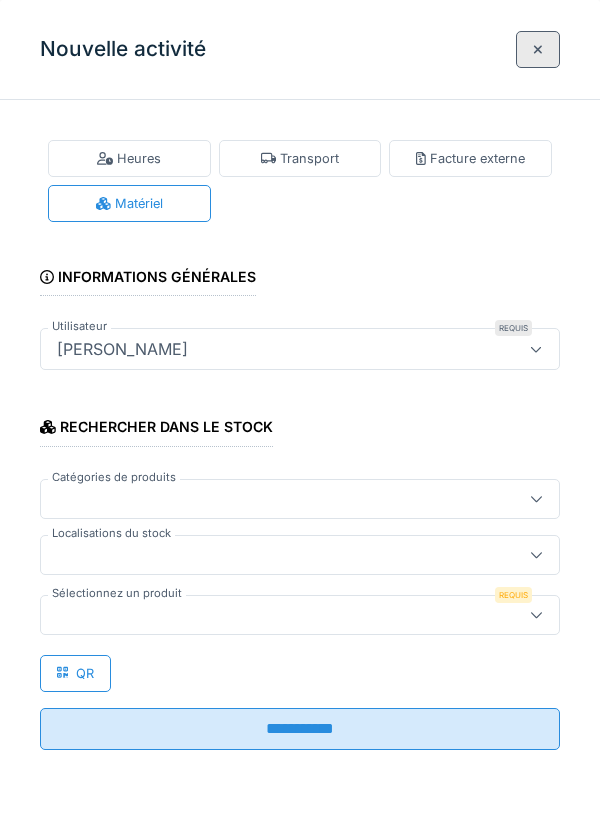 click at bounding box center [274, 615] 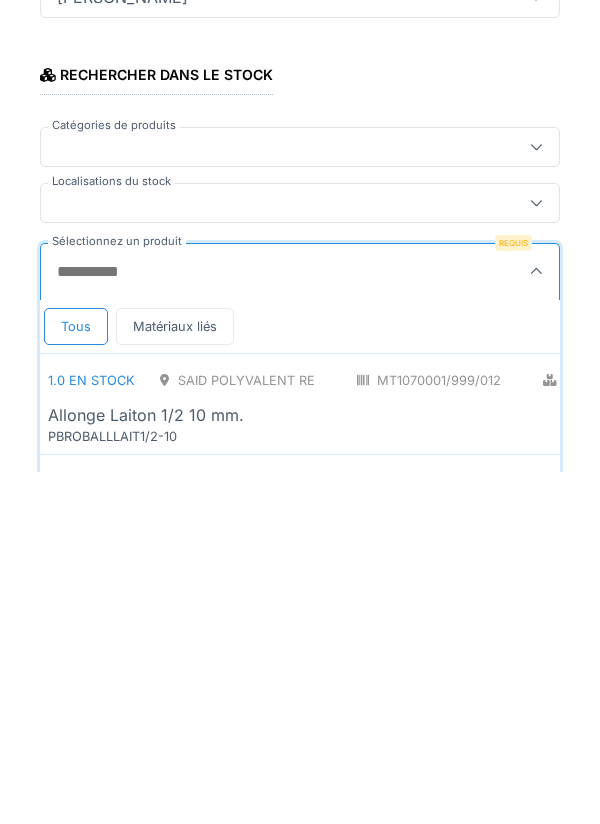 scroll, scrollTop: 35, scrollLeft: 0, axis: vertical 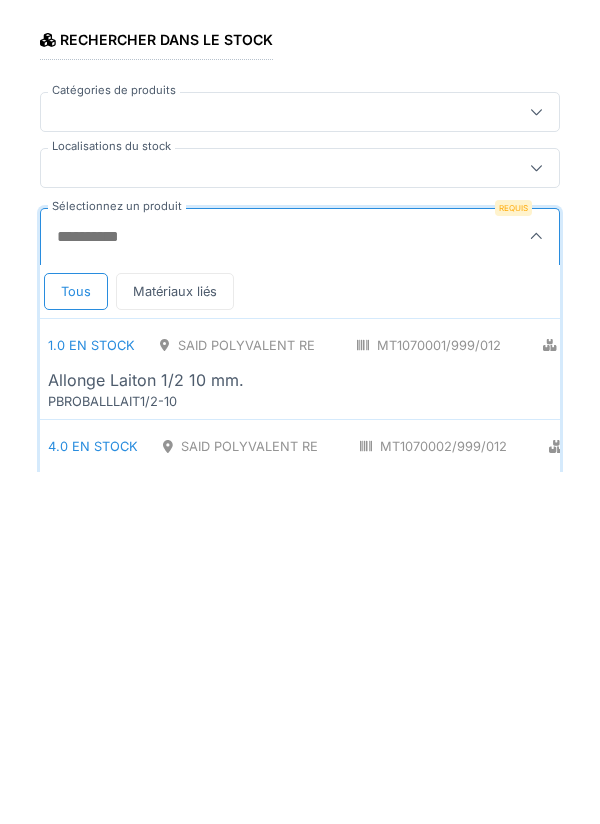 click at bounding box center [274, 520] 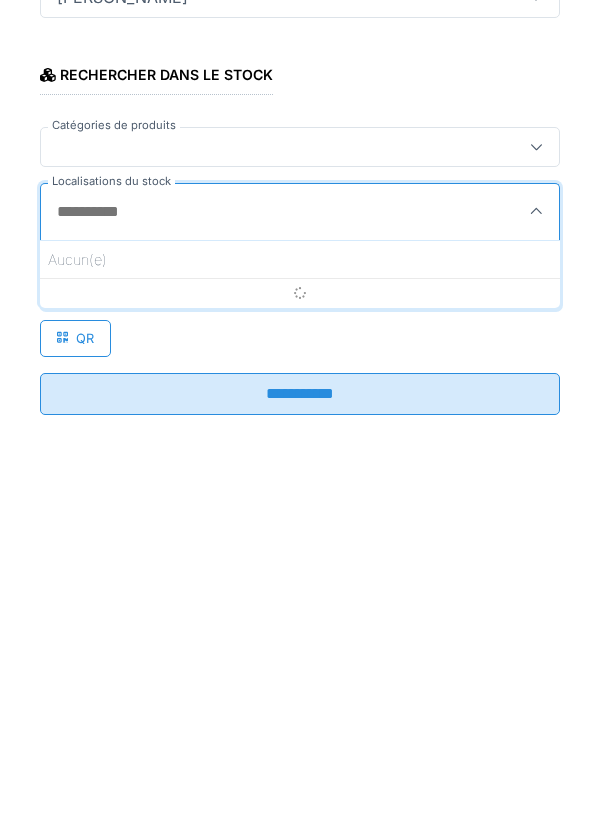 scroll, scrollTop: 0, scrollLeft: 0, axis: both 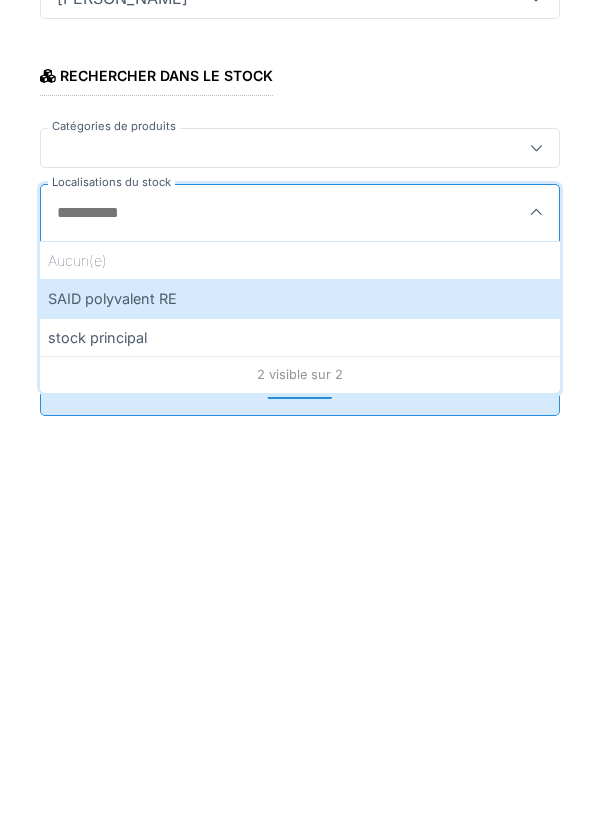click on "SAID polyvalent RE" at bounding box center (300, 649) 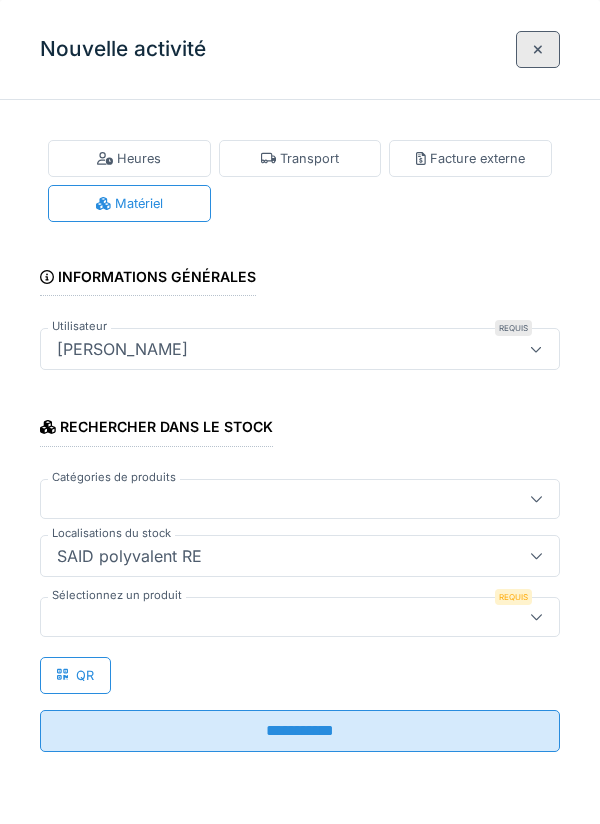 click at bounding box center (300, 617) 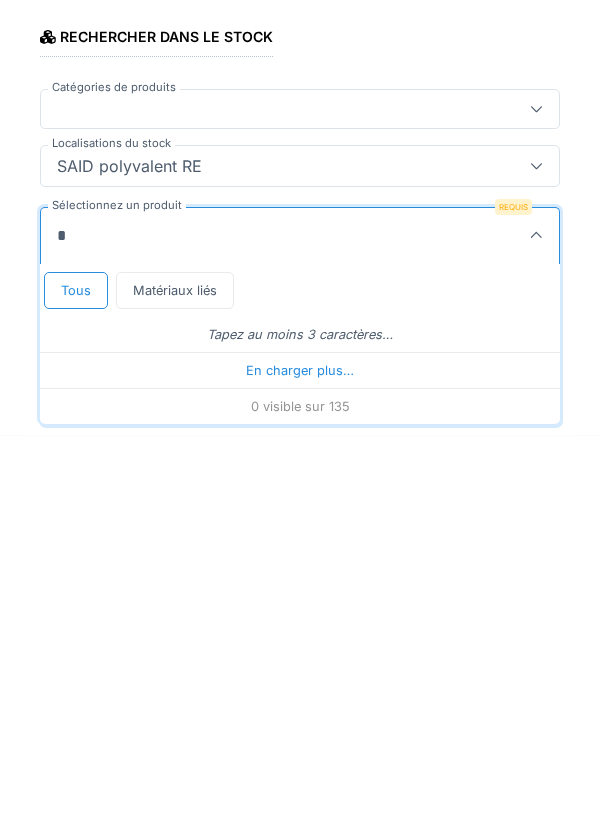 scroll, scrollTop: 1, scrollLeft: 0, axis: vertical 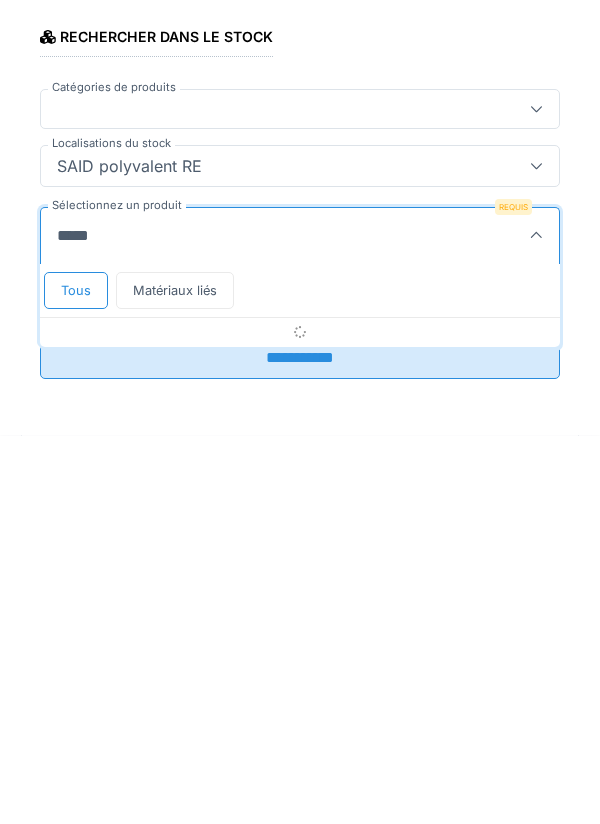 type on "******" 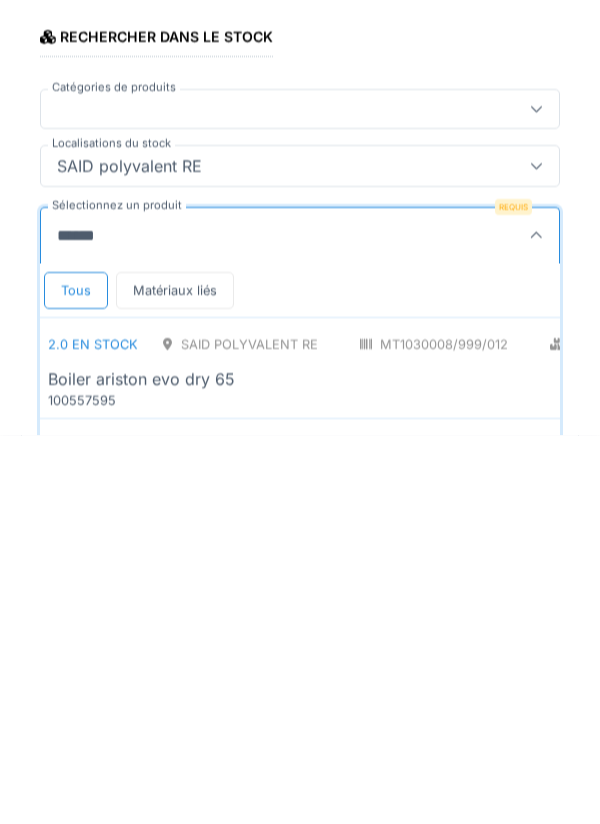 click on "Boiler ariston evo dry 65" at bounding box center [518, 768] 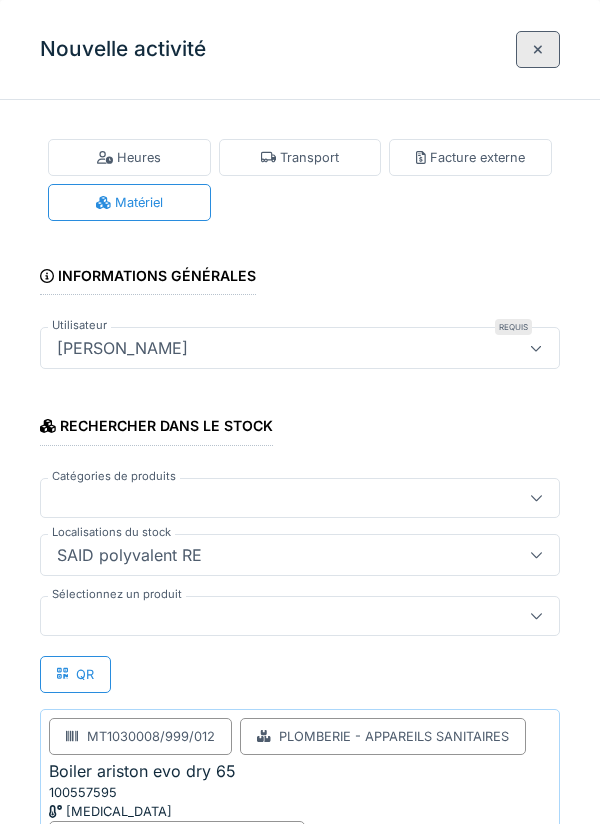 scroll, scrollTop: 129, scrollLeft: 0, axis: vertical 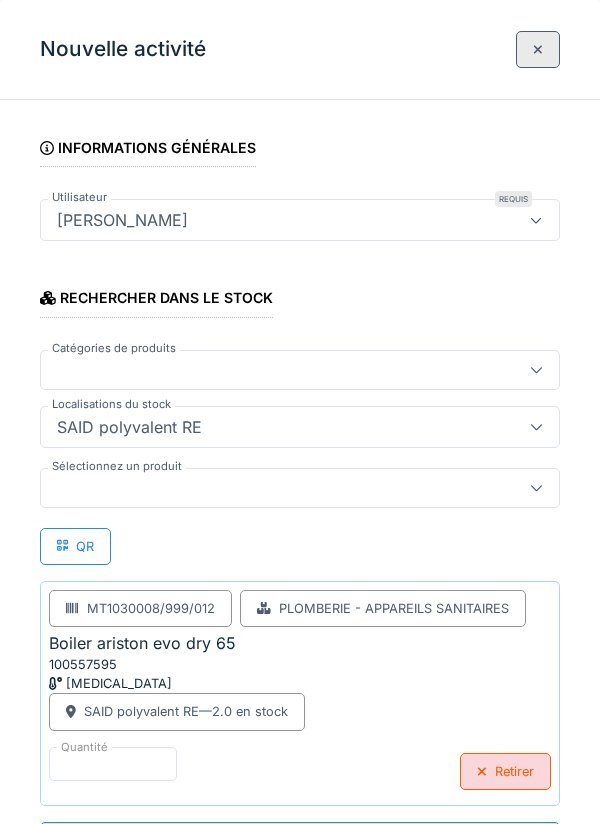 click on "**********" at bounding box center [300, 843] 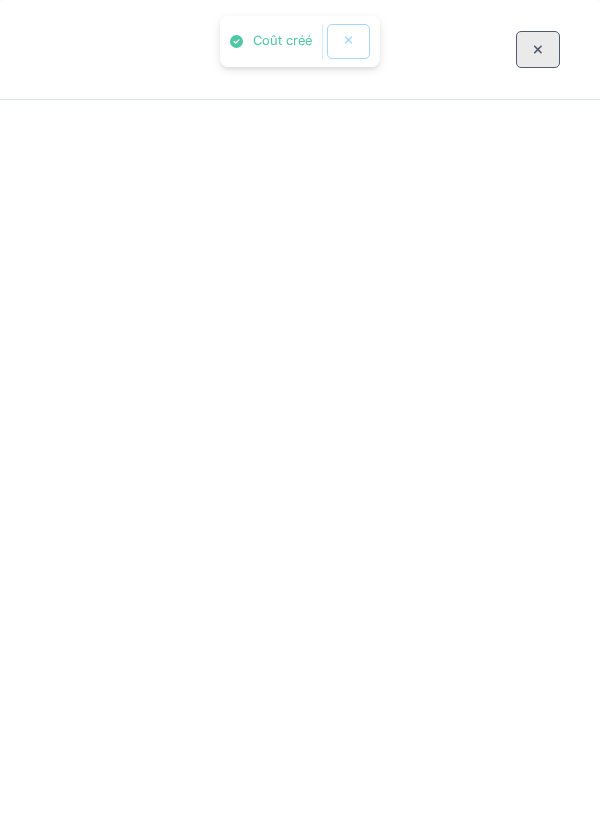 scroll, scrollTop: 0, scrollLeft: 0, axis: both 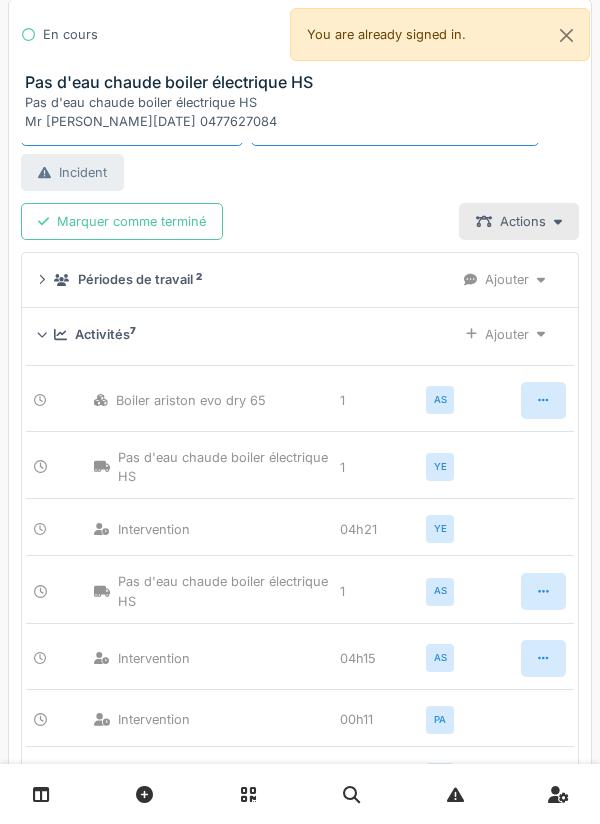 click on "Ajouter" at bounding box center [505, 334] 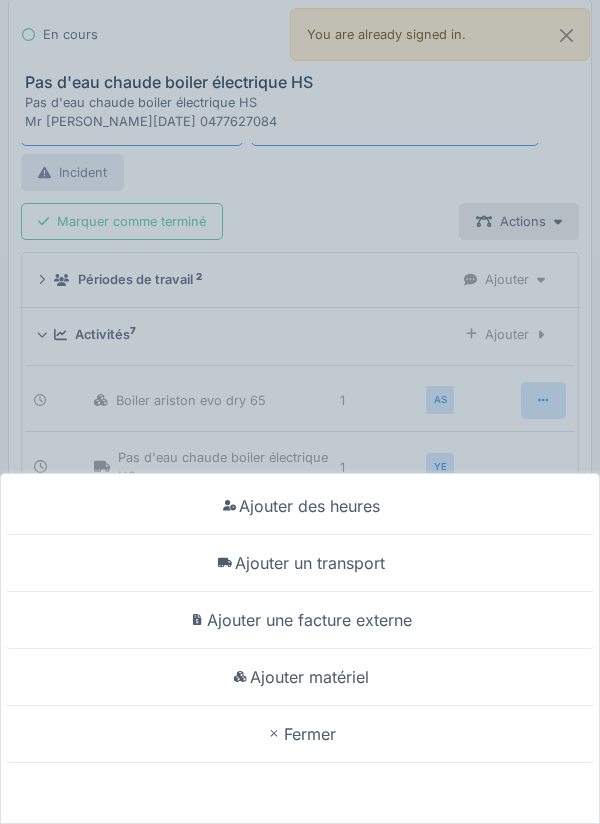 click on "Ajouter matériel" at bounding box center (300, 677) 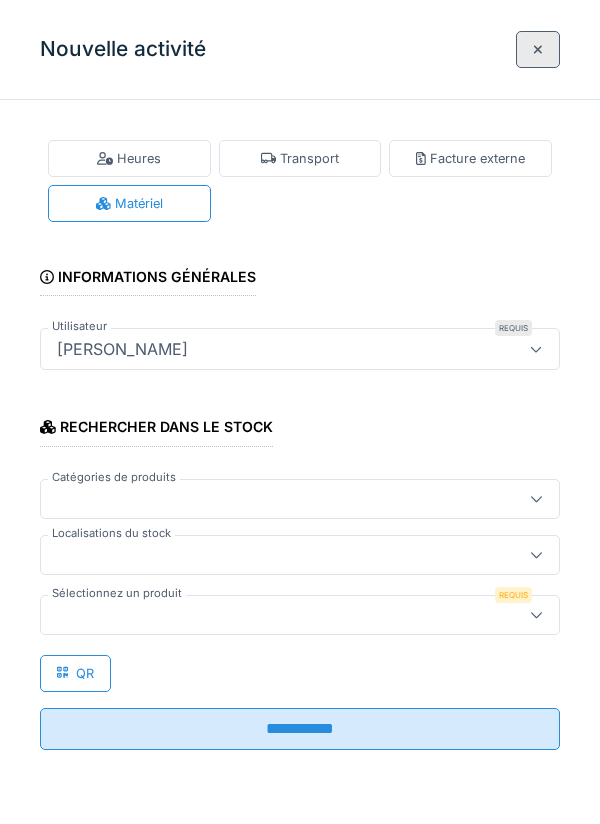 click 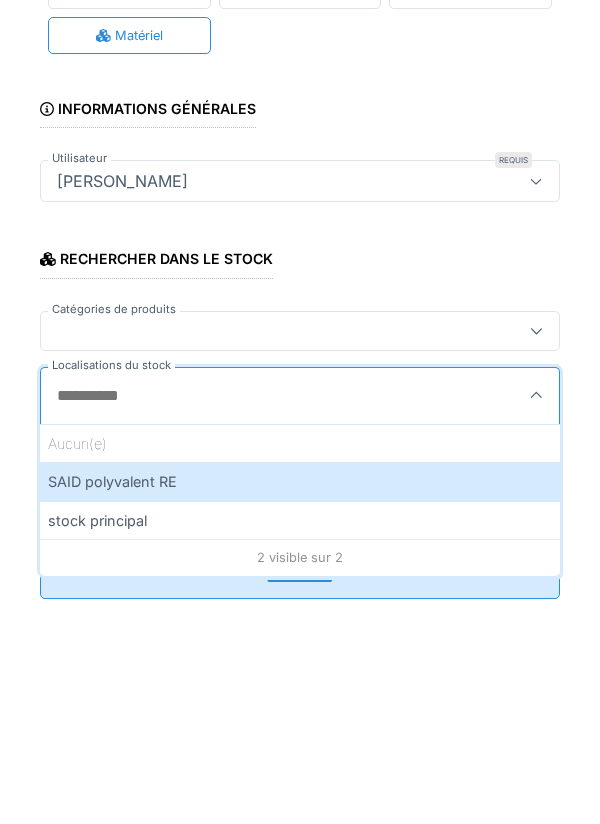scroll, scrollTop: 331, scrollLeft: 0, axis: vertical 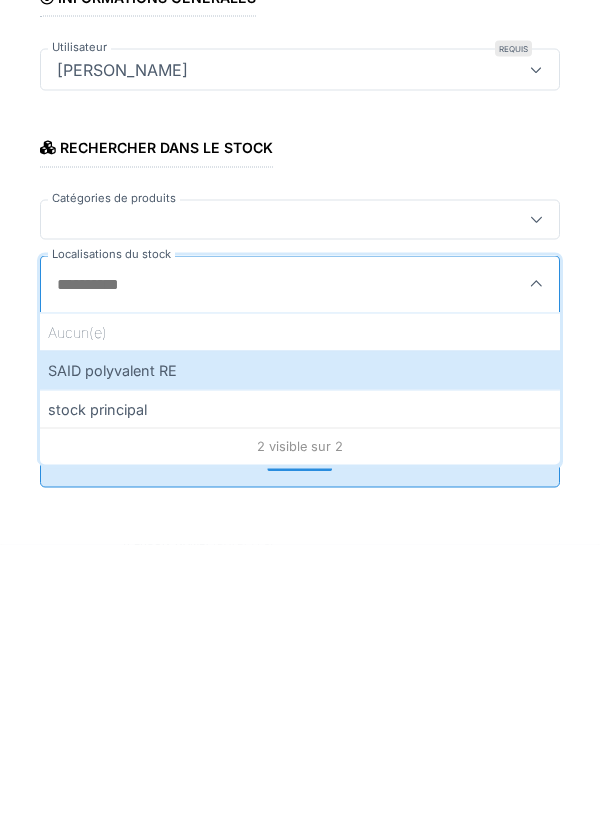 click on "SAID polyvalent RE" at bounding box center [300, 649] 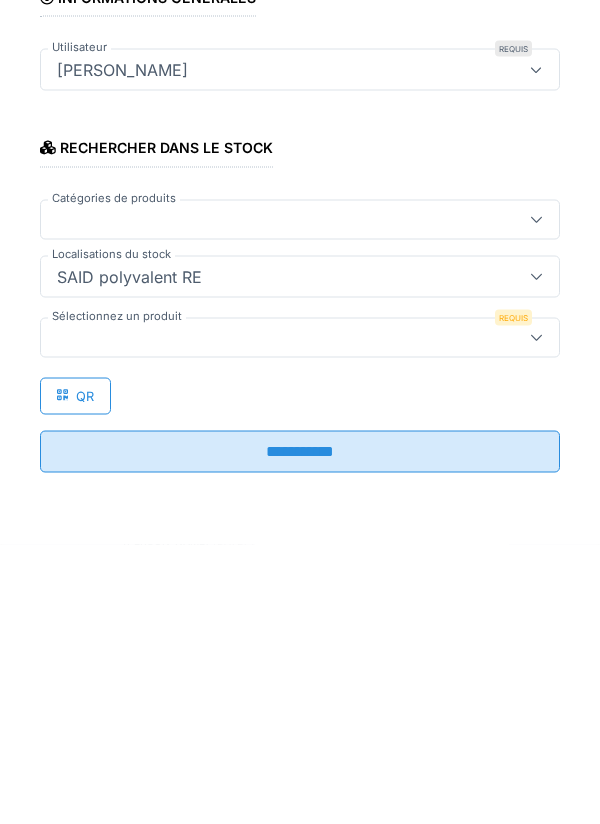 type on "***" 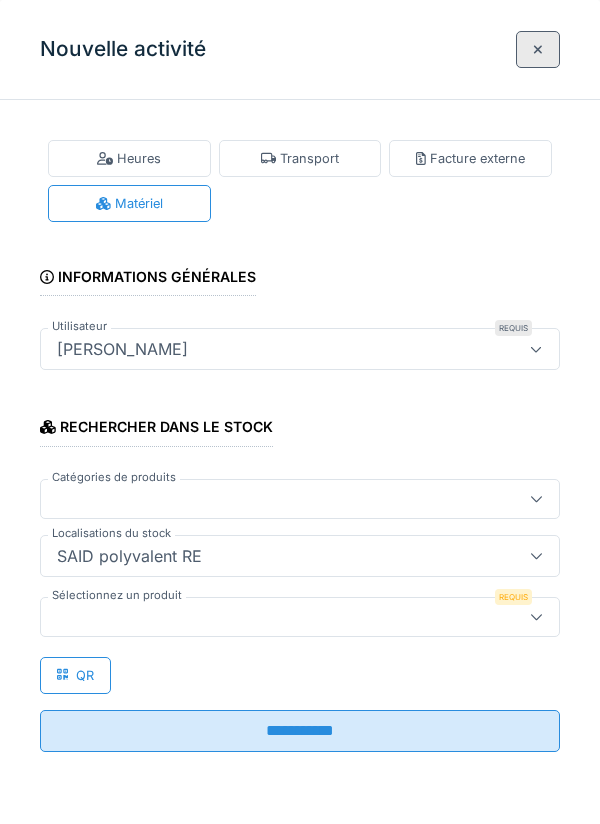 click at bounding box center (274, 617) 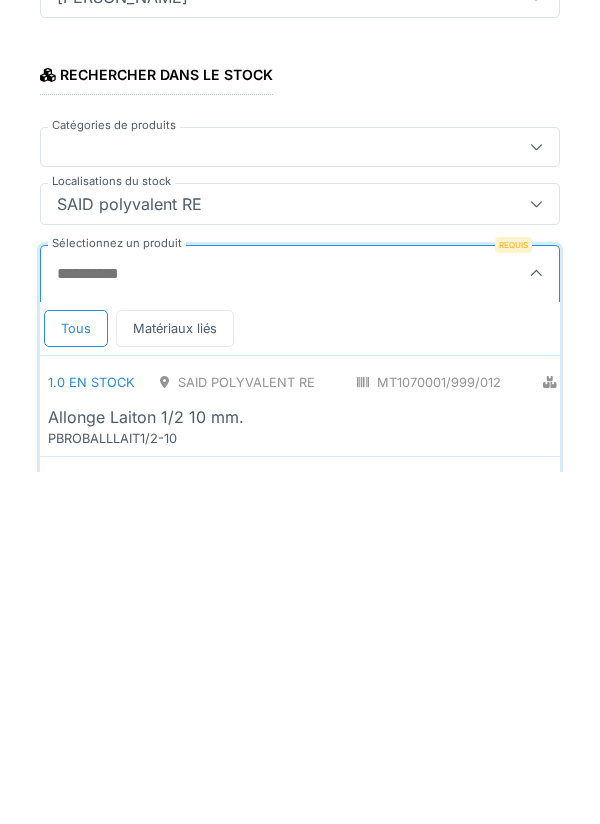 scroll, scrollTop: 1, scrollLeft: 0, axis: vertical 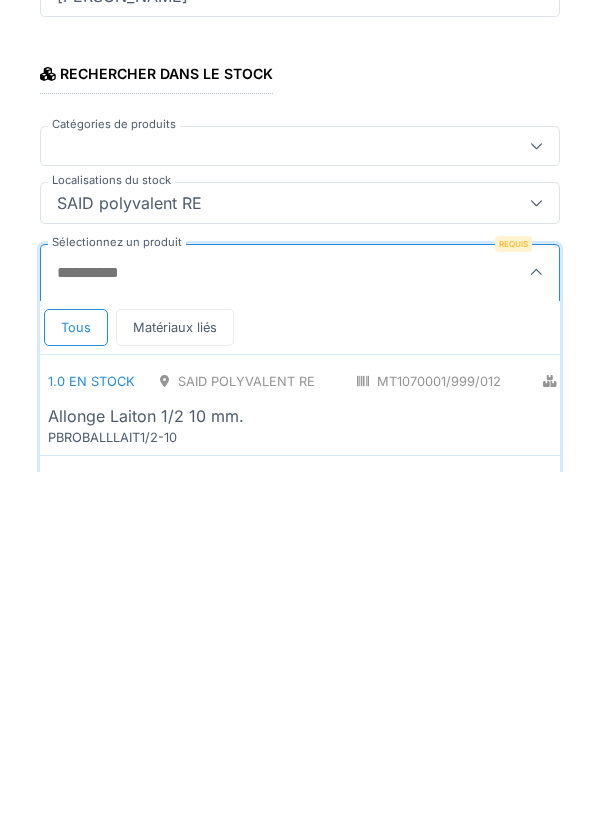 type on "*" 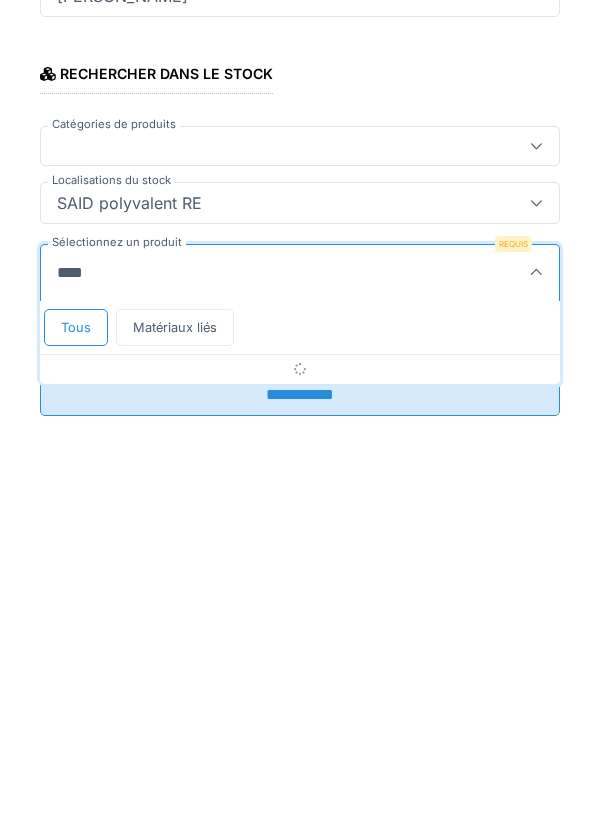 type on "*****" 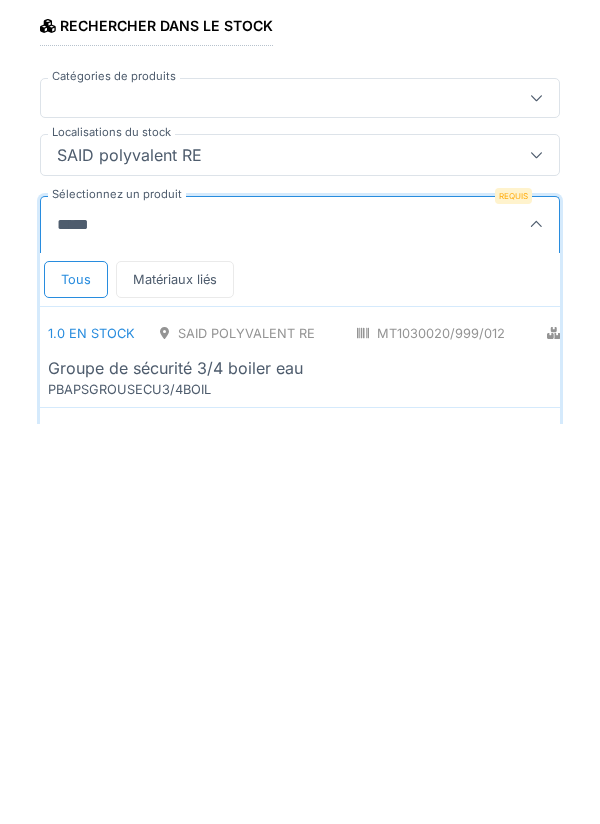scroll, scrollTop: 39, scrollLeft: 0, axis: vertical 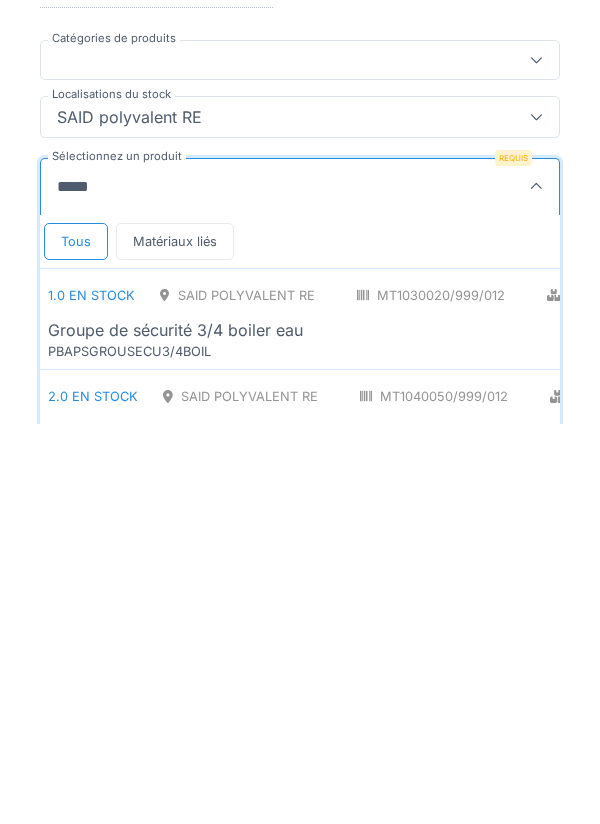 click on "Groupe de sécurité 3/4 boiler eau" at bounding box center (517, 730) 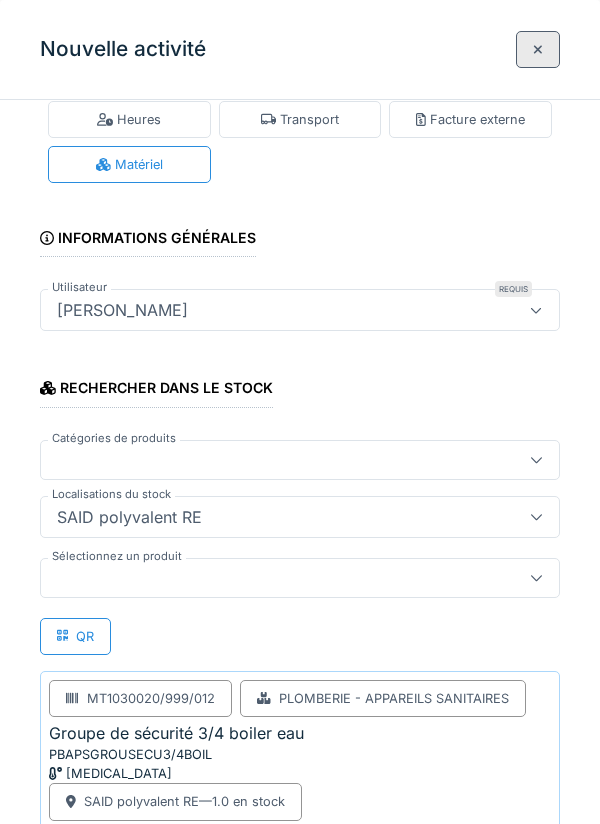 click at bounding box center [274, 578] 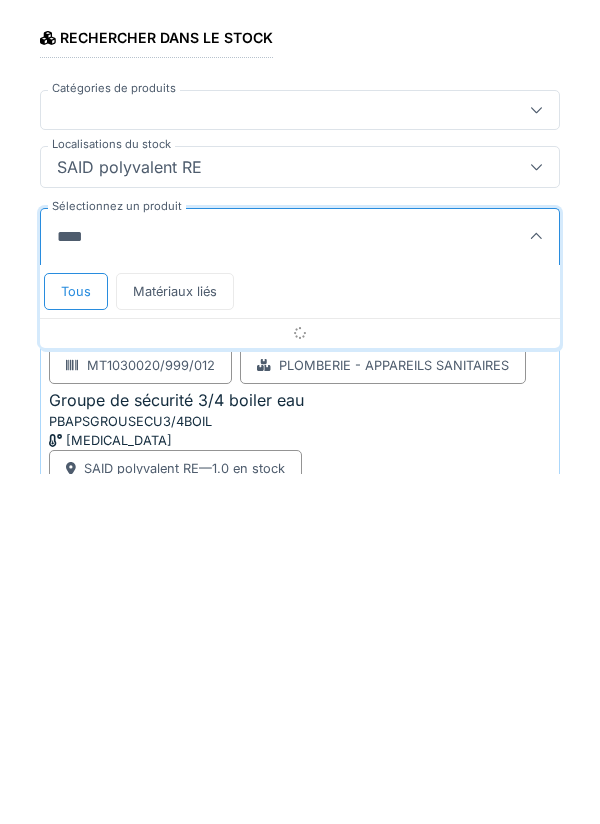 type on "*****" 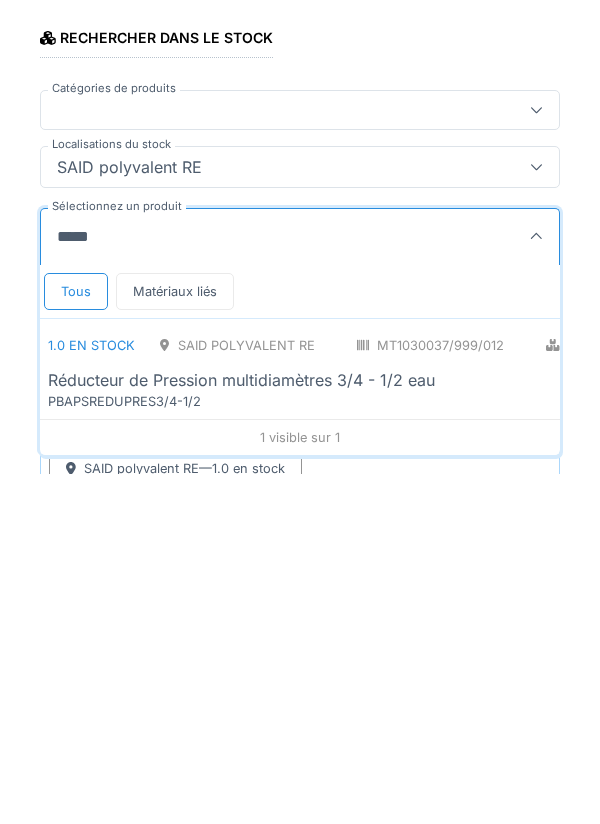 click on "Réducteur de Pression multidiamètres 3/4 - 1/2 eau" at bounding box center [241, 730] 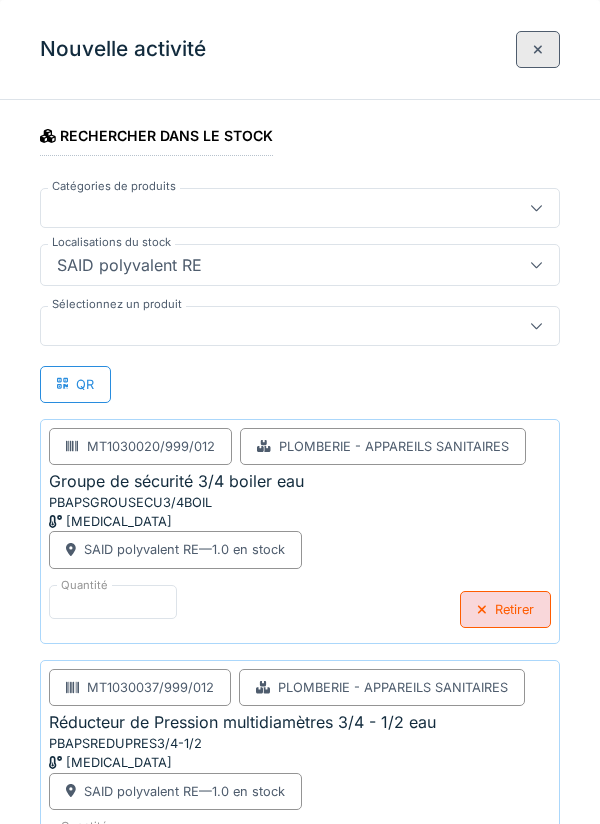 scroll, scrollTop: 297, scrollLeft: 0, axis: vertical 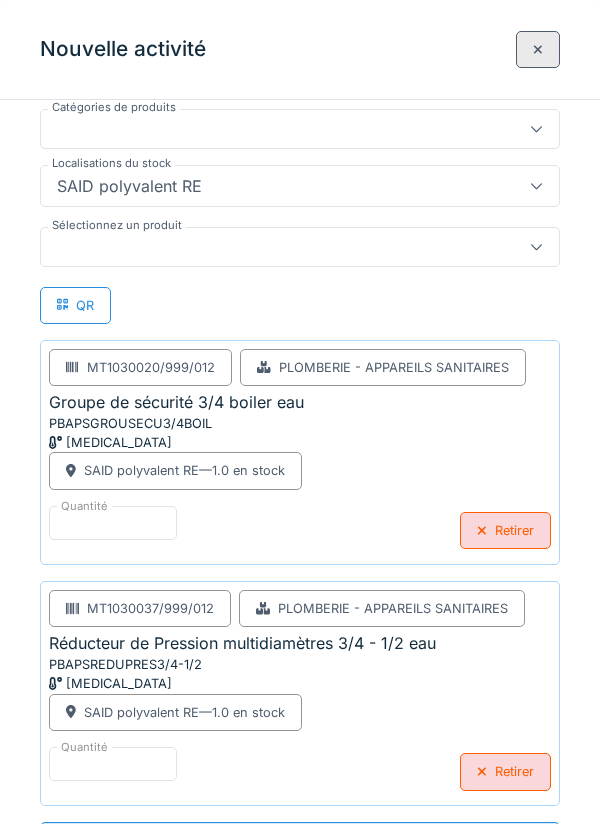click on "**********" at bounding box center (300, 843) 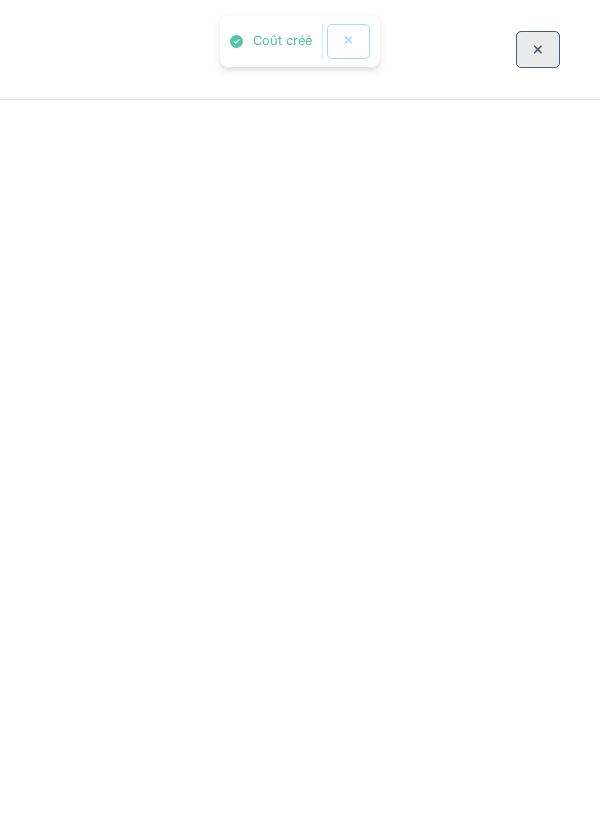 scroll, scrollTop: 0, scrollLeft: 0, axis: both 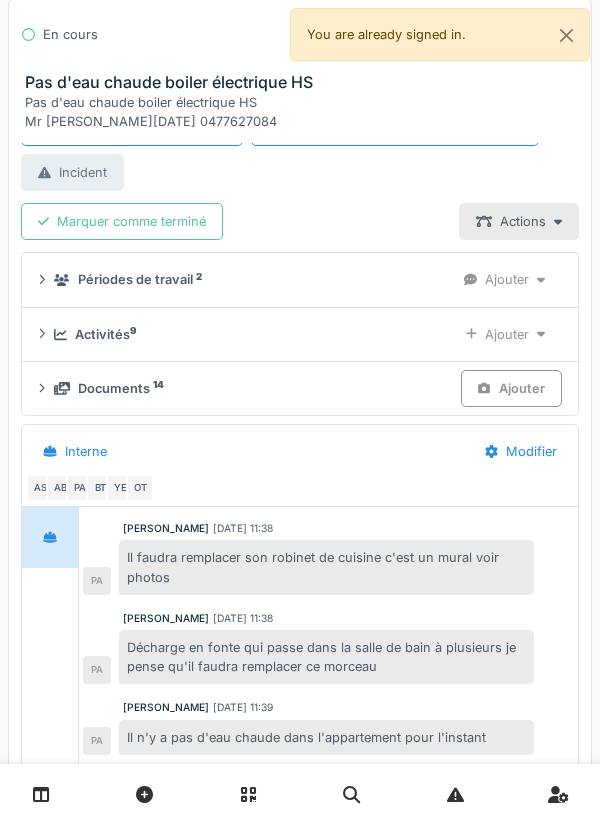 click on "Ajouter" at bounding box center (505, 334) 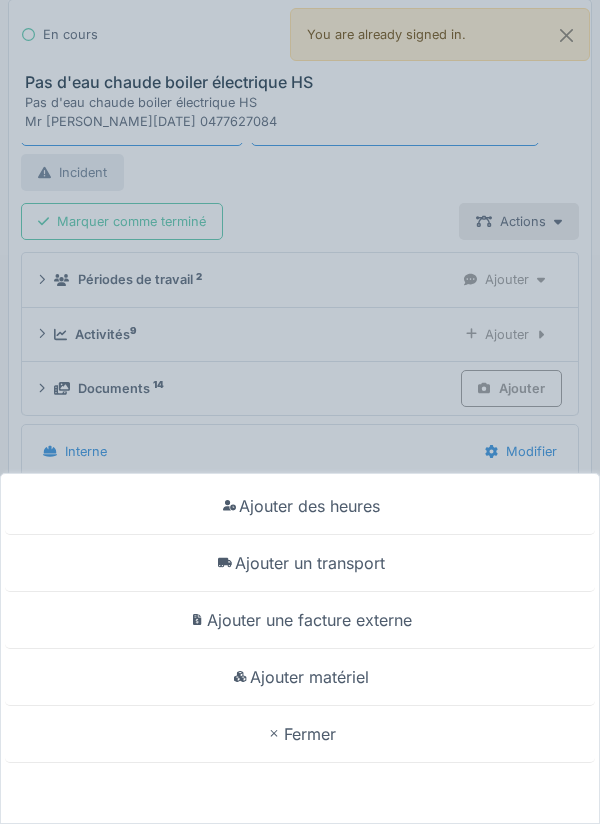 scroll, scrollTop: 331, scrollLeft: 0, axis: vertical 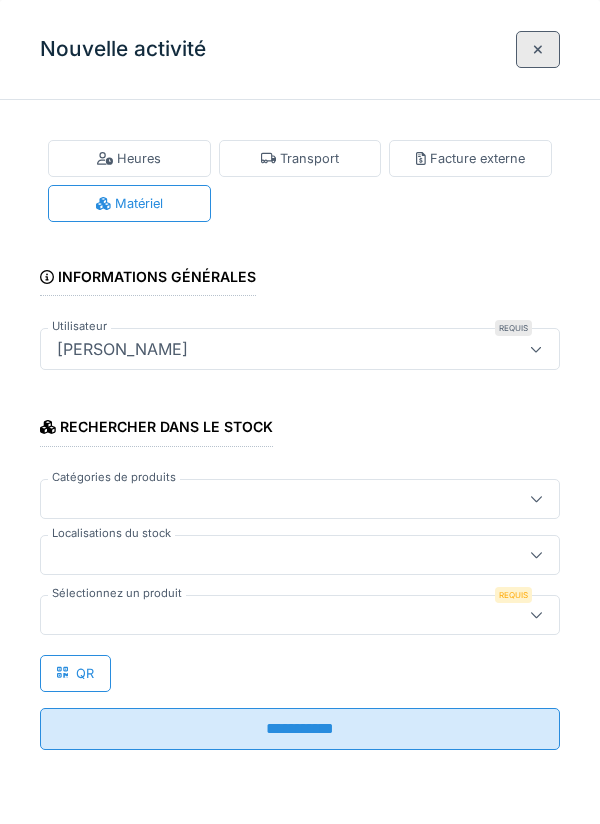 click at bounding box center (300, 555) 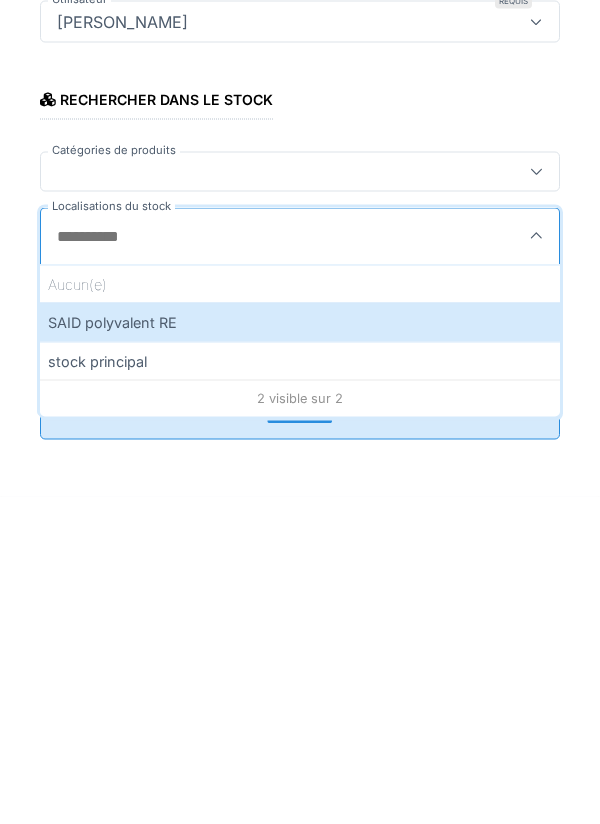 click on "SAID polyvalent RE" at bounding box center [300, 649] 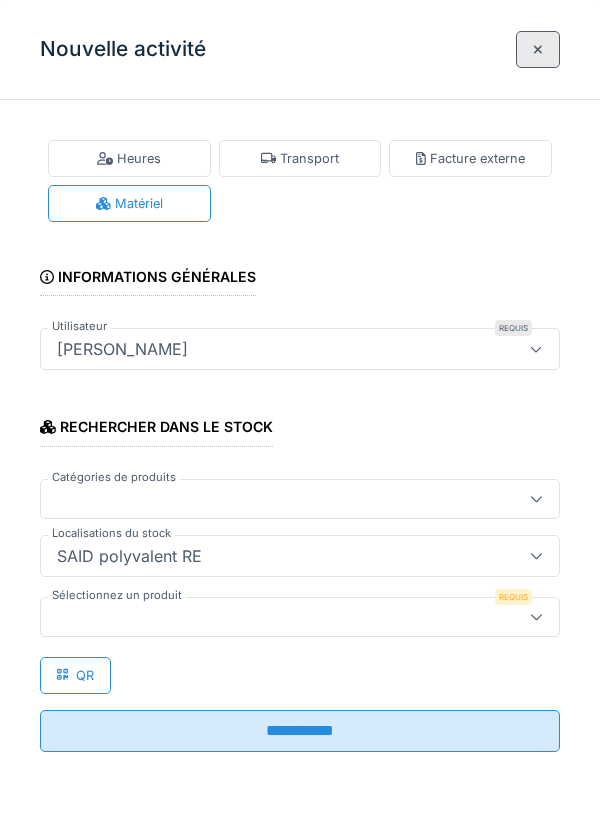 click at bounding box center [274, 617] 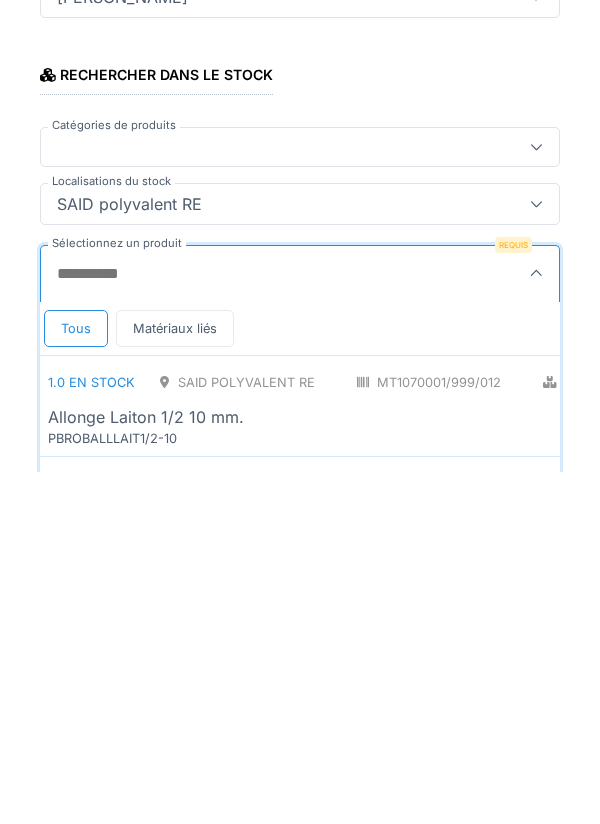 scroll, scrollTop: 1, scrollLeft: 0, axis: vertical 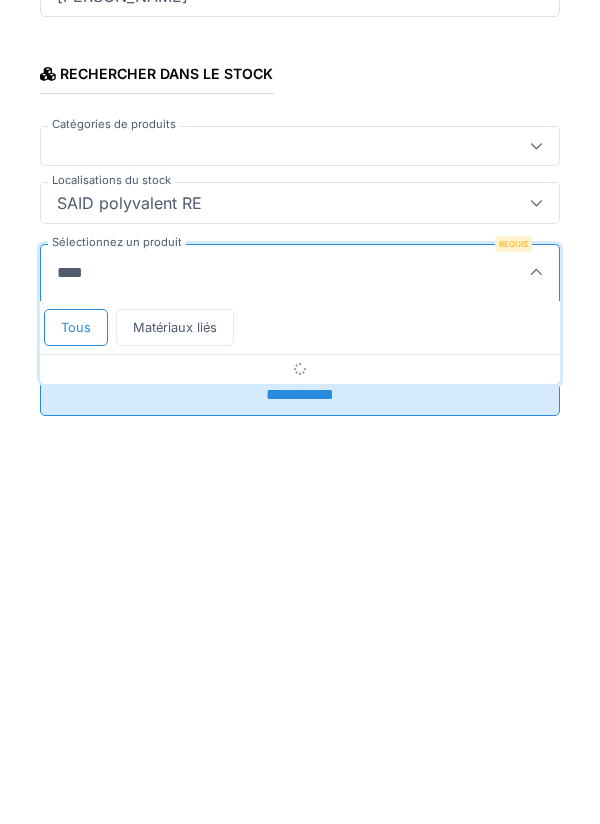 type on "*****" 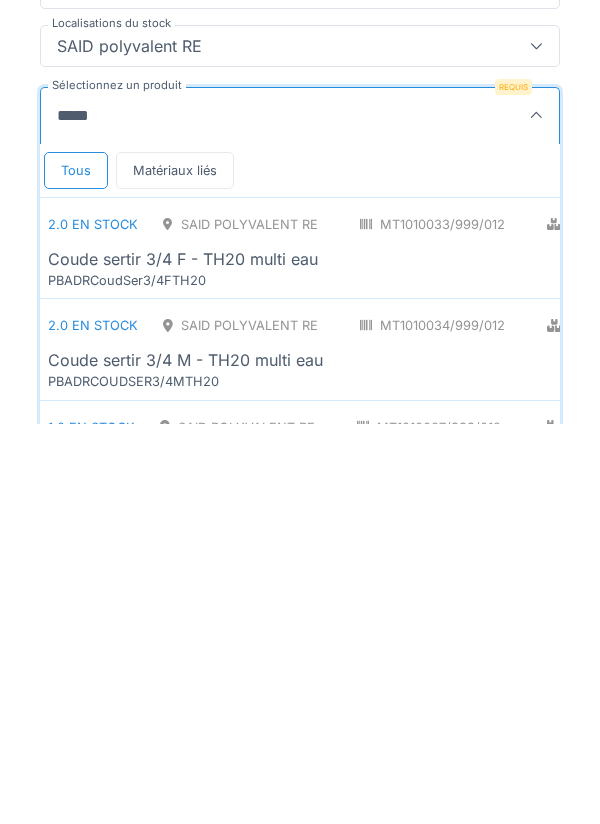 scroll, scrollTop: 112, scrollLeft: 0, axis: vertical 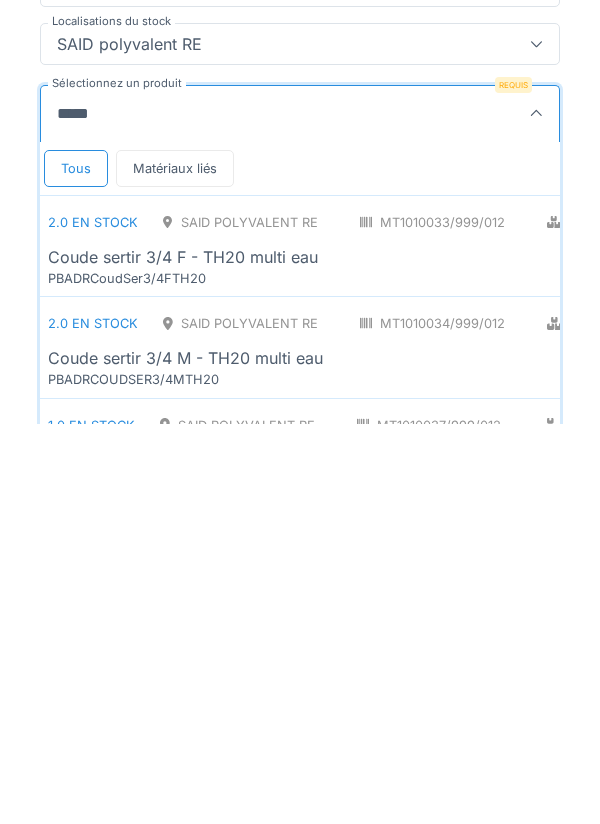 click on "Coude sertir 3/4 F - TH20 multi eau" at bounding box center [516, 657] 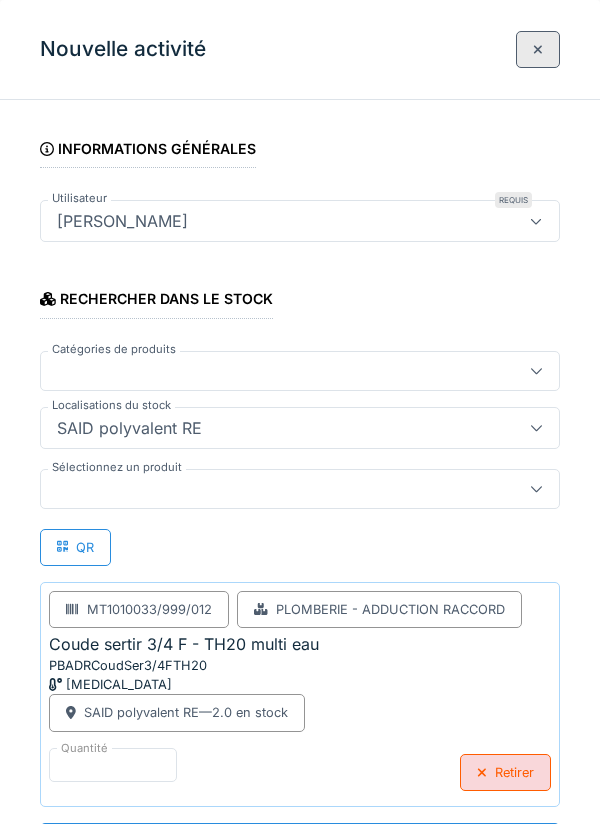 scroll, scrollTop: 128, scrollLeft: 0, axis: vertical 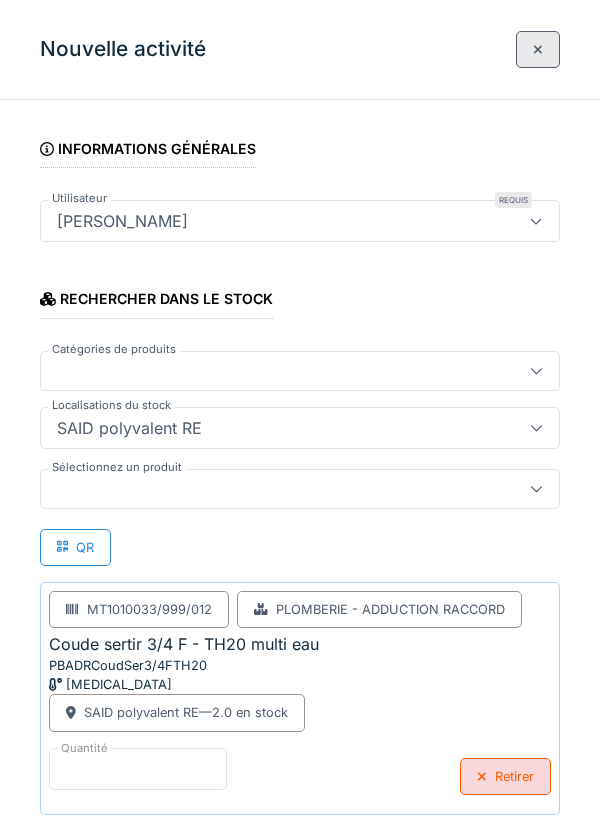 click on "*" at bounding box center [138, 769] 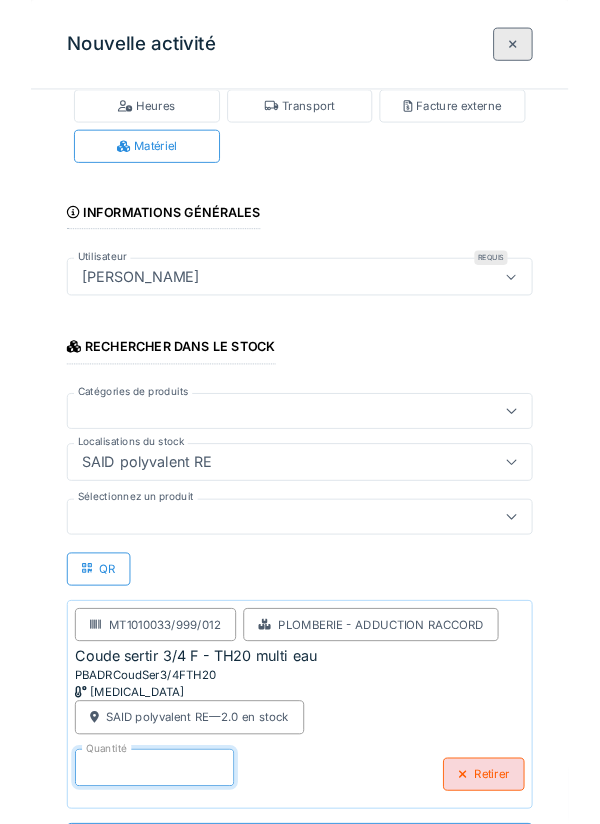 scroll, scrollTop: 144, scrollLeft: 0, axis: vertical 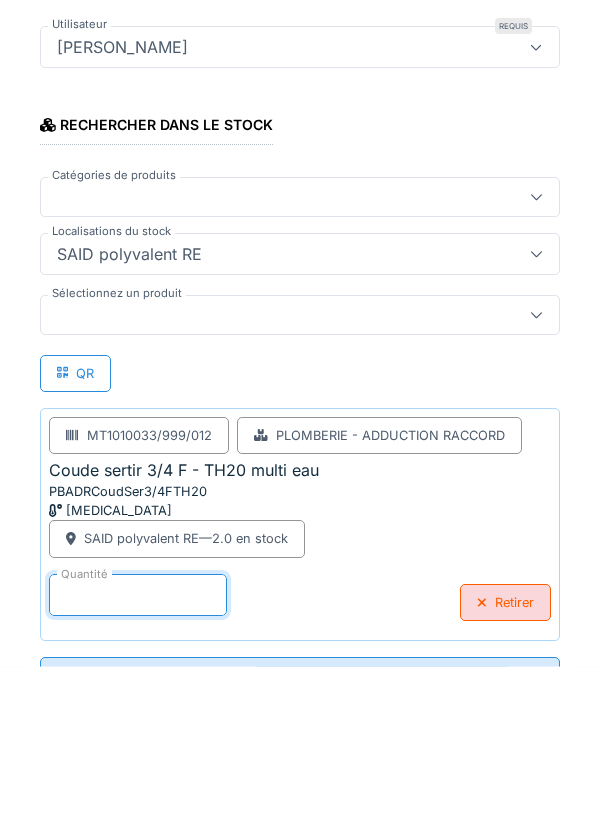 type on "*" 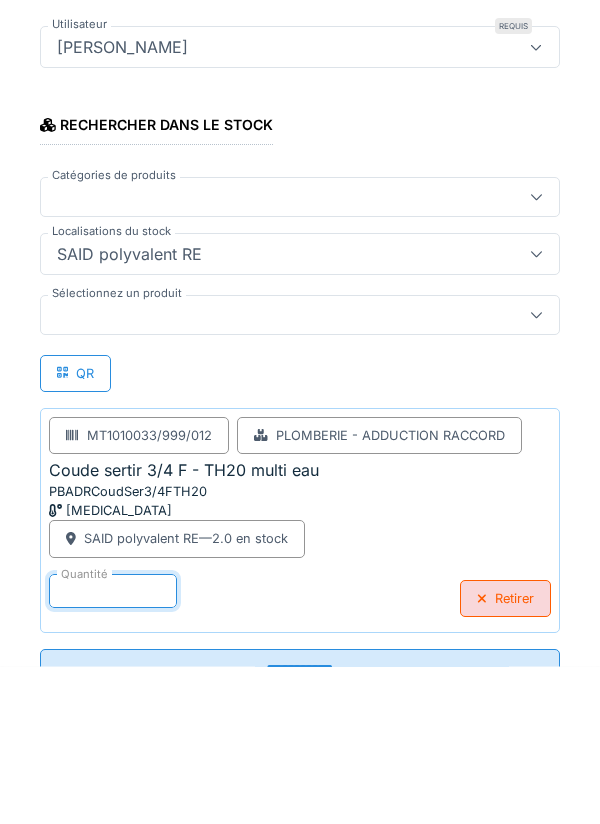 click at bounding box center [274, 473] 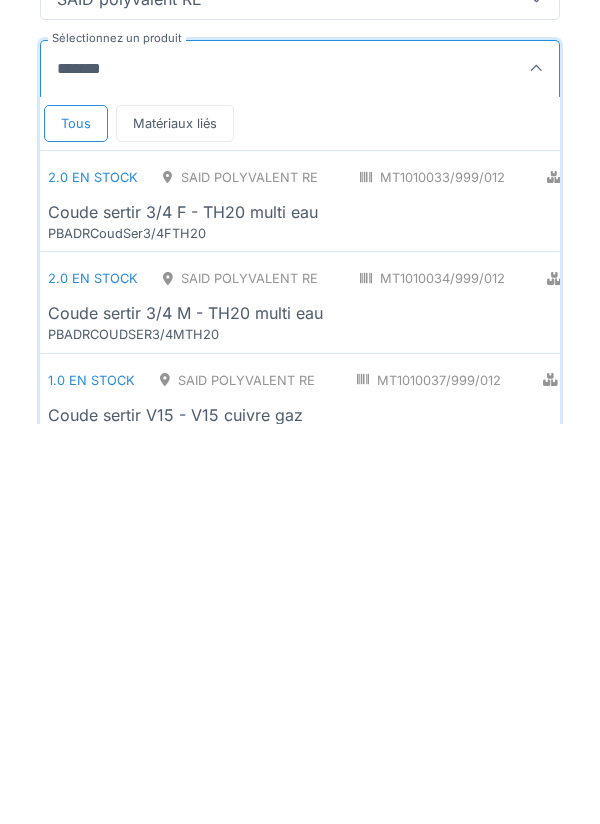 scroll, scrollTop: 161, scrollLeft: 0, axis: vertical 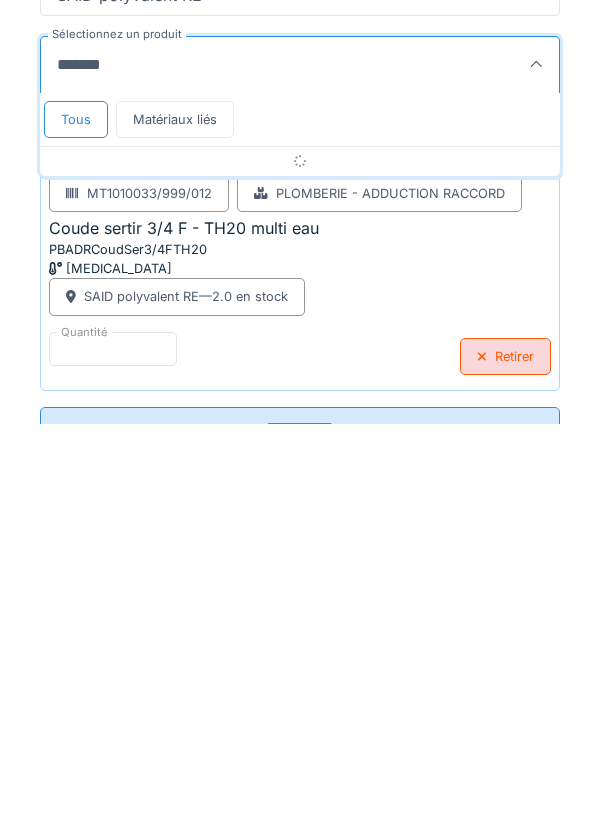 type on "******" 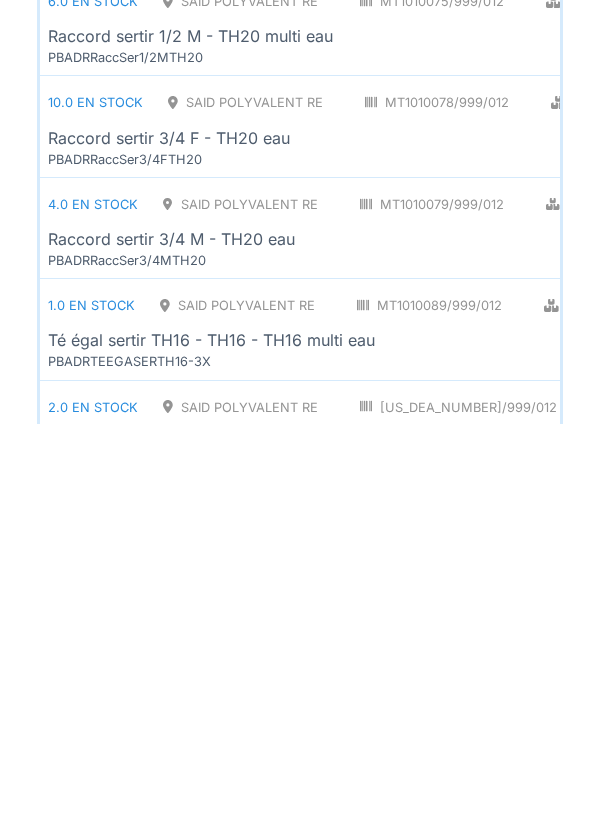 click on "10.0 en stock SAID polyvalent RE MT1010078/999/012 Plomberie - Adduction raccord PCE Raccord sertir 3/4 F - TH20 eau PBADRRaccSer3/4FTH20" at bounding box center (518, 526) 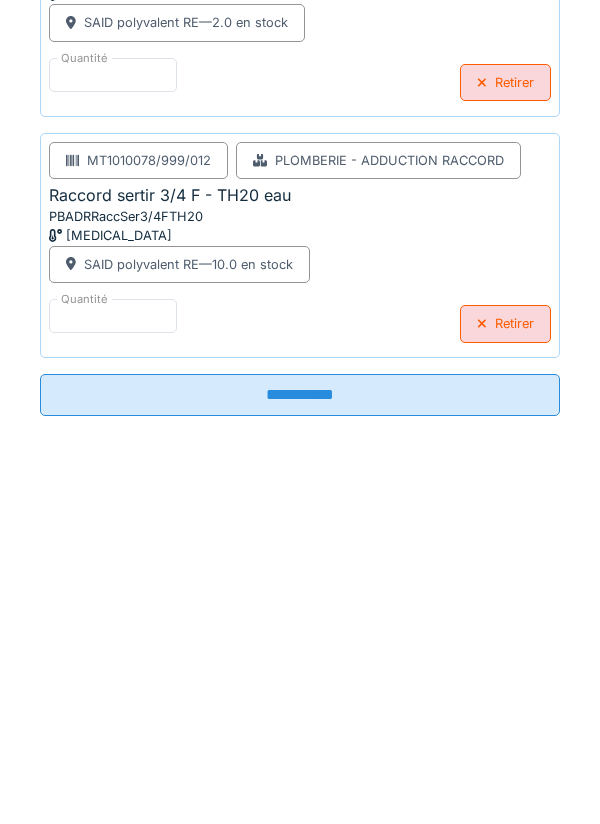 scroll, scrollTop: 466, scrollLeft: 0, axis: vertical 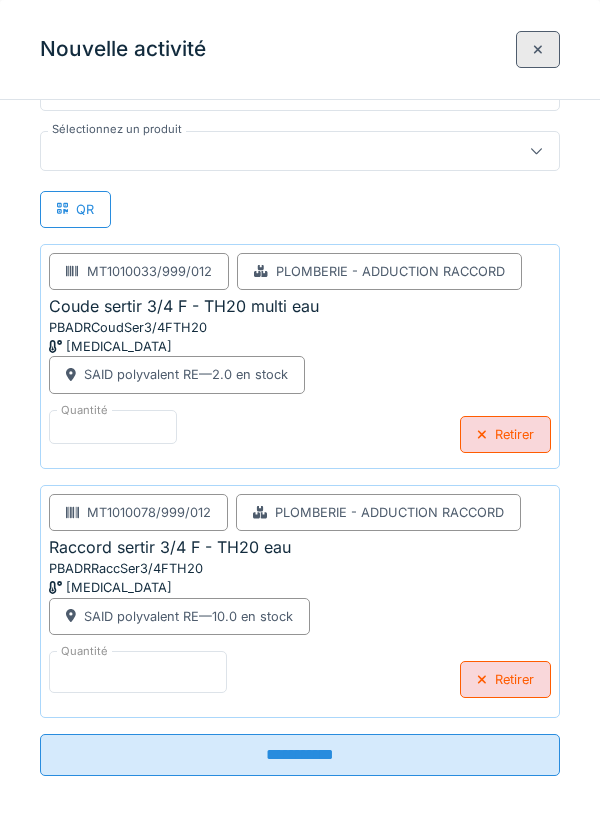 click on "*" at bounding box center [138, 672] 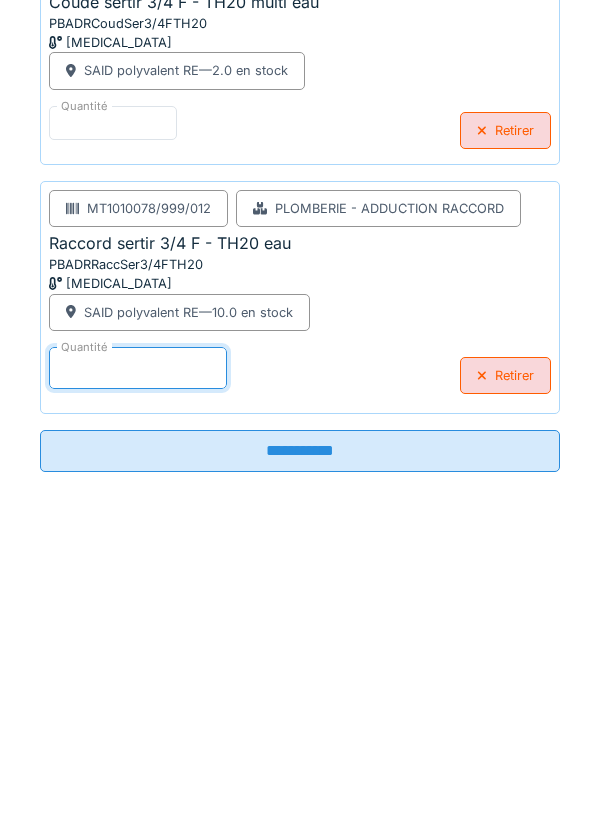 scroll, scrollTop: 474, scrollLeft: 0, axis: vertical 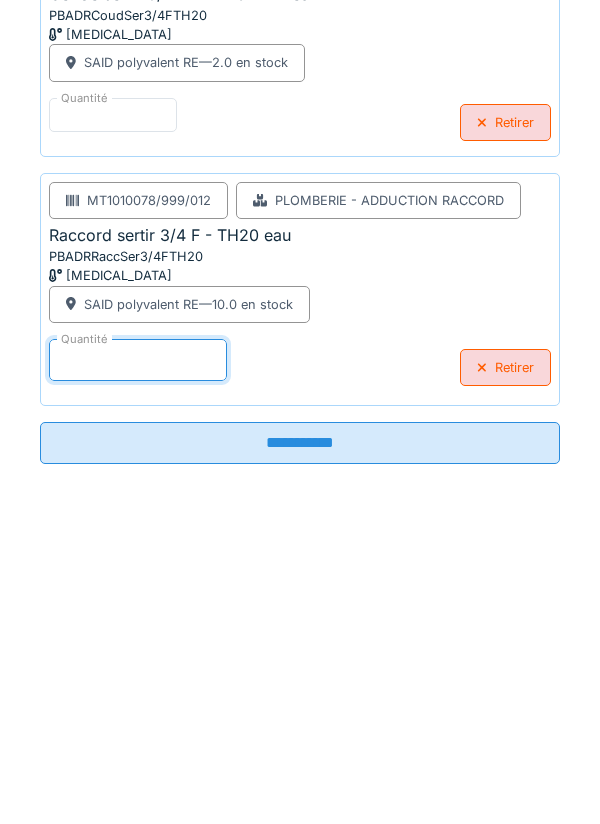 type on "*" 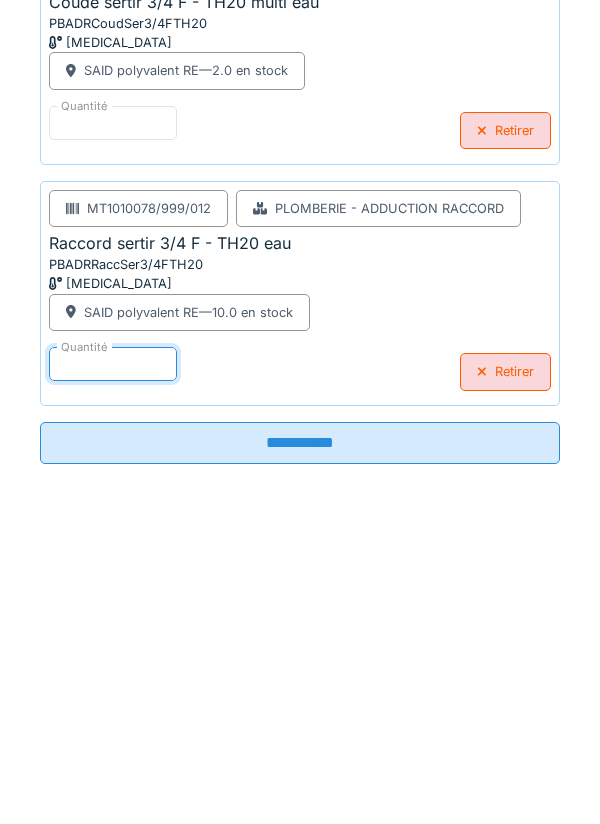 click on "**********" at bounding box center [300, 747] 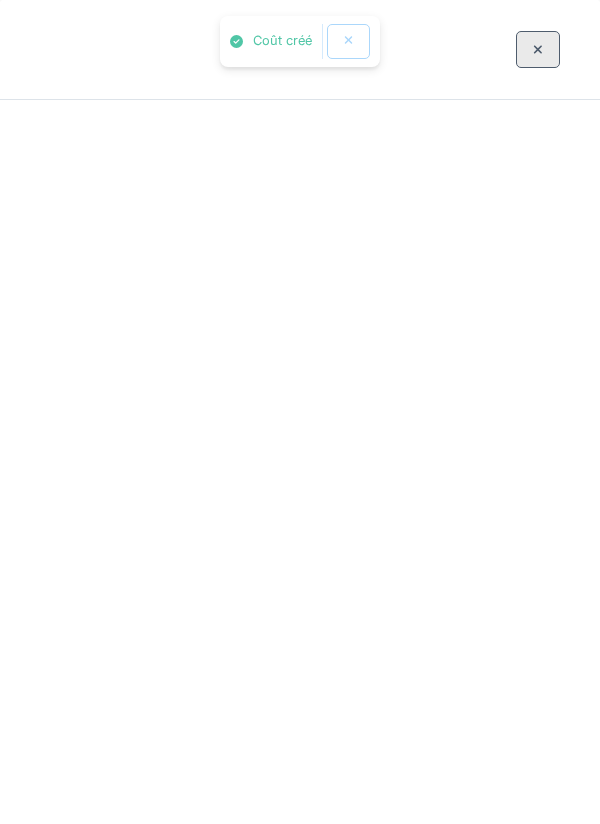 scroll, scrollTop: 0, scrollLeft: 0, axis: both 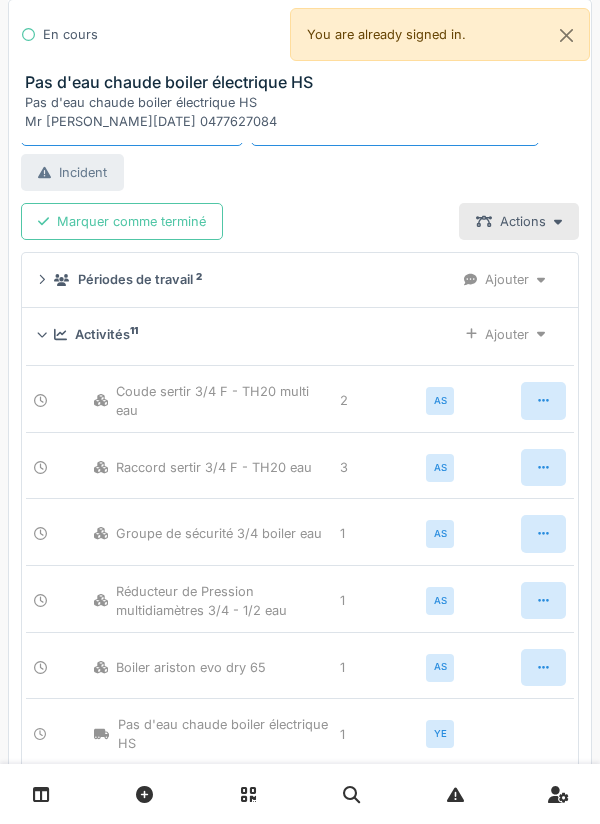 click on "Ajouter" at bounding box center (505, 334) 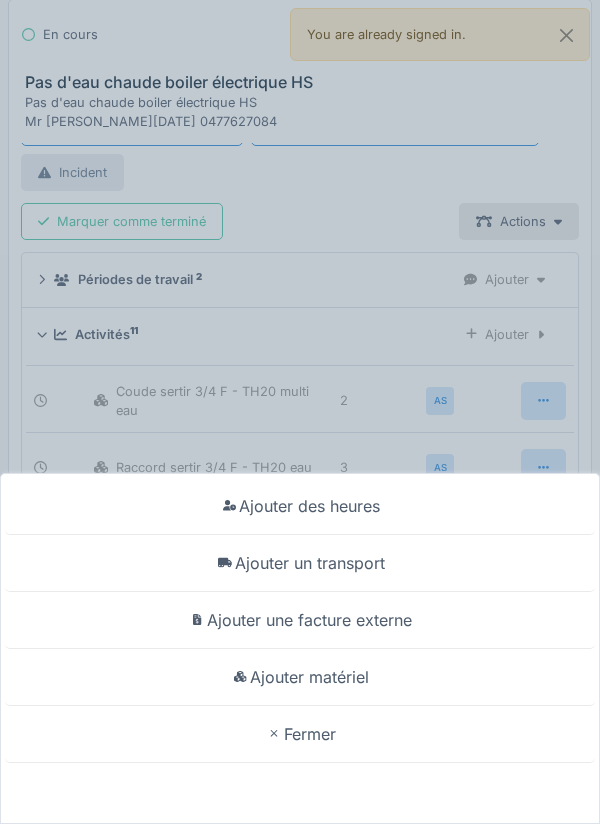 click on "Ajouter matériel" at bounding box center (300, 677) 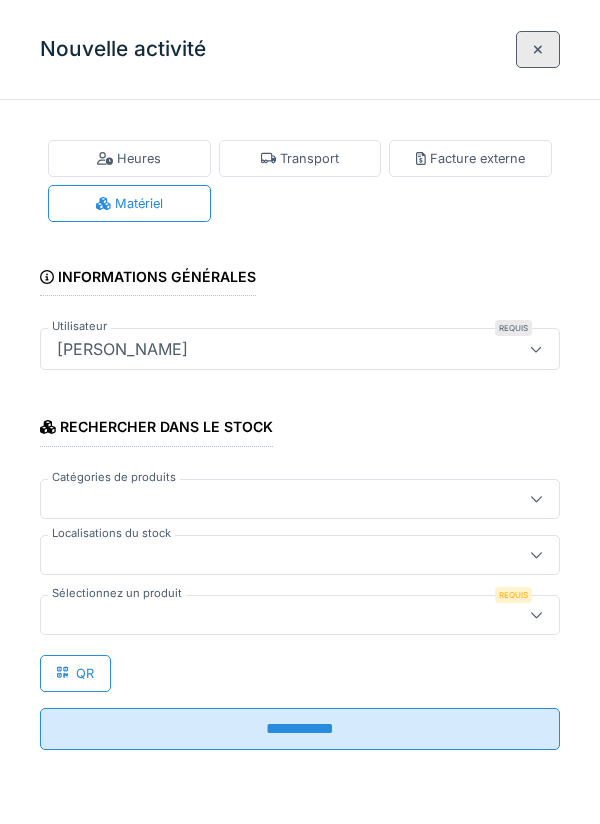 click at bounding box center (536, 554) 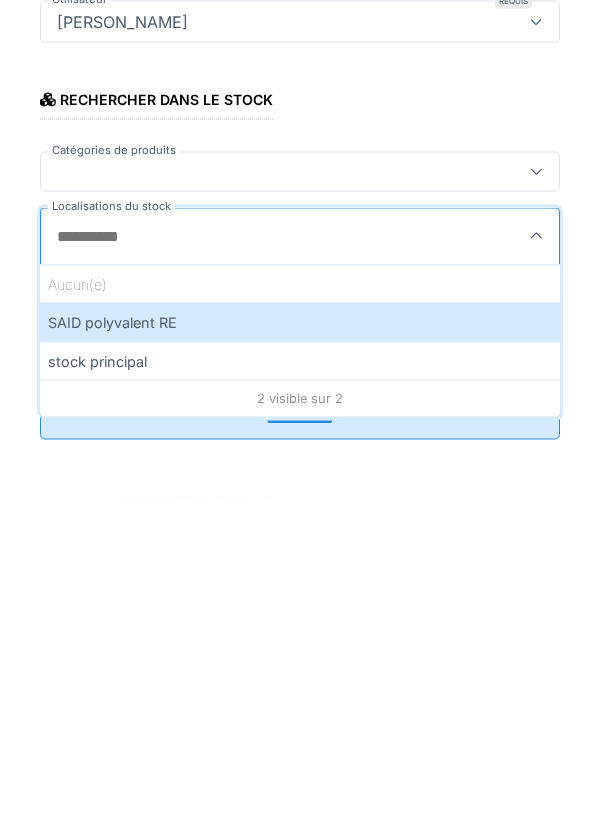 click on "SAID polyvalent RE" at bounding box center [300, 649] 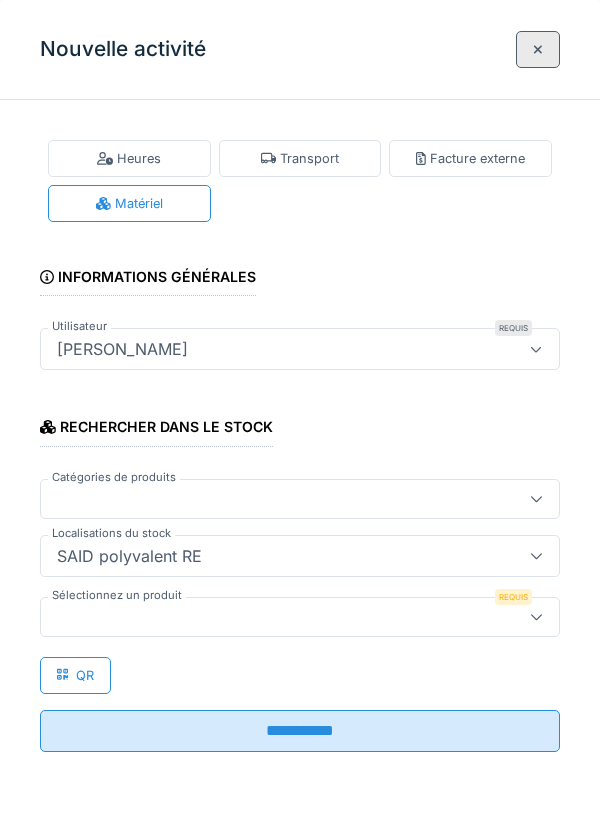 click at bounding box center [274, 617] 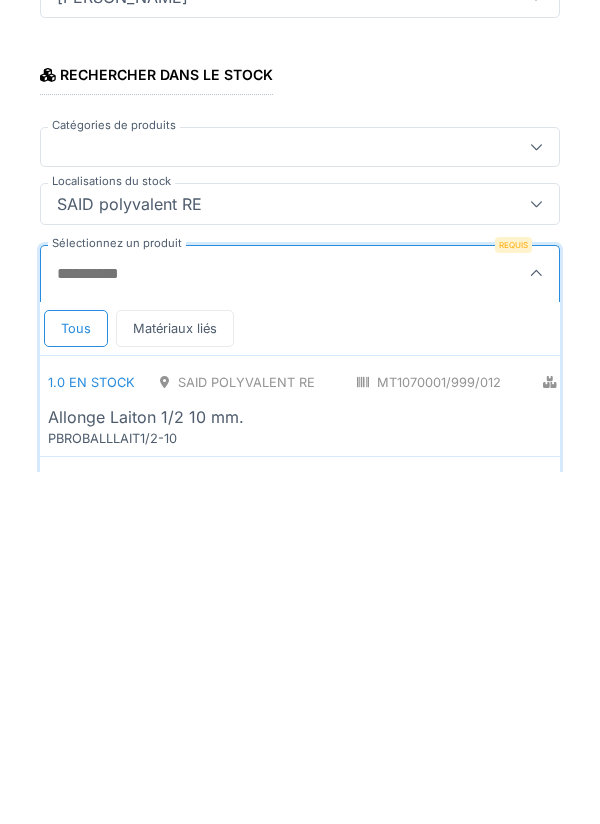scroll, scrollTop: 1, scrollLeft: 0, axis: vertical 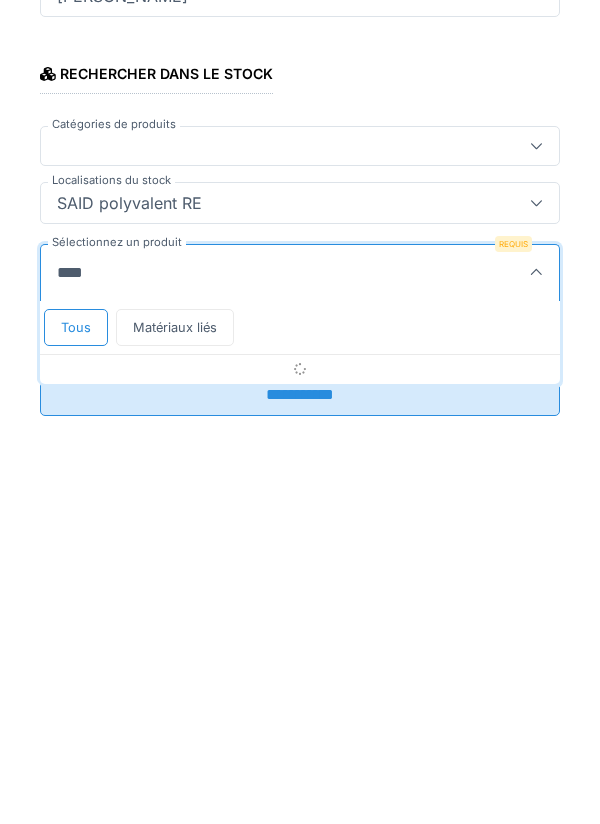 type on "*****" 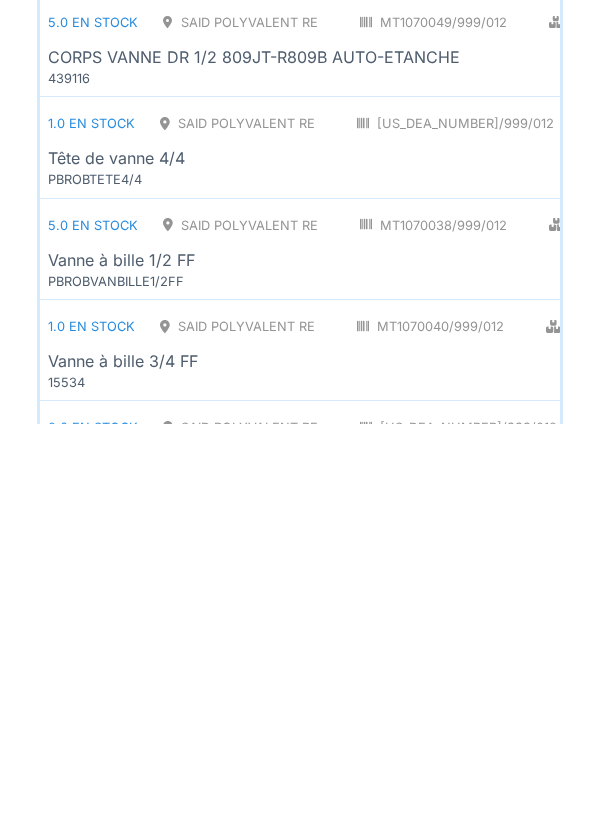 scroll, scrollTop: 320, scrollLeft: 0, axis: vertical 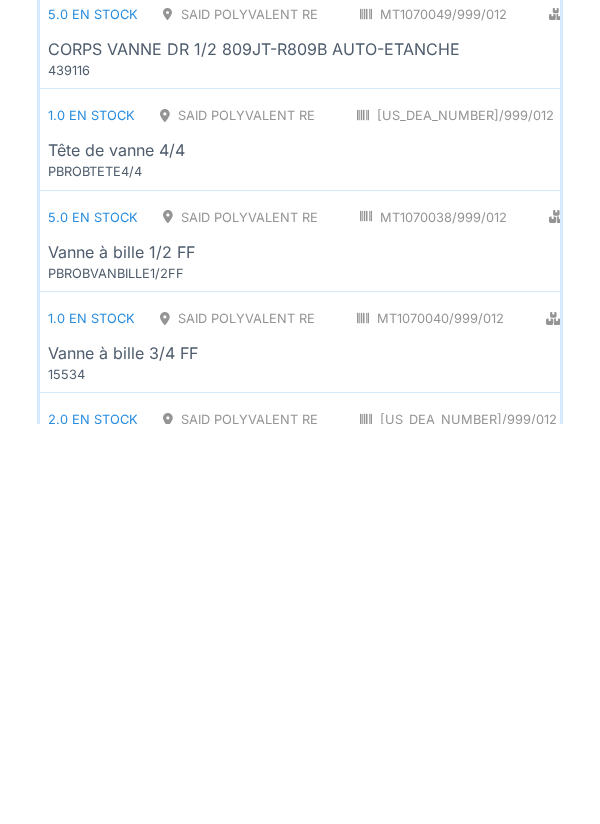 click on "5.0 en stock SAID polyvalent RE MT1070038/999/012 Plomberie - Robinetterie PCE Vanne à bille 1/2 FF PBROBVANBILLE1/2FF" at bounding box center [491, 641] 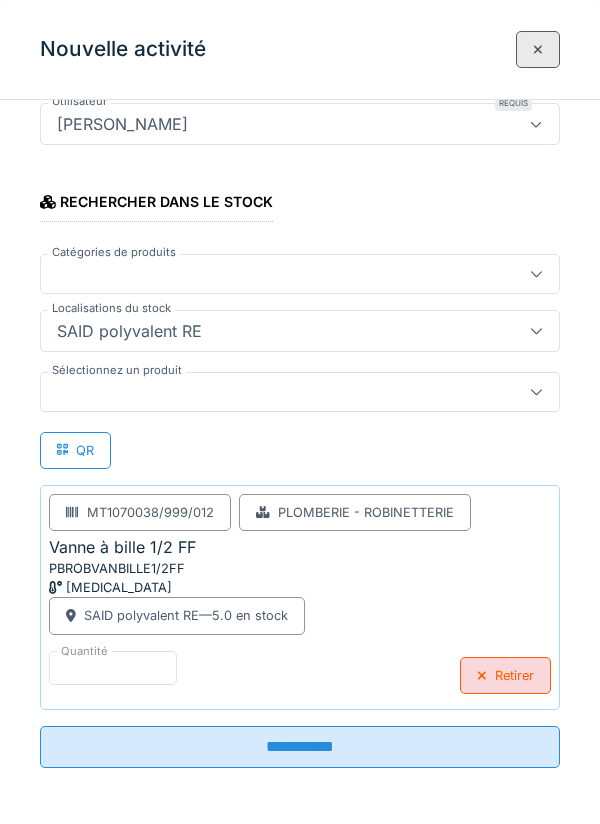 scroll, scrollTop: 225, scrollLeft: 0, axis: vertical 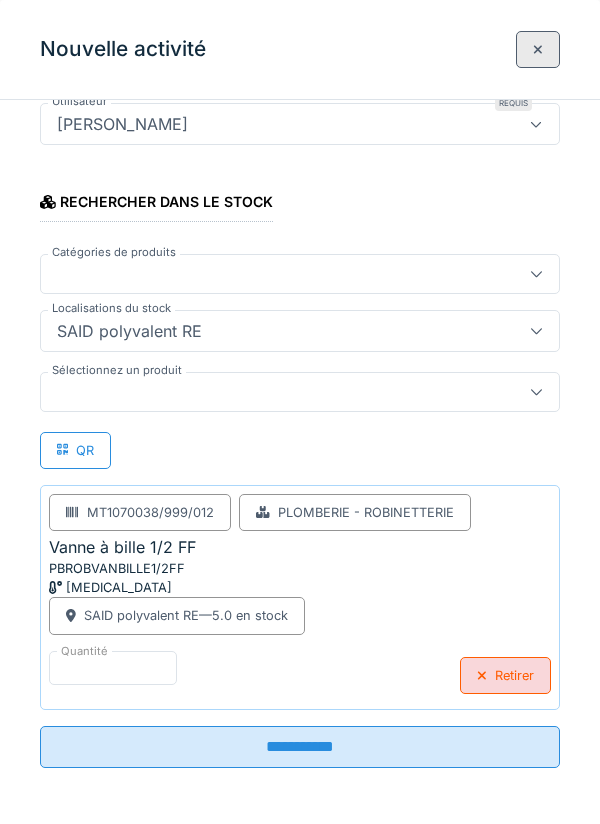 click at bounding box center [274, 392] 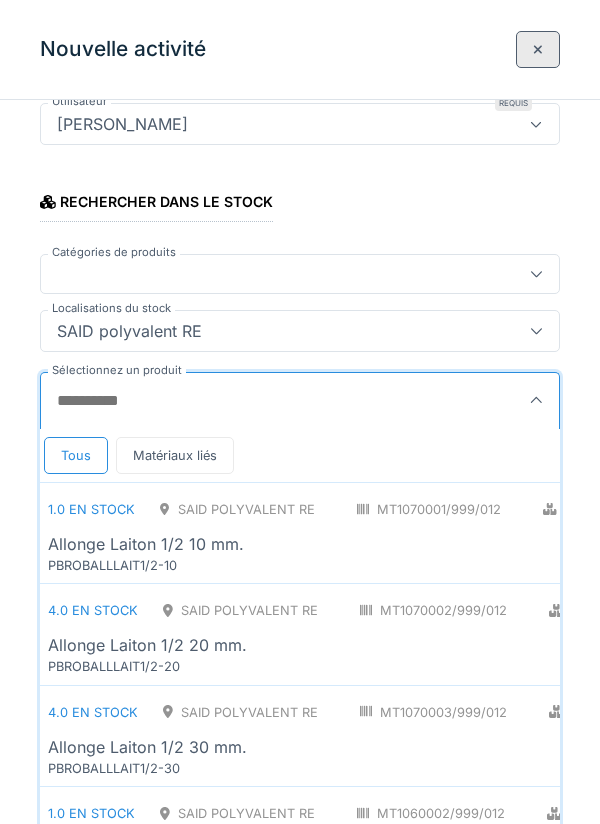click on "Sélectionnez un produit" at bounding box center [262, 401] 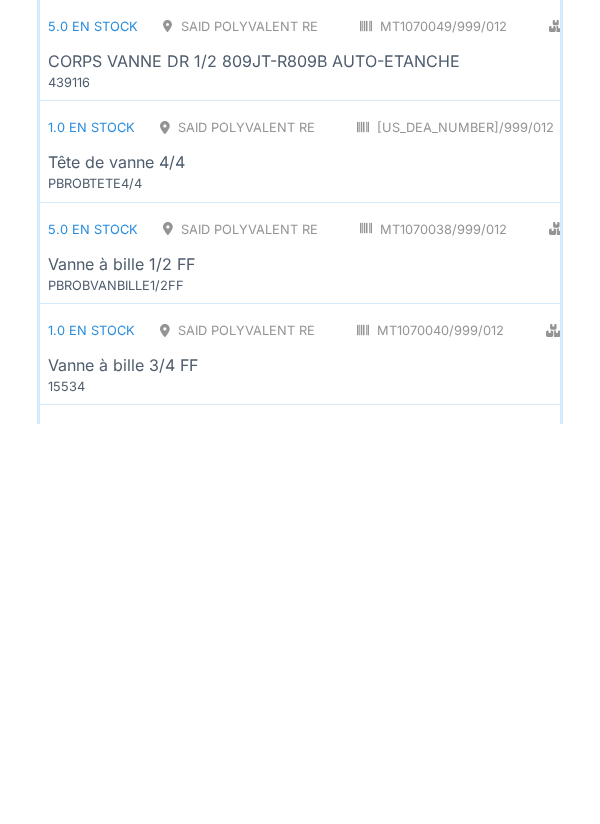 scroll, scrollTop: 426, scrollLeft: 0, axis: vertical 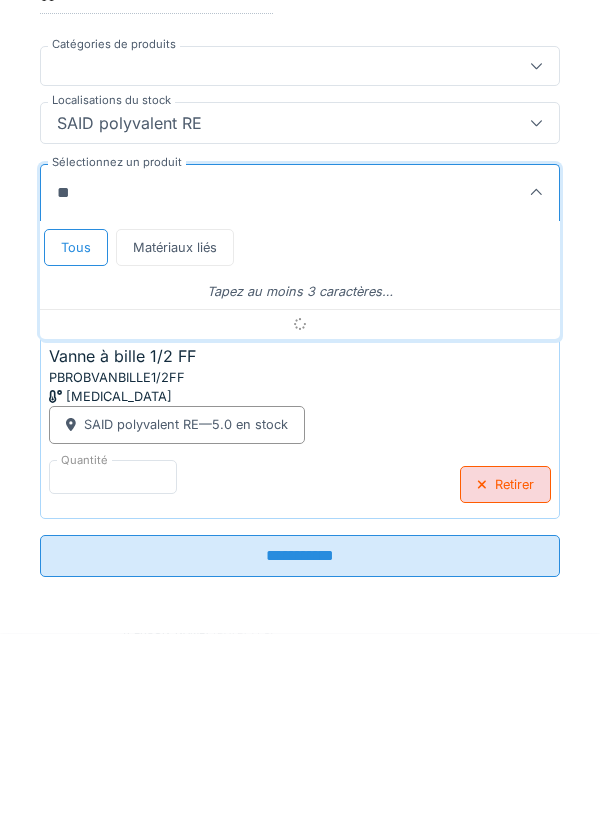 type on "*" 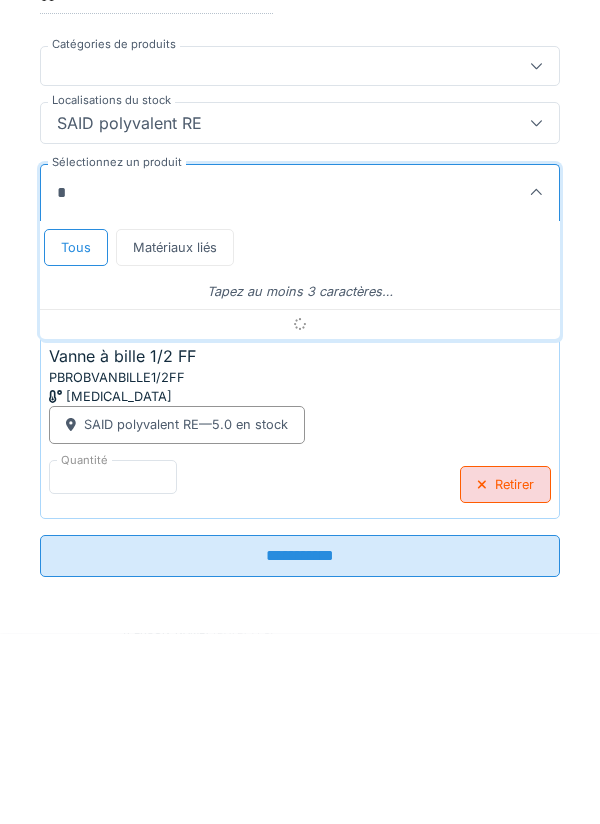 scroll, scrollTop: 242, scrollLeft: 0, axis: vertical 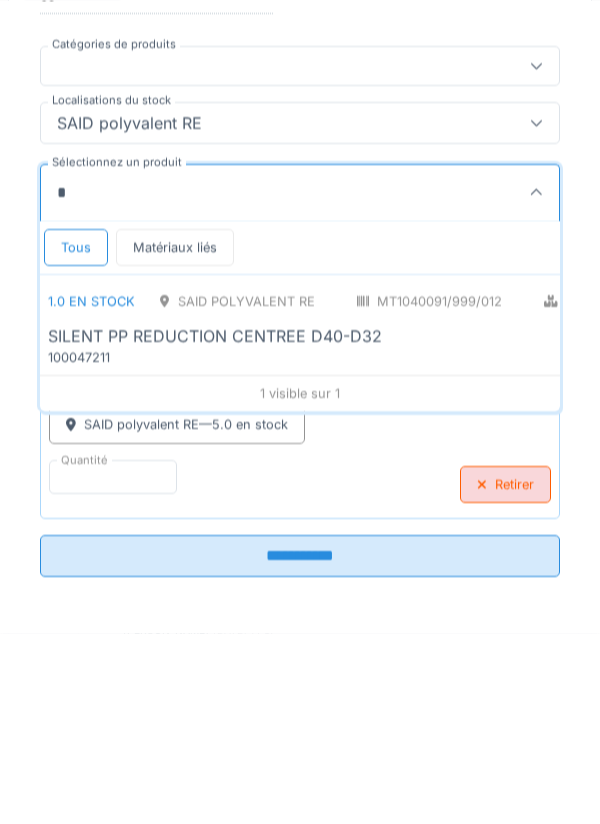 type on "*********" 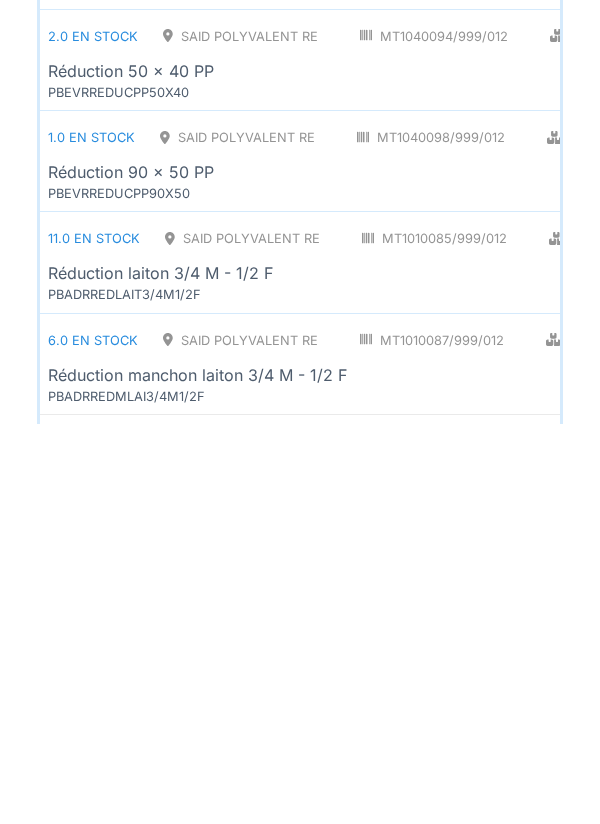 scroll, scrollTop: 527, scrollLeft: 0, axis: vertical 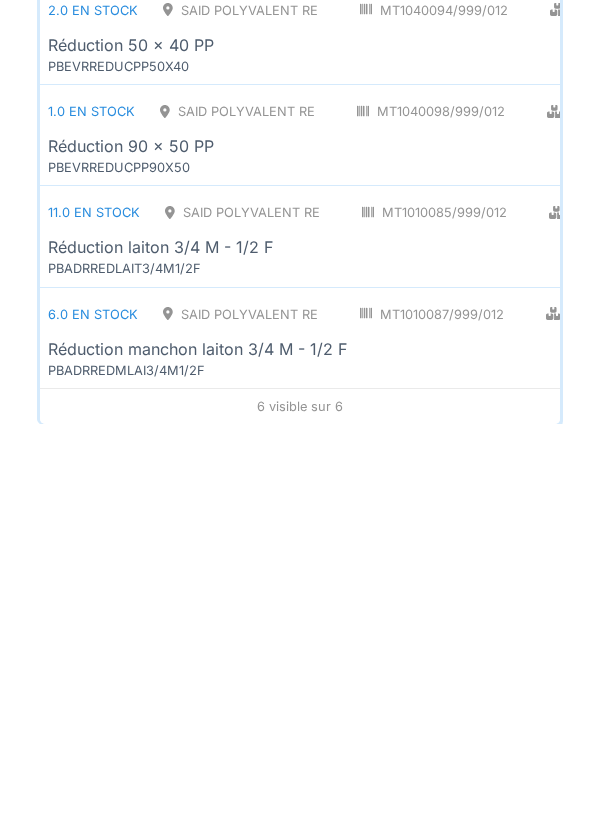 click on "Réduction laiton 3/4 M - 1/2 F" at bounding box center (517, 647) 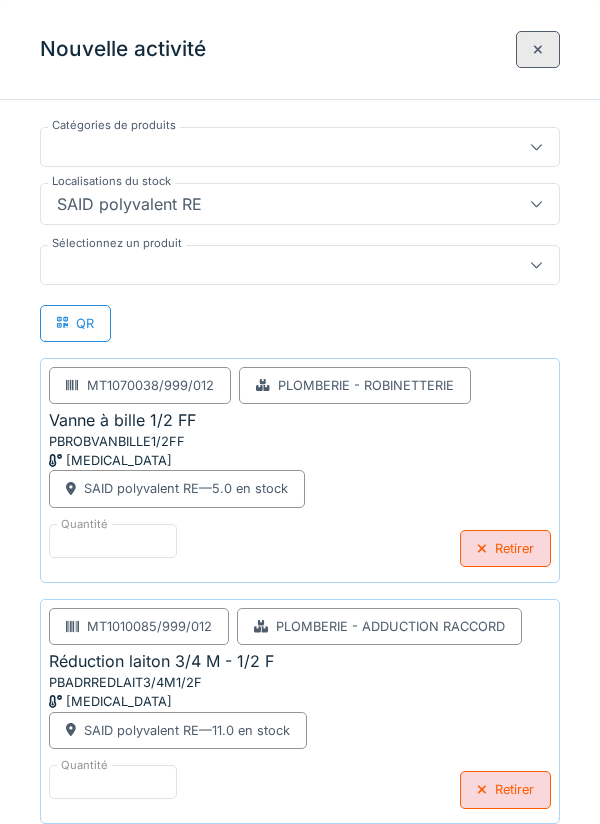 scroll, scrollTop: 370, scrollLeft: 0, axis: vertical 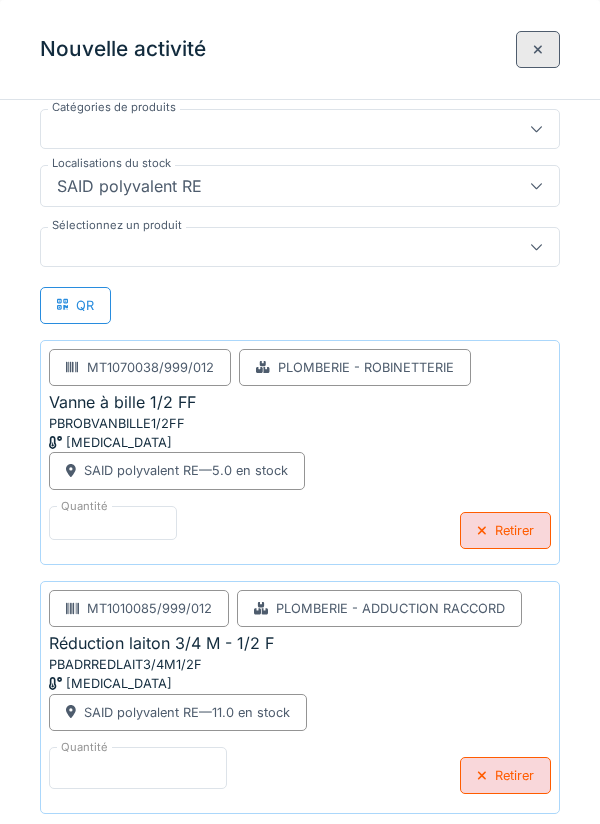 click on "*" at bounding box center (138, 768) 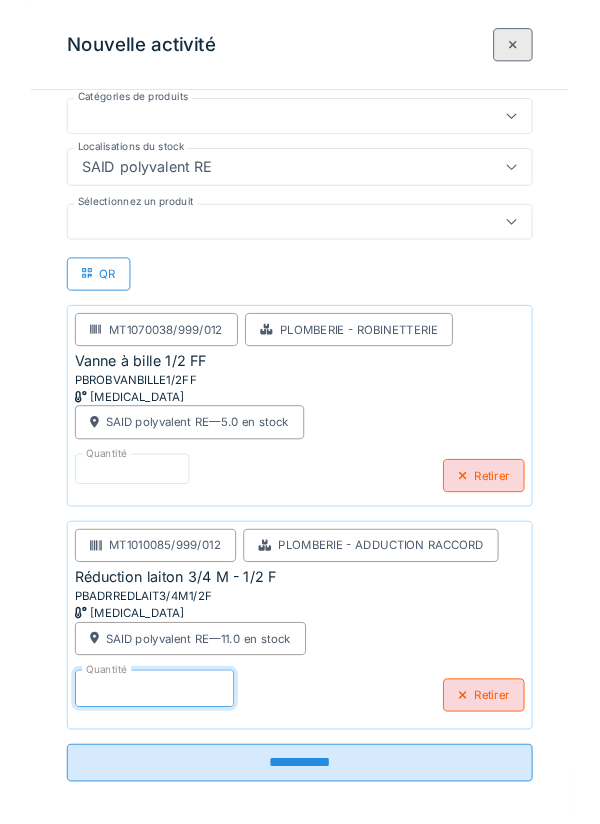 scroll, scrollTop: 281, scrollLeft: 0, axis: vertical 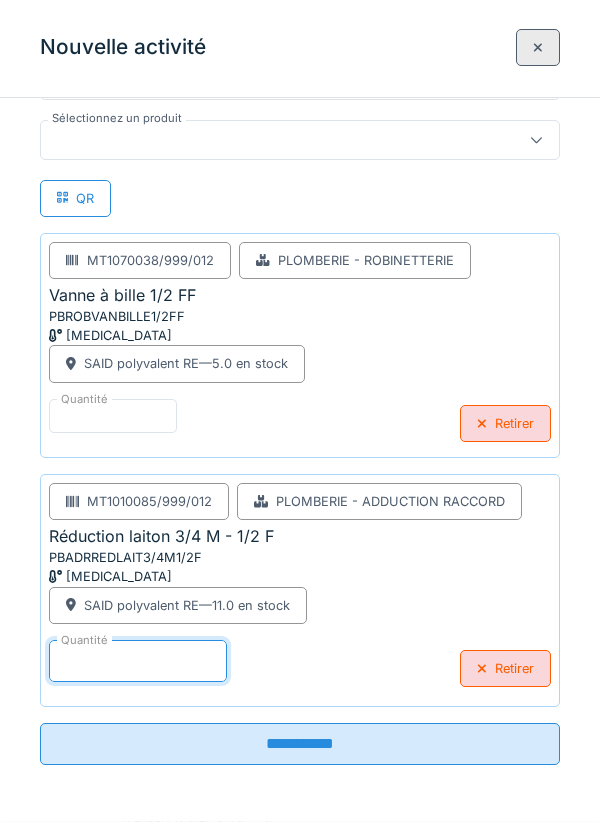type on "*" 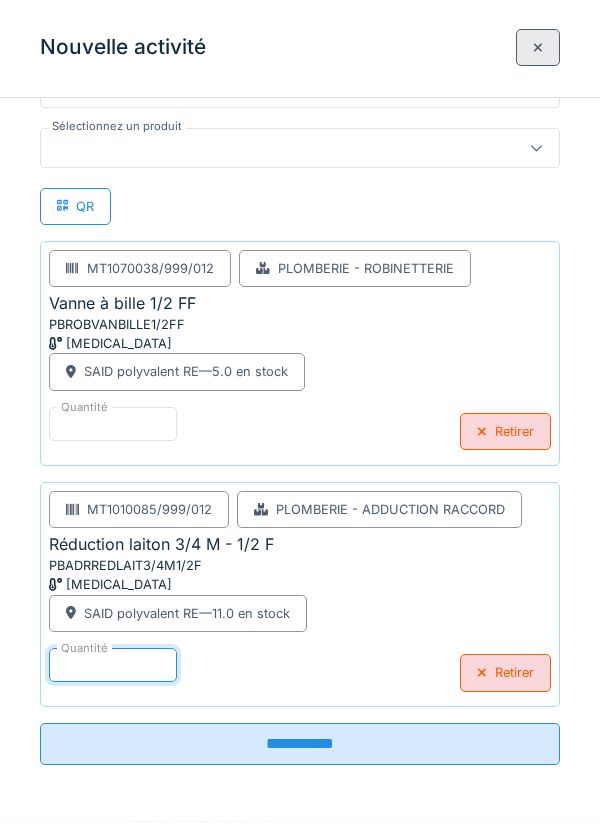 click at bounding box center (536, 151) 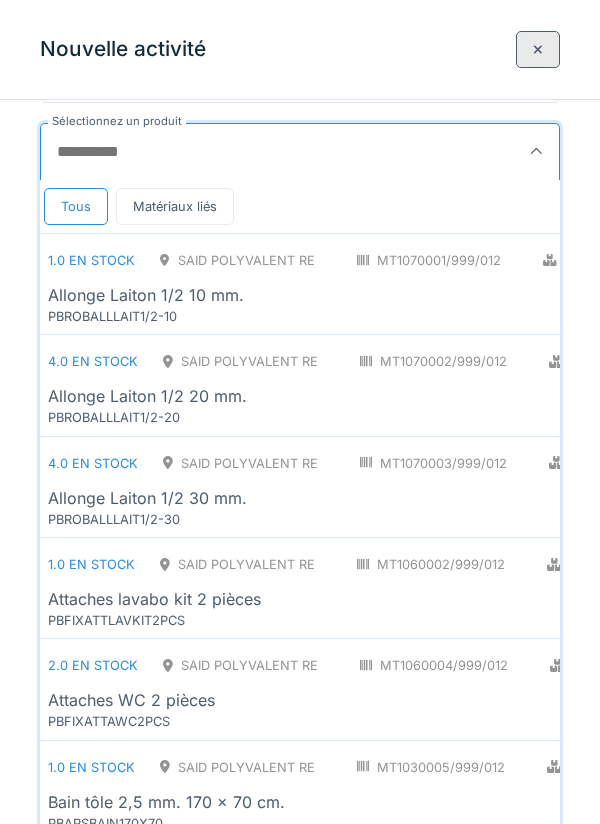 scroll, scrollTop: 413, scrollLeft: 0, axis: vertical 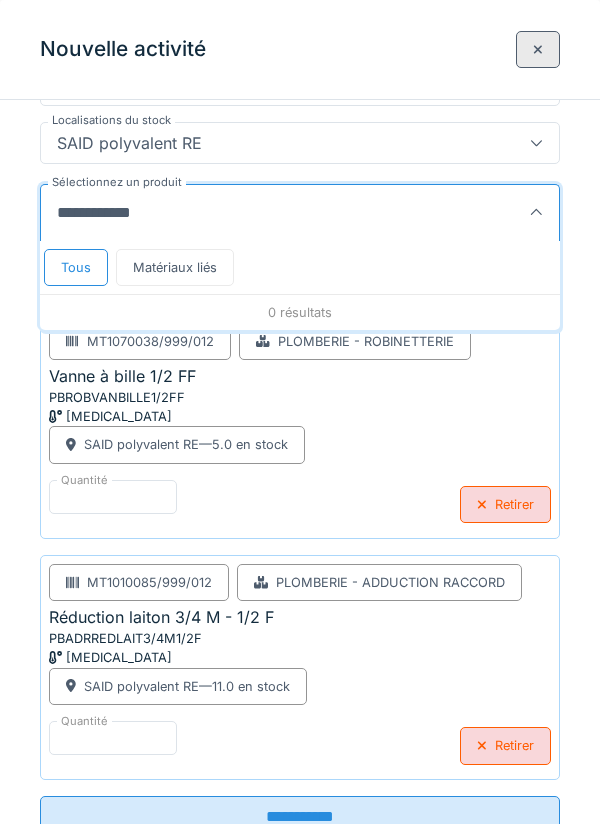 type on "**********" 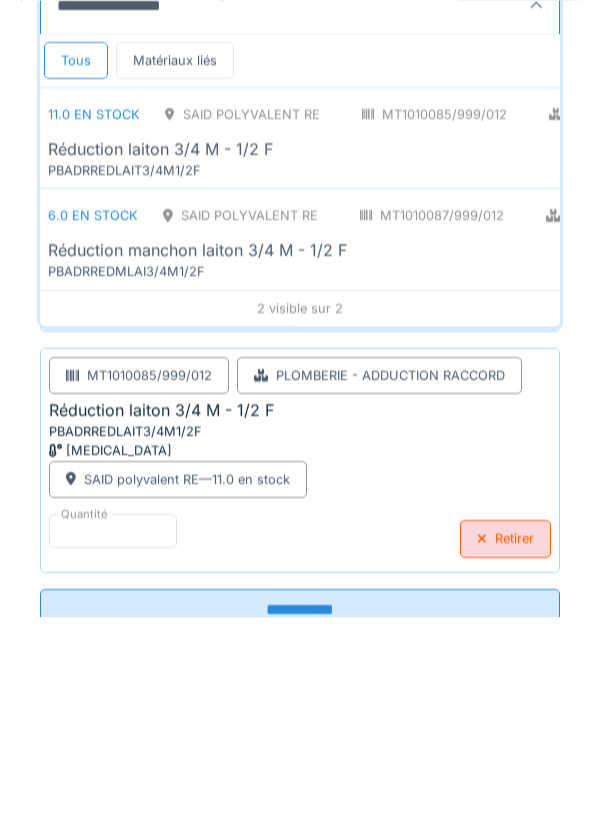 click on "6.0 en stock SAID polyvalent RE MT1010087/999/012 Plomberie - Adduction raccord PCE Réduction manchon laiton 3/4 M - 1/2 F PBADRREDMLAI3/4M1/2F" at bounding box center [516, 446] 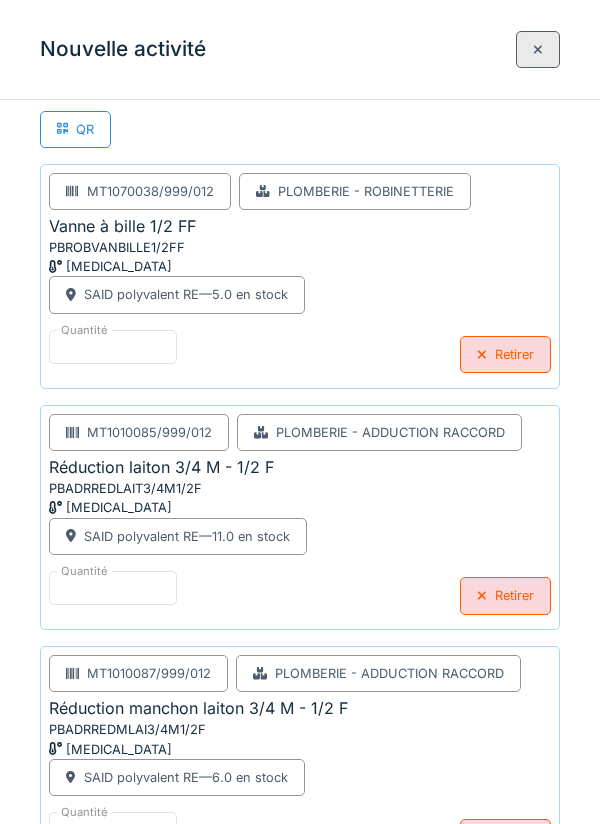 scroll, scrollTop: 611, scrollLeft: 0, axis: vertical 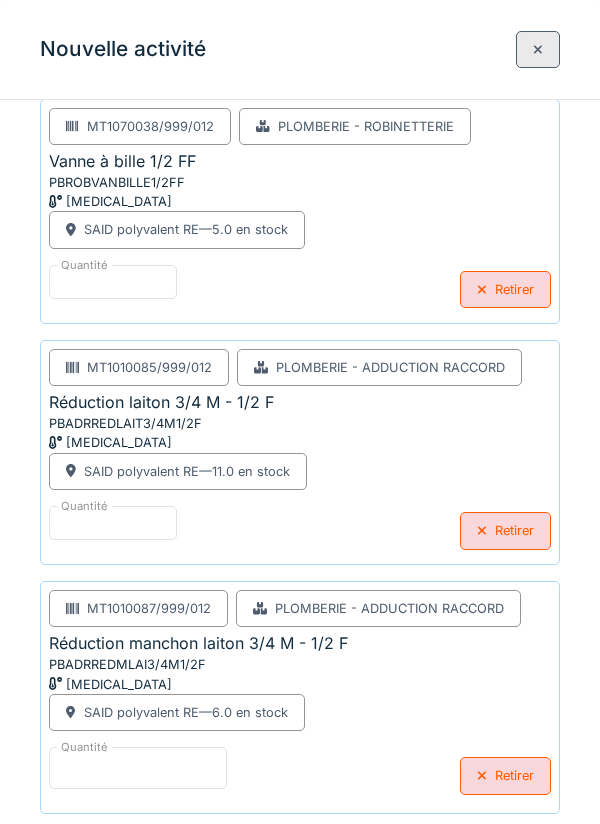 click on "*" at bounding box center [138, 768] 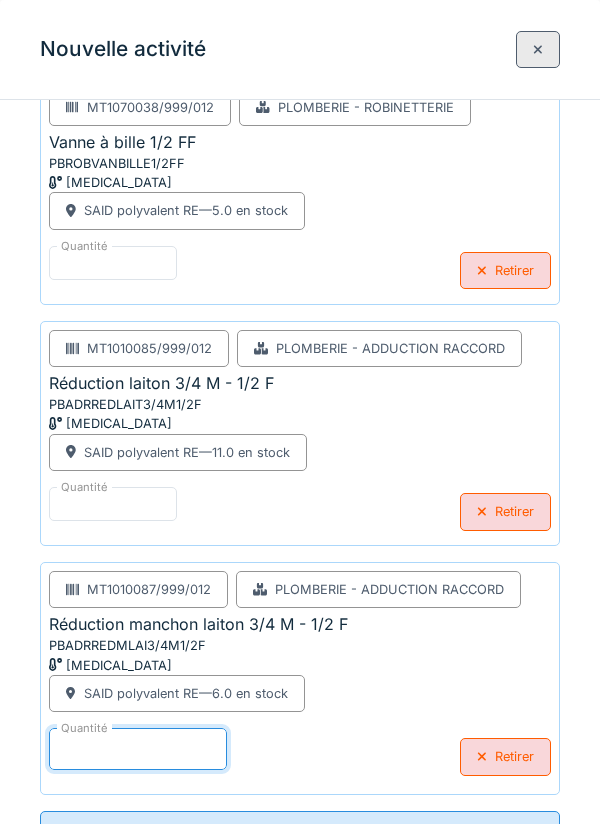 scroll, scrollTop: 368, scrollLeft: 0, axis: vertical 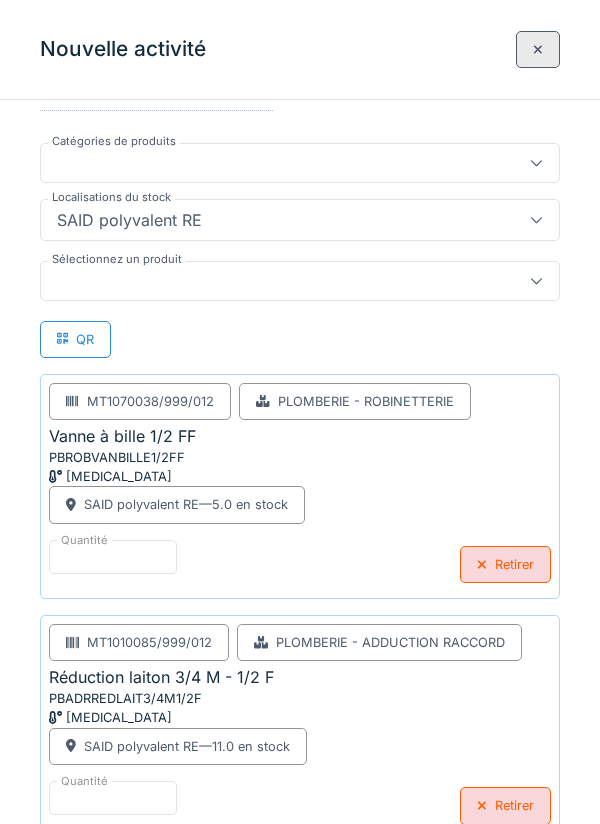click at bounding box center [274, 281] 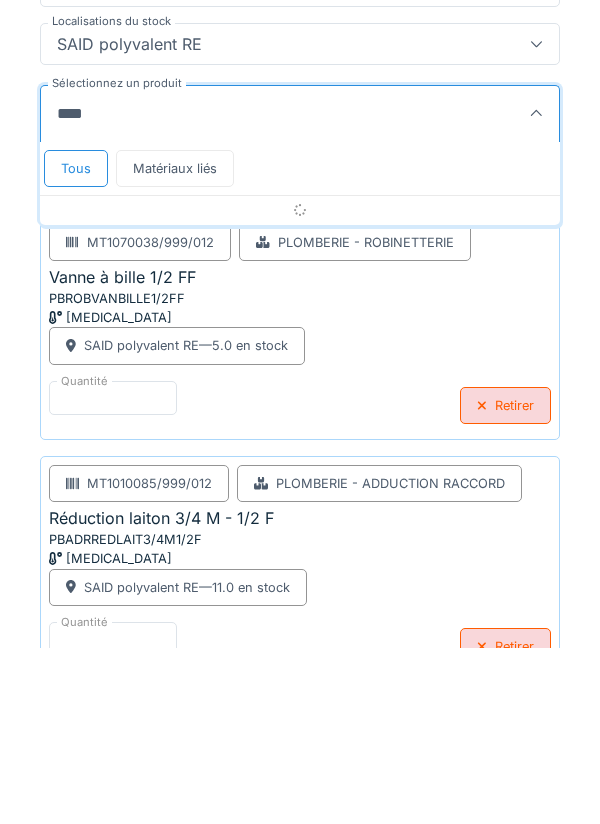 type on "*****" 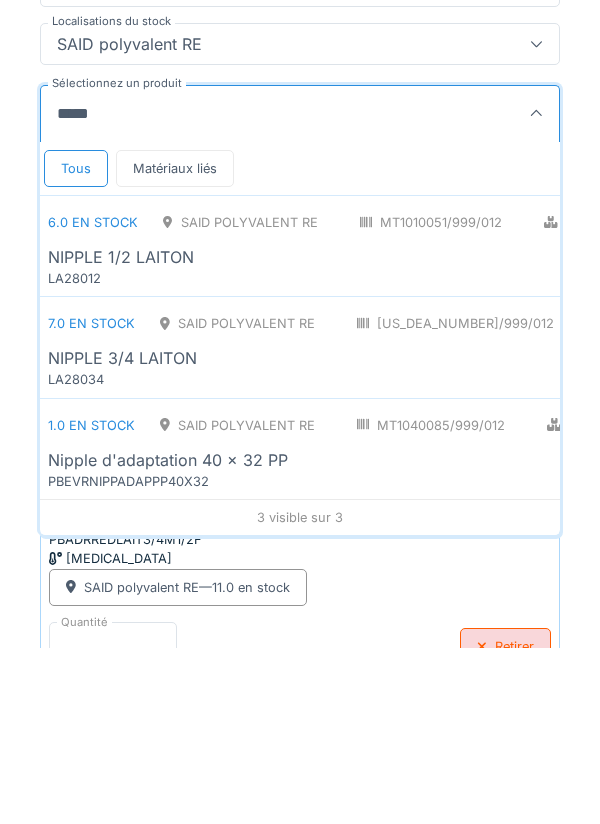 click on "7.0 en stock SAID polyvalent RE MT1010052/999/012 Plomberie - Adduction raccord PCE NIPPLE 3/4 LAITON LA28034" at bounding box center (541, 523) 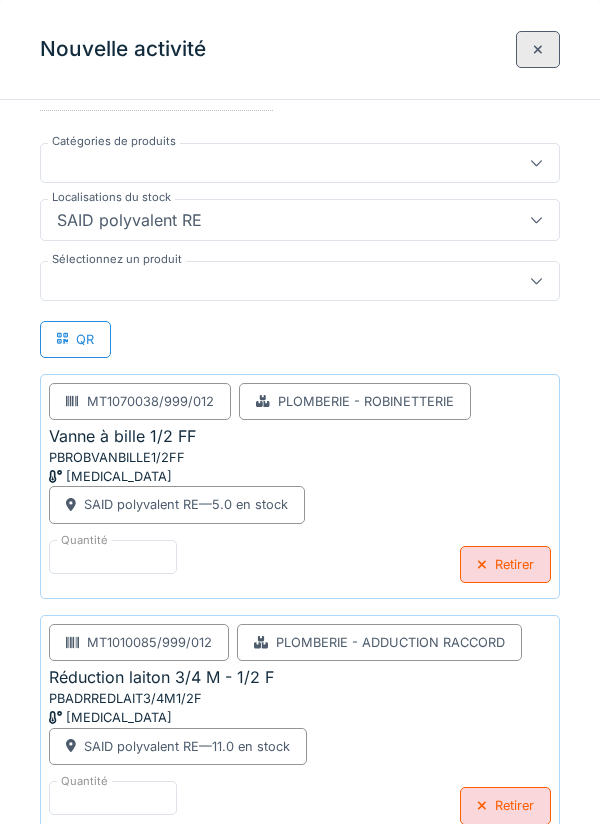 click at bounding box center (274, 281) 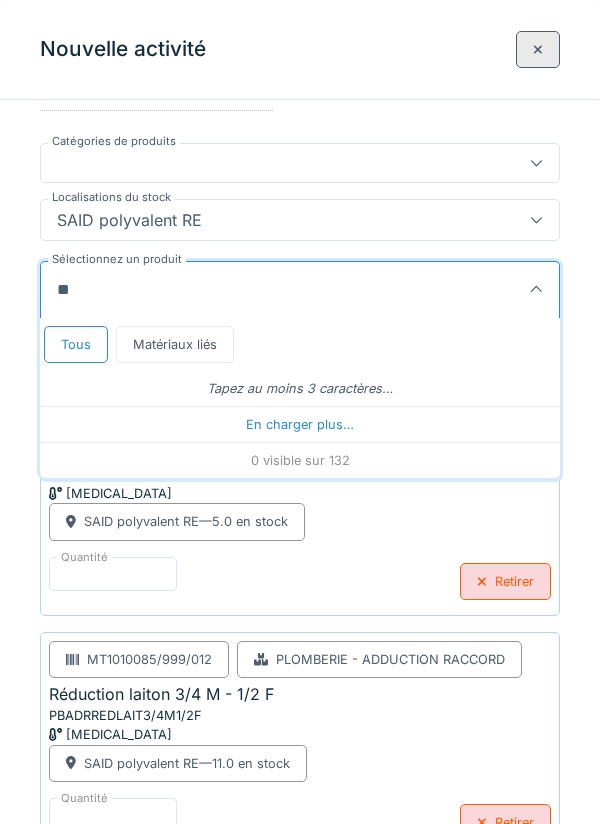 type on "***" 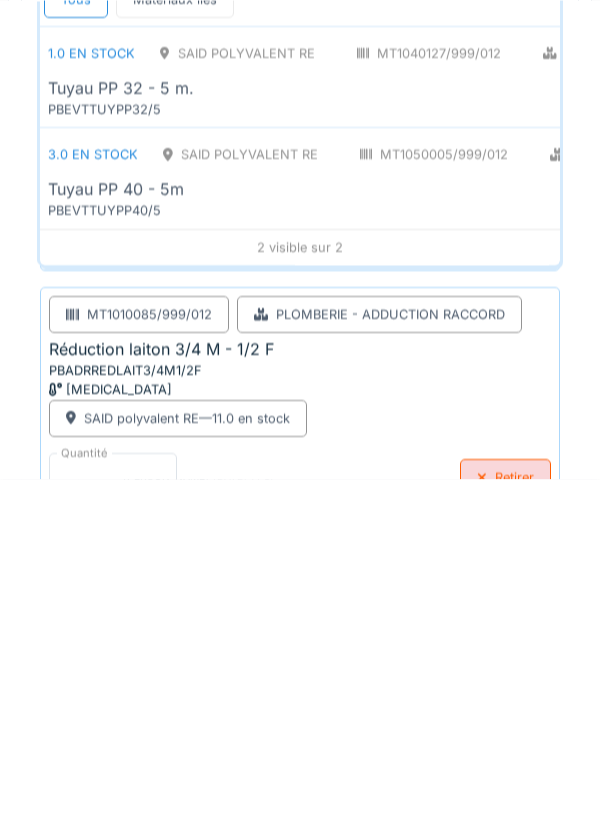 click on "Tuyau PP 40 - 5m" at bounding box center (360, 534) 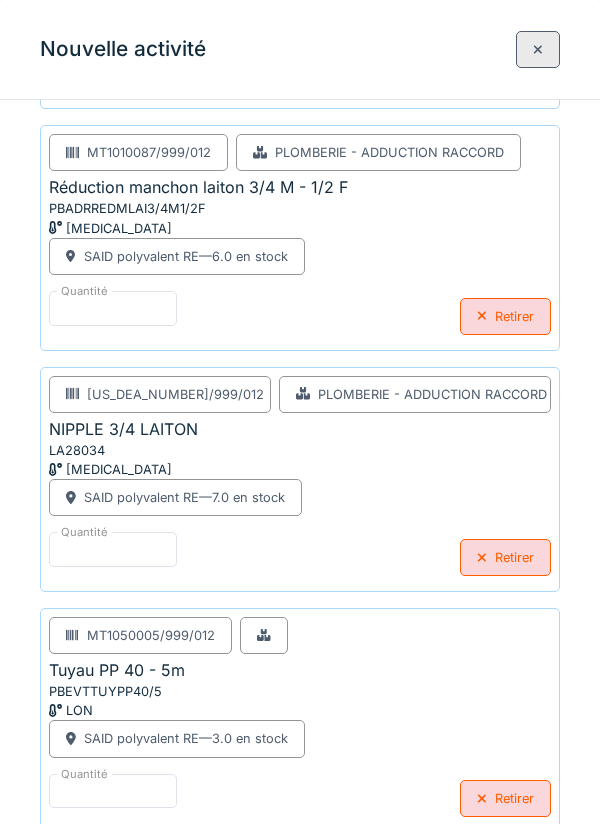 scroll, scrollTop: 1068, scrollLeft: 0, axis: vertical 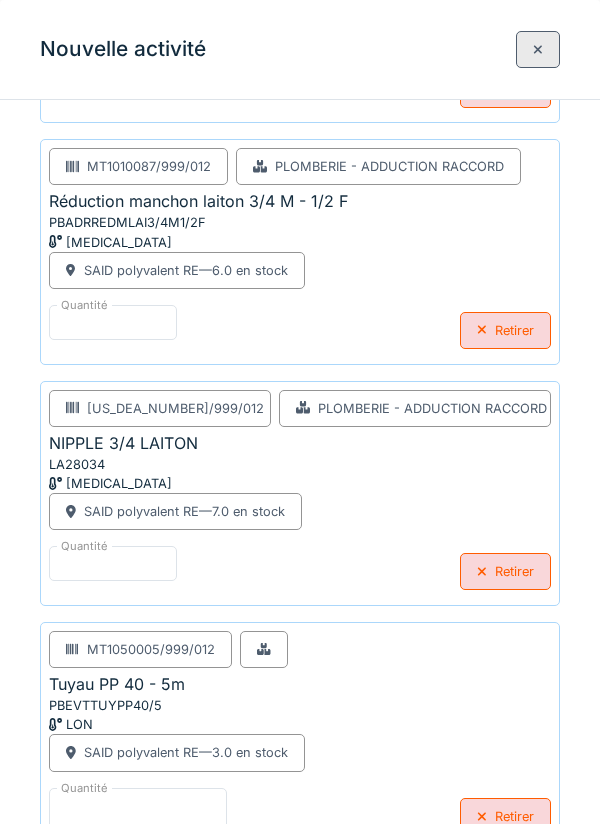 click on "*" at bounding box center [138, 809] 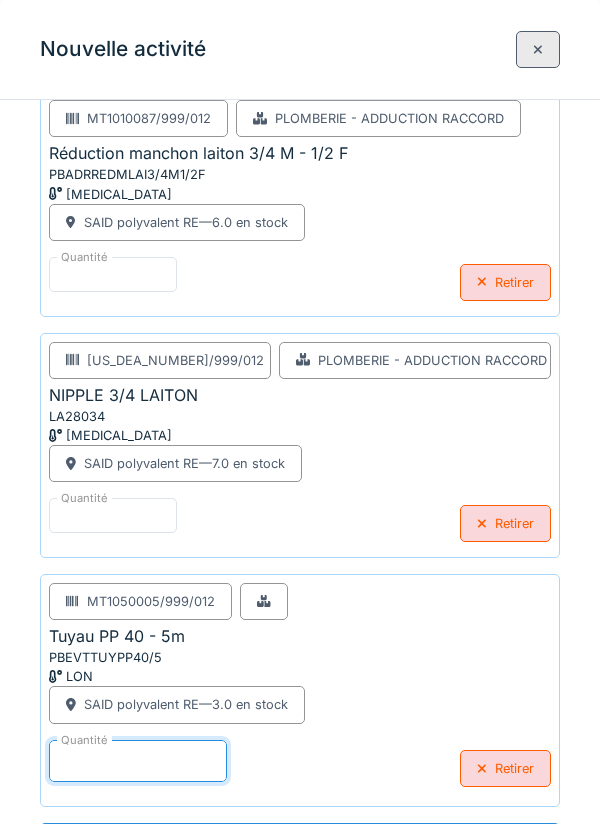 scroll, scrollTop: 1005, scrollLeft: 0, axis: vertical 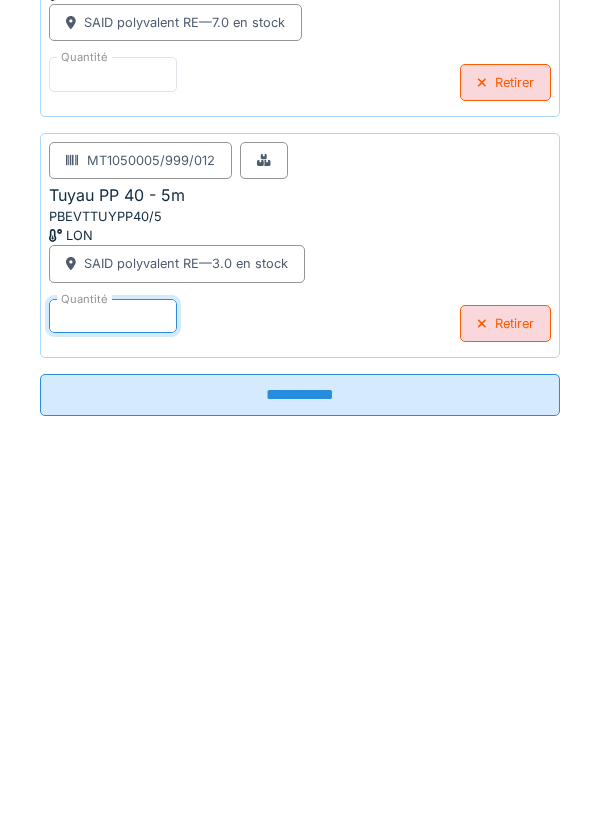 click on "Retirer" at bounding box center (505, 675) 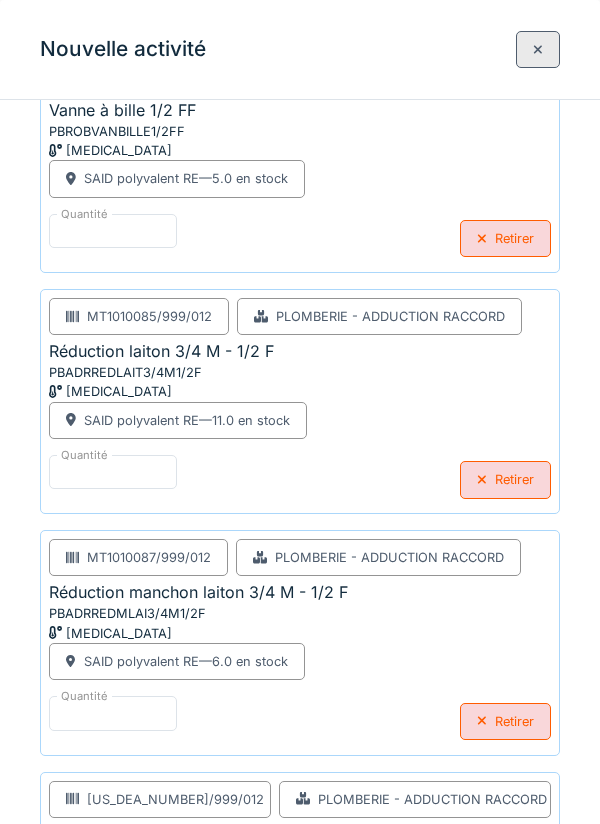 scroll, scrollTop: 0, scrollLeft: 0, axis: both 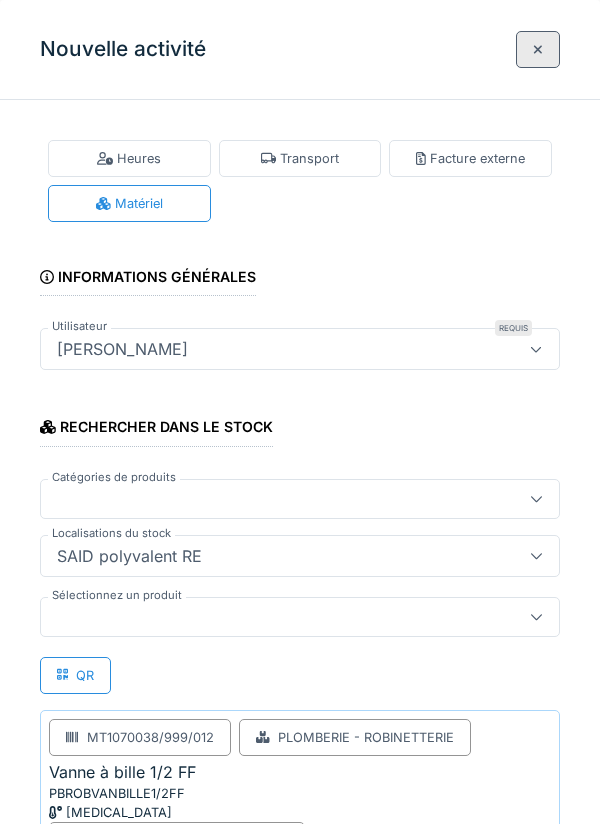 click at bounding box center (274, 617) 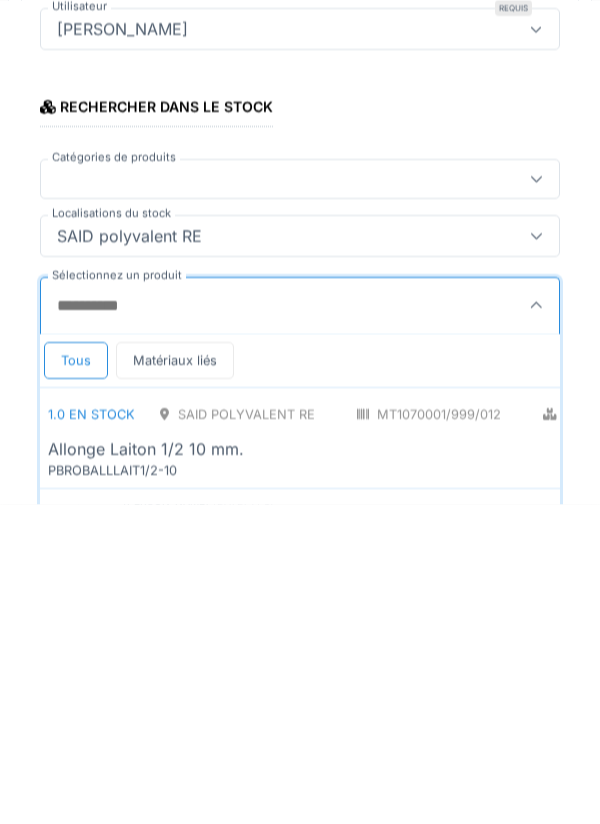 scroll, scrollTop: 37, scrollLeft: 0, axis: vertical 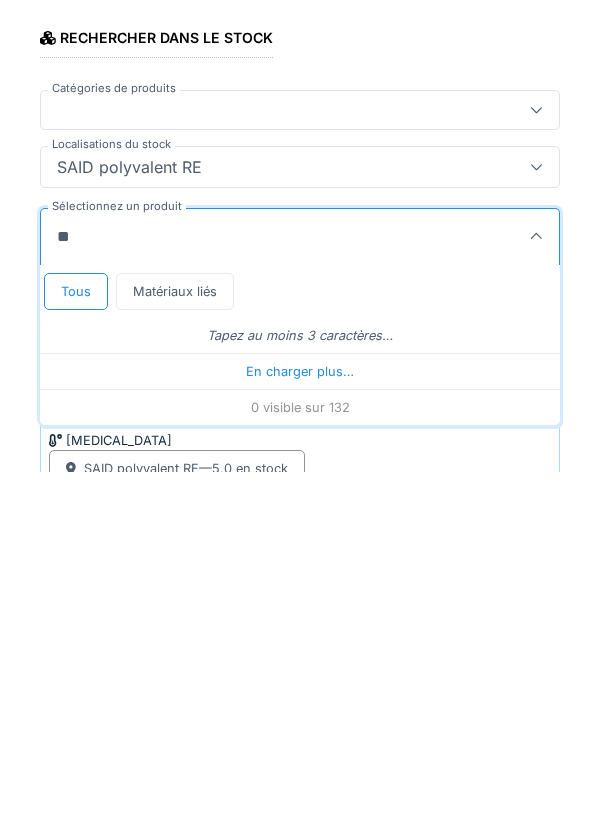 type on "***" 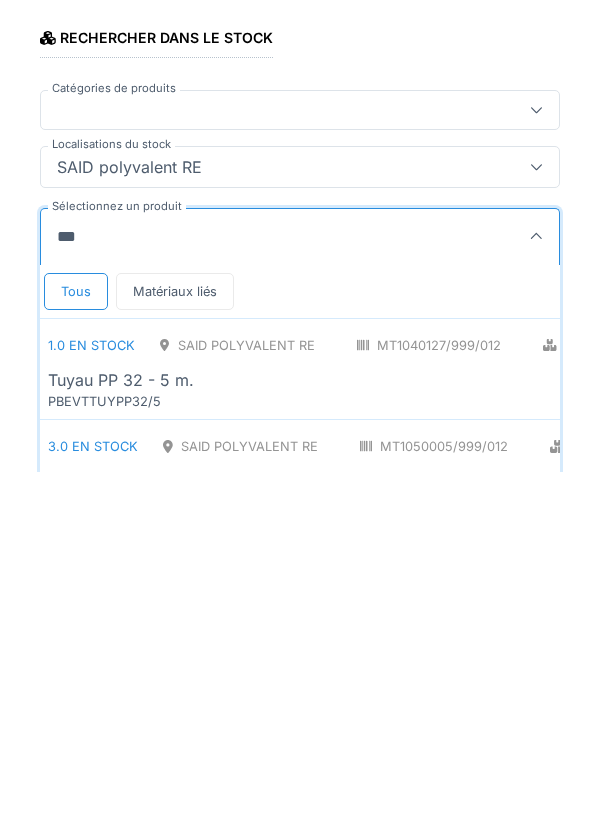click on "Tuyau PP 32 - 5 m." at bounding box center [483, 732] 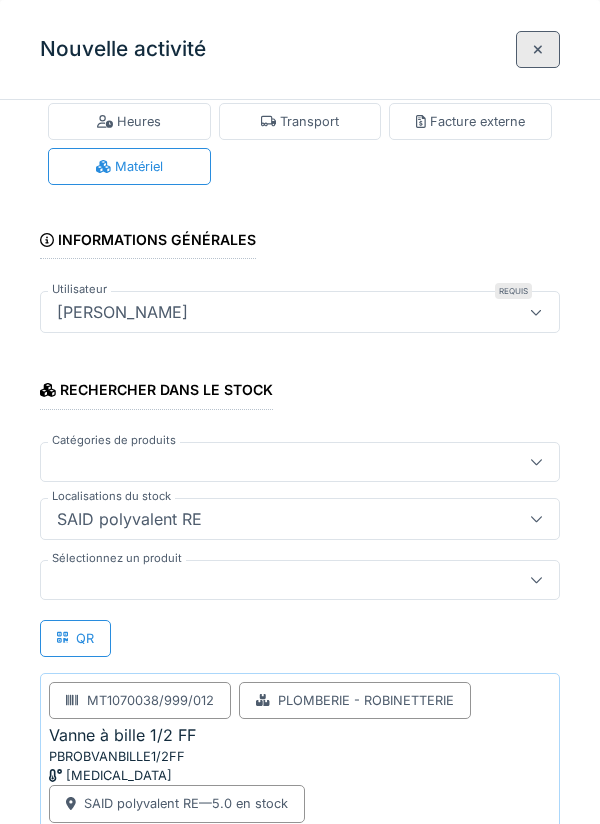 click at bounding box center (274, 580) 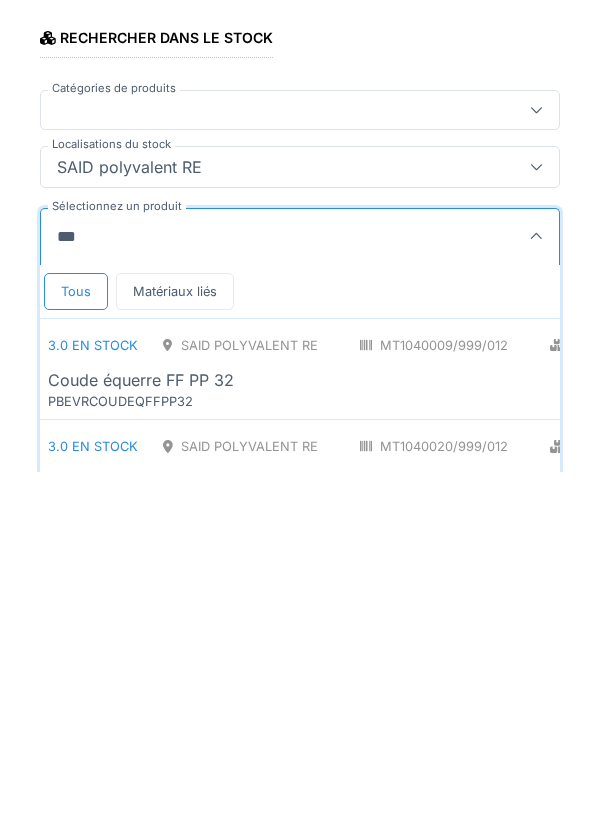 type on "*****" 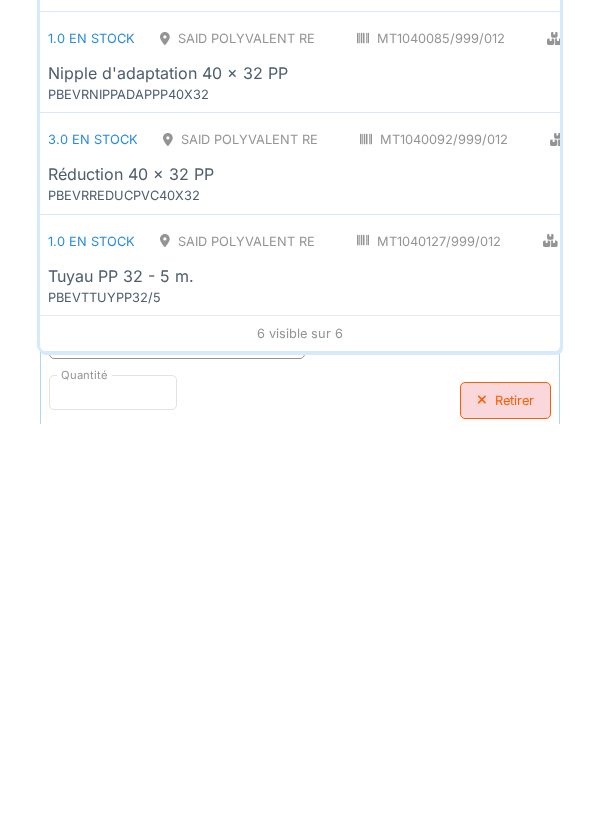 scroll, scrollTop: 626, scrollLeft: 0, axis: vertical 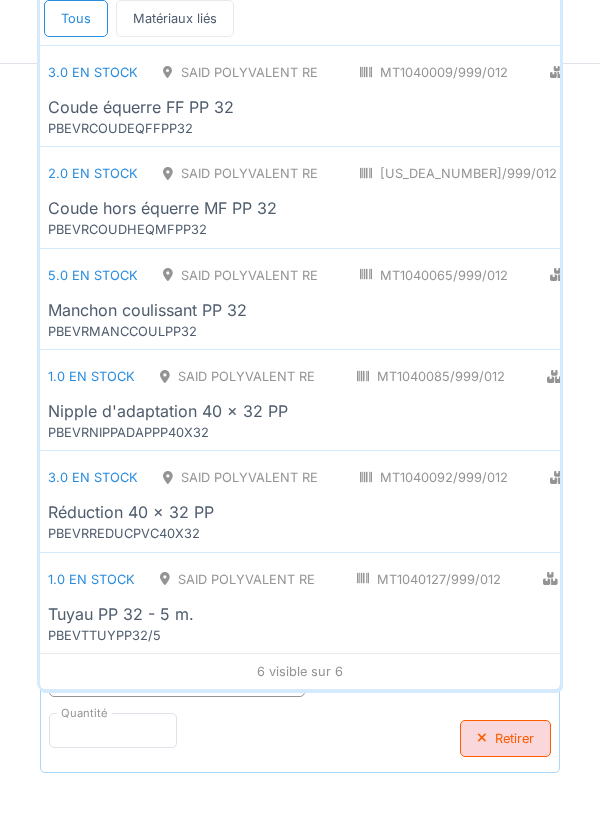 click on "3.0 en stock SAID polyvalent RE MT1040009/999/012 Plomberie - Evacuation raccord PCE Coude équerre FF PP 32 PBEVRCOUDEQFFPP32" at bounding box center (521, 132) 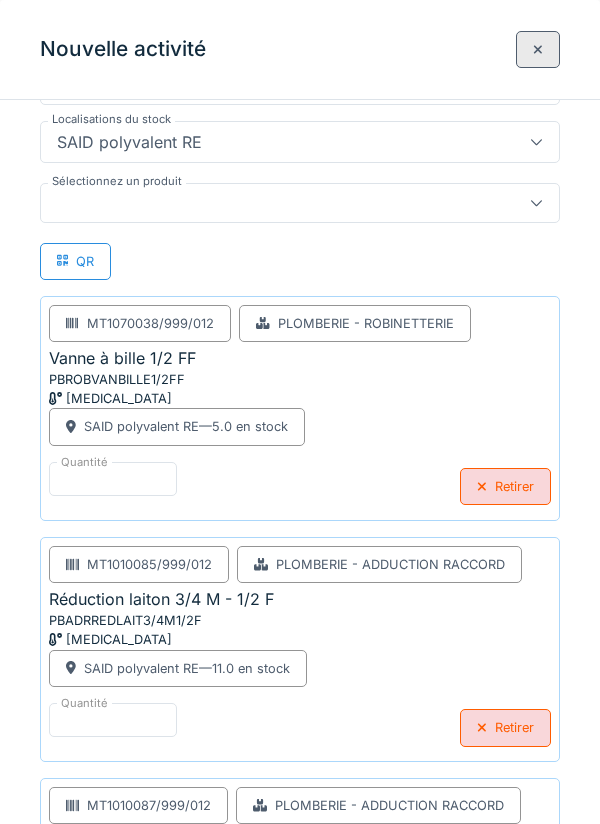 scroll, scrollTop: 412, scrollLeft: 0, axis: vertical 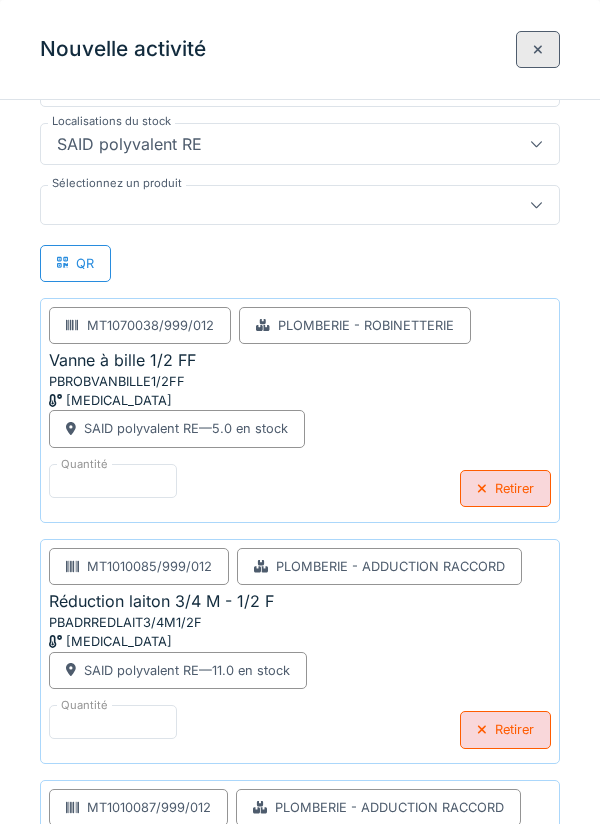 click at bounding box center (274, 205) 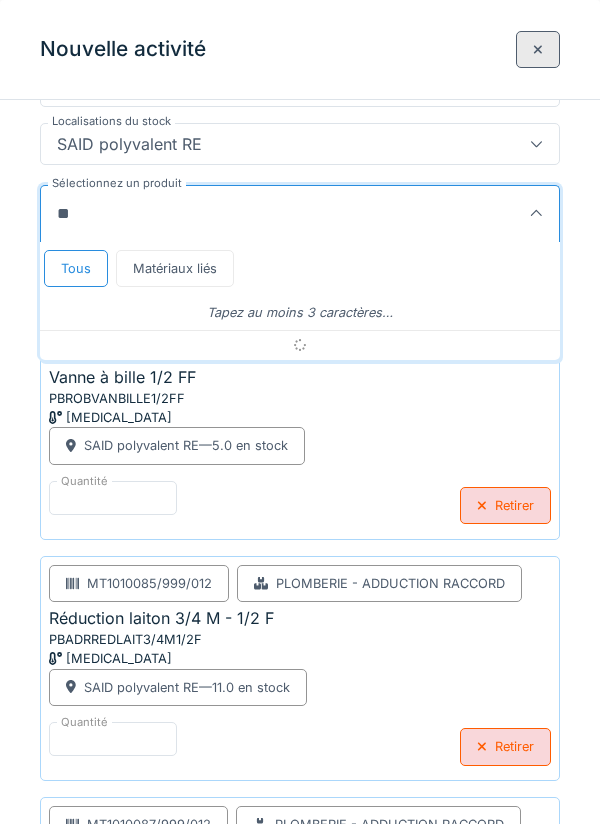 type on "**" 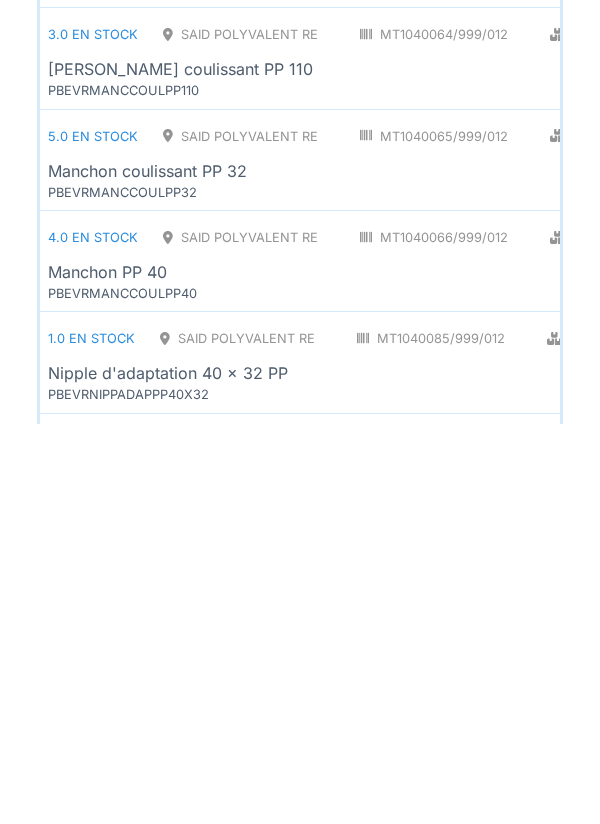 scroll, scrollTop: 1214, scrollLeft: 0, axis: vertical 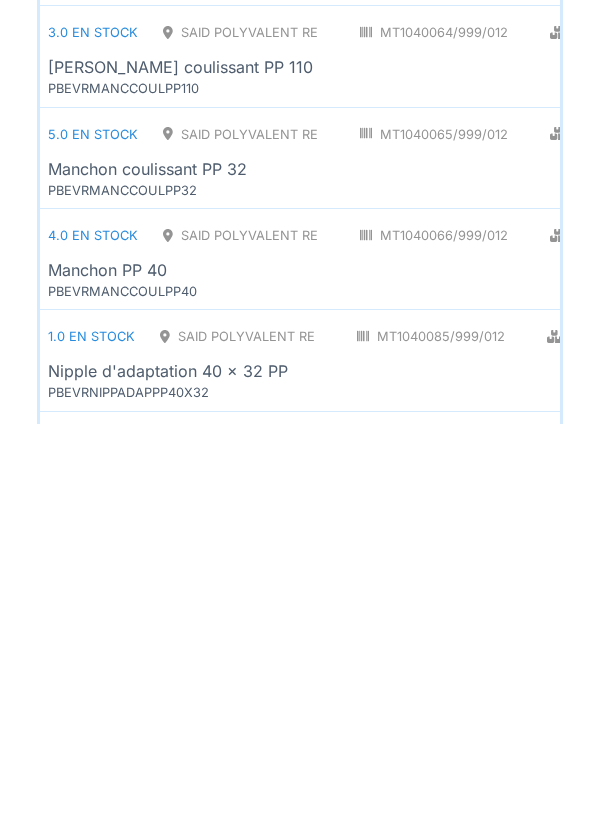 click on "5.0 en stock SAID polyvalent RE MT1040065/999/012 Plomberie - Evacuation raccord PCE Manchon coulissant PP 32 PBEVRMANCCOULPP32" at bounding box center (521, 558) 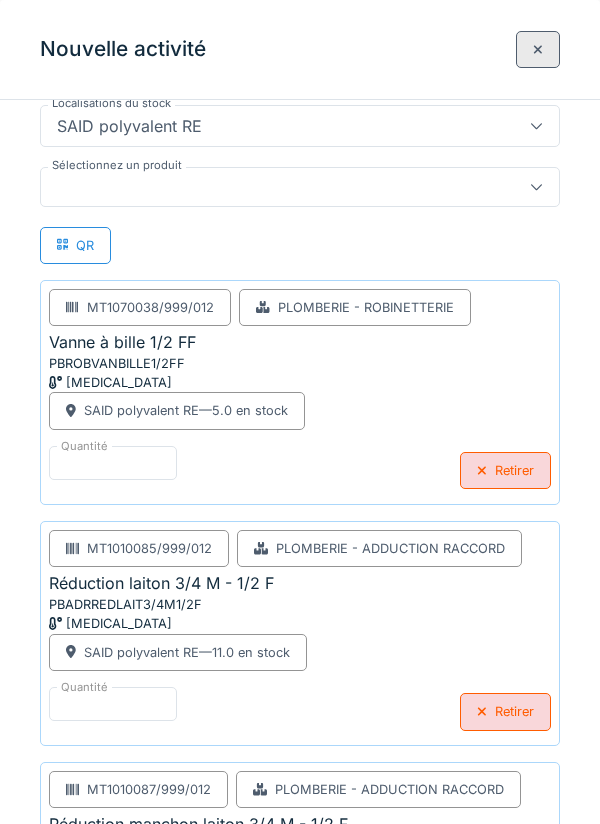 scroll, scrollTop: 428, scrollLeft: 0, axis: vertical 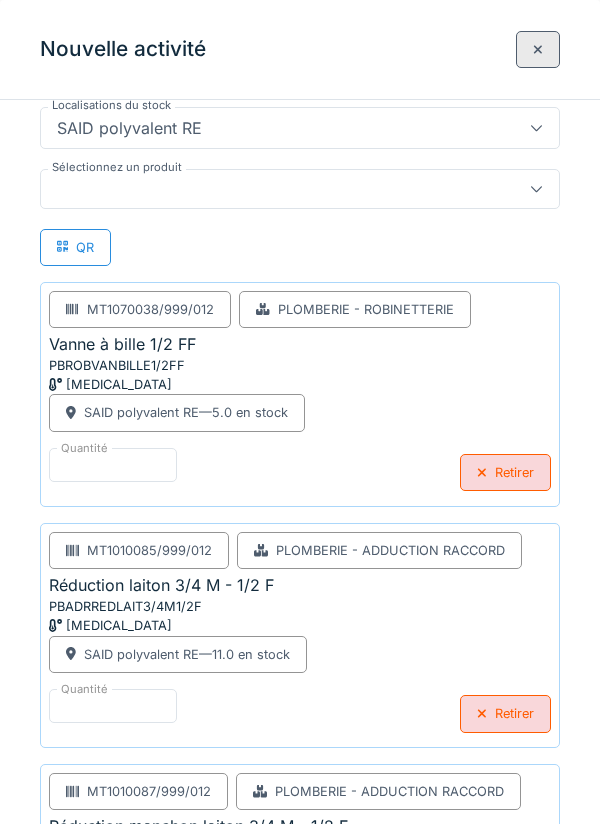 click at bounding box center [300, 189] 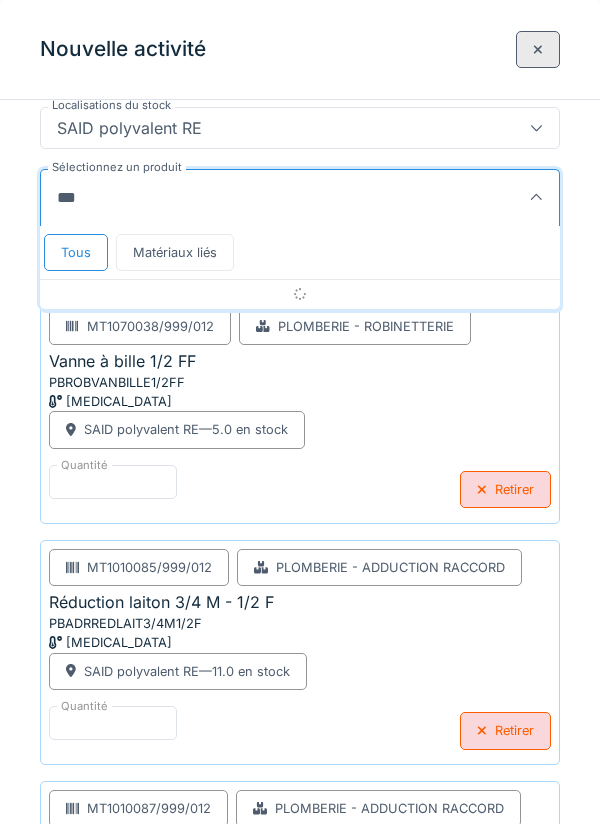 type on "****" 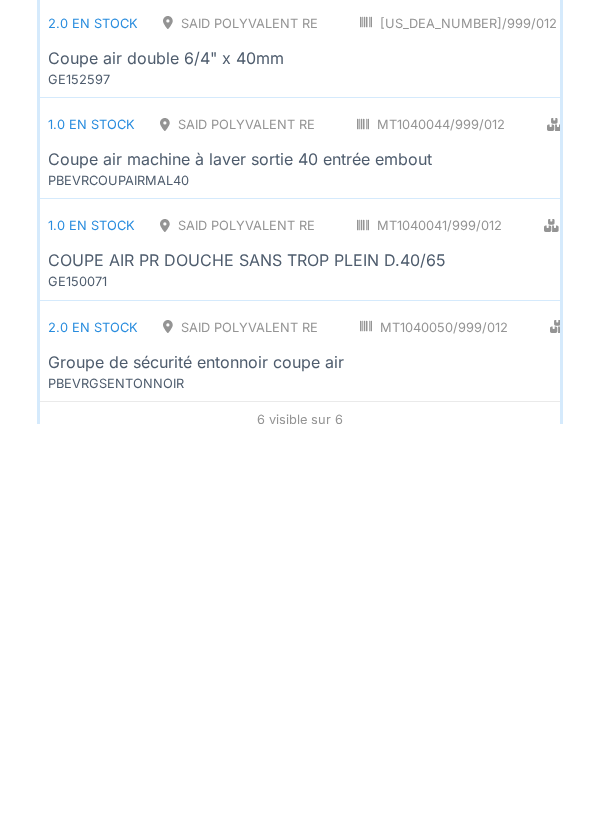 scroll, scrollTop: 597, scrollLeft: 0, axis: vertical 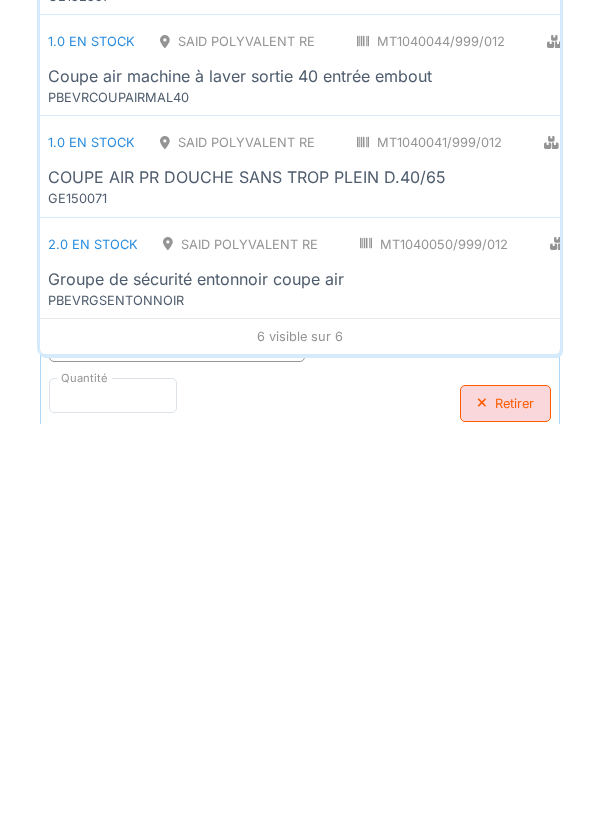 click on "2.0 en stock SAID polyvalent RE MT1040050/999/012 Plomberie - Evacuation raccord PCE Groupe de sécurité entonnoir coupe air PBEVRGSENTONNOIR" at bounding box center (521, 668) 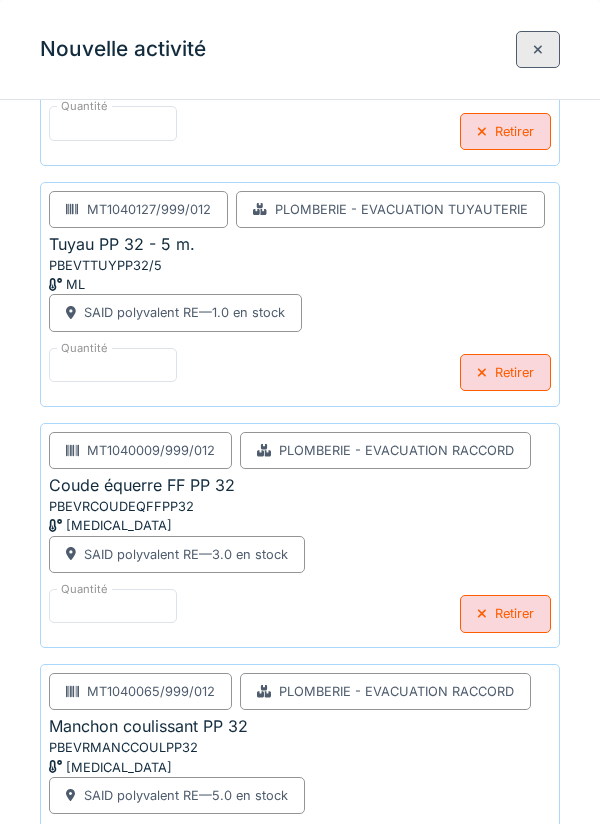 scroll, scrollTop: 1503, scrollLeft: 0, axis: vertical 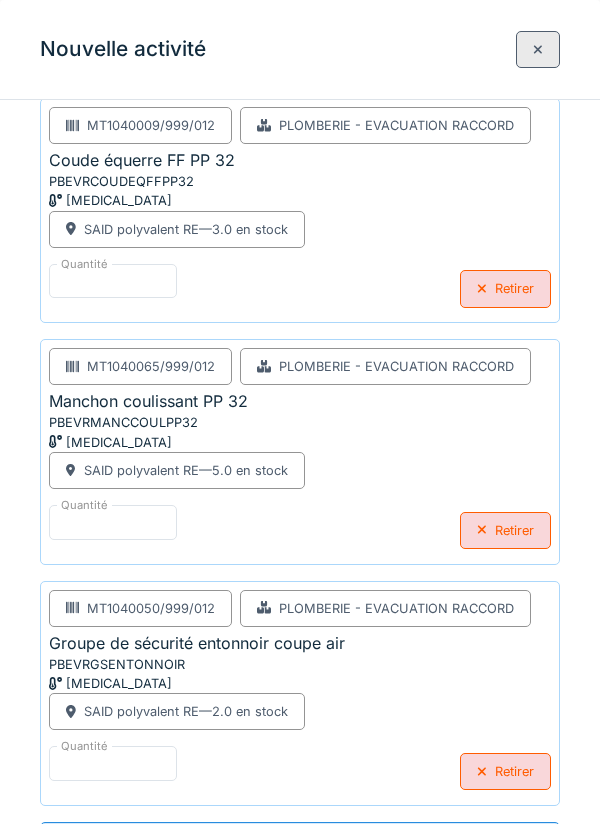 click on "**********" at bounding box center (300, 843) 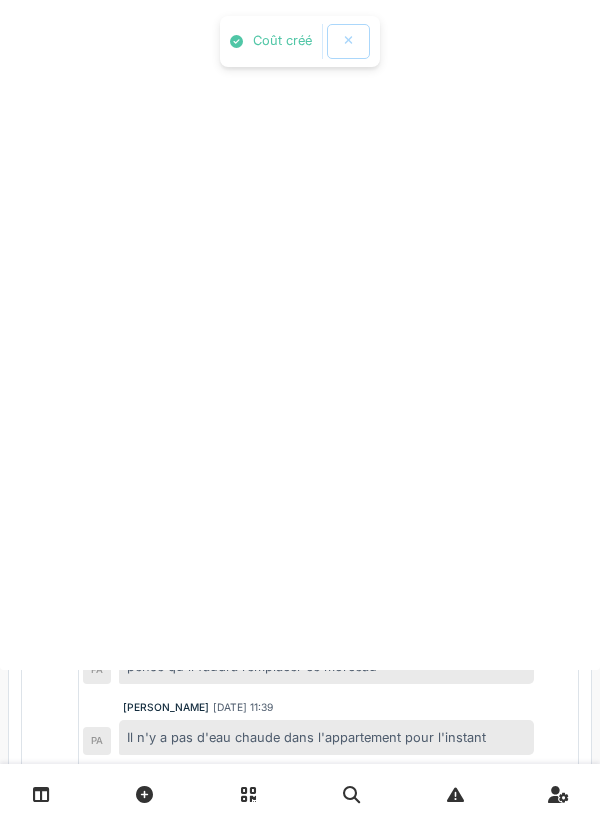 scroll, scrollTop: 0, scrollLeft: 0, axis: both 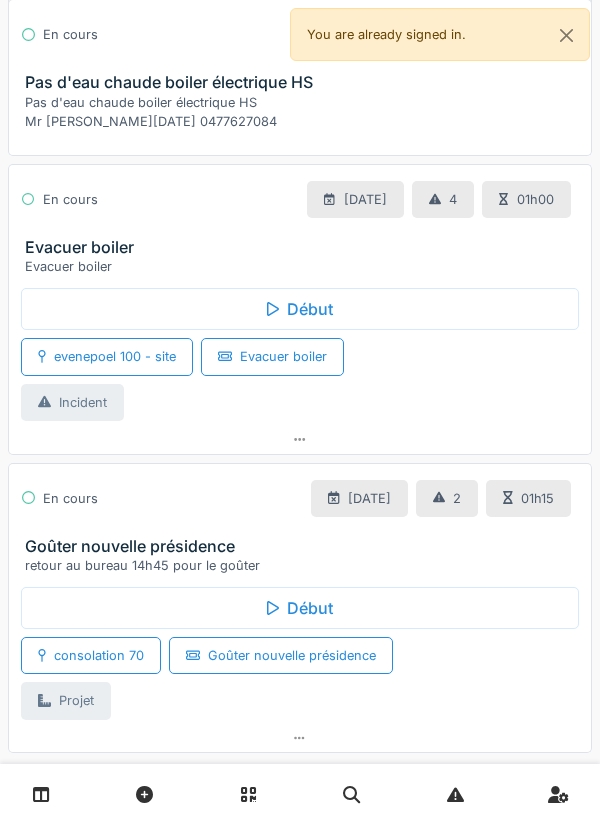 click at bounding box center [300, 439] 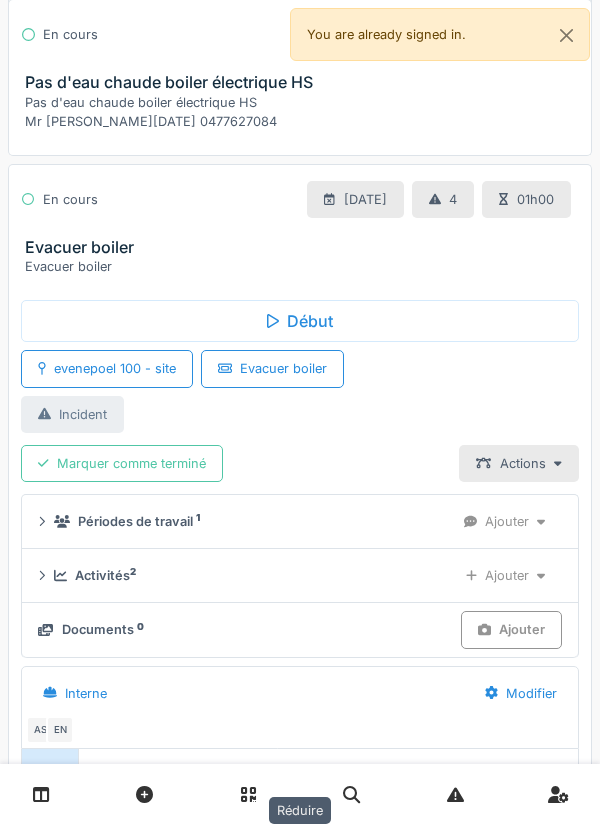scroll, scrollTop: 1441, scrollLeft: 0, axis: vertical 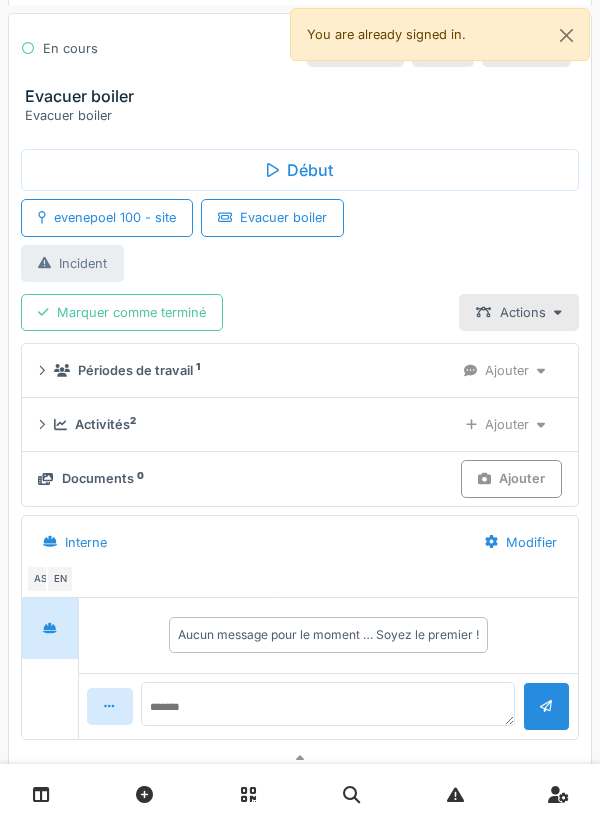 click on "Marquer comme terminé" at bounding box center (122, 312) 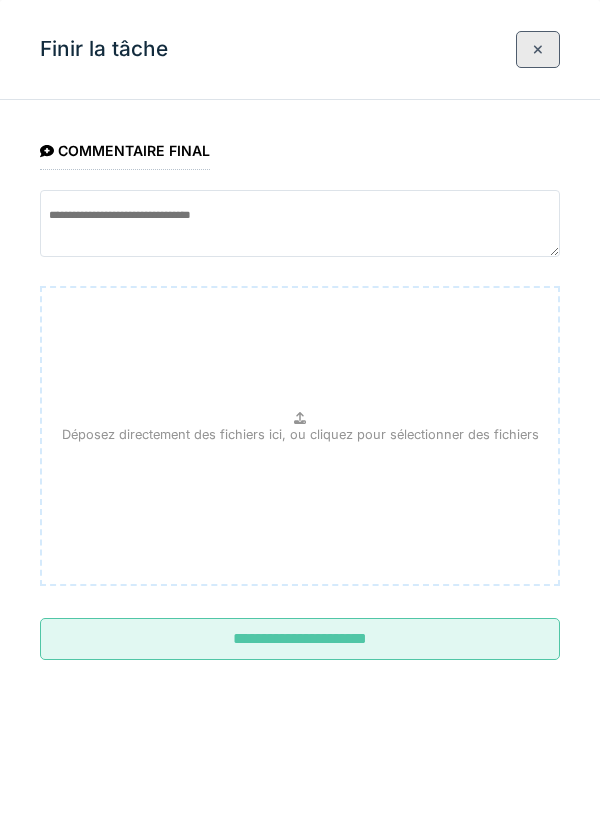click on "**********" at bounding box center (300, 639) 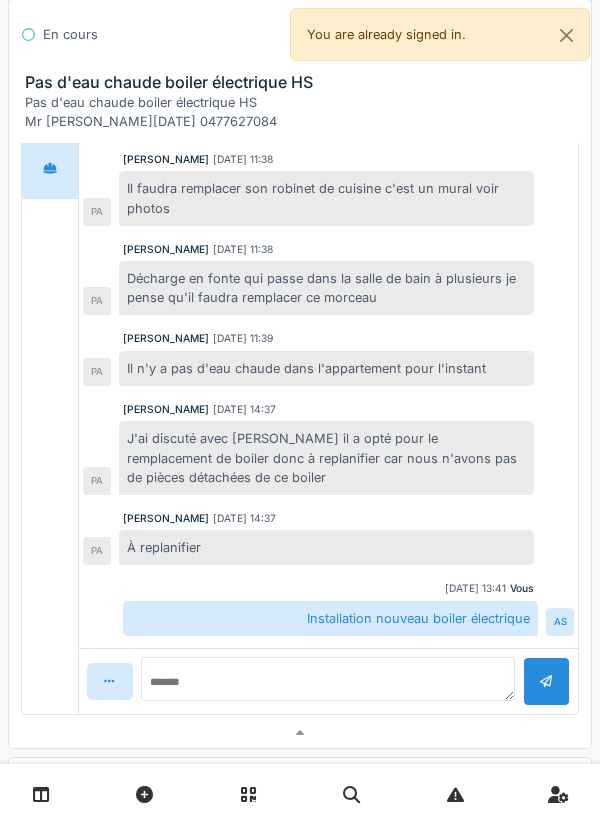 scroll, scrollTop: 700, scrollLeft: 0, axis: vertical 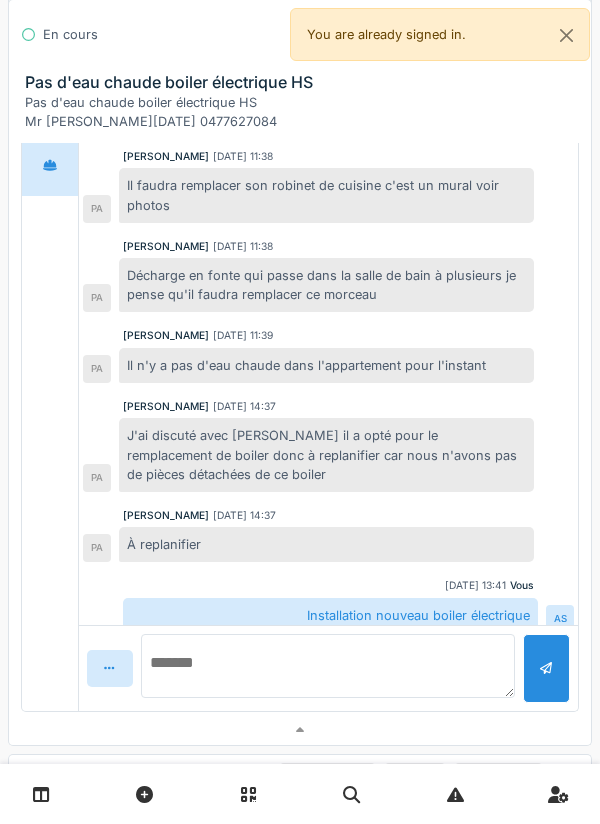 click at bounding box center [328, 666] 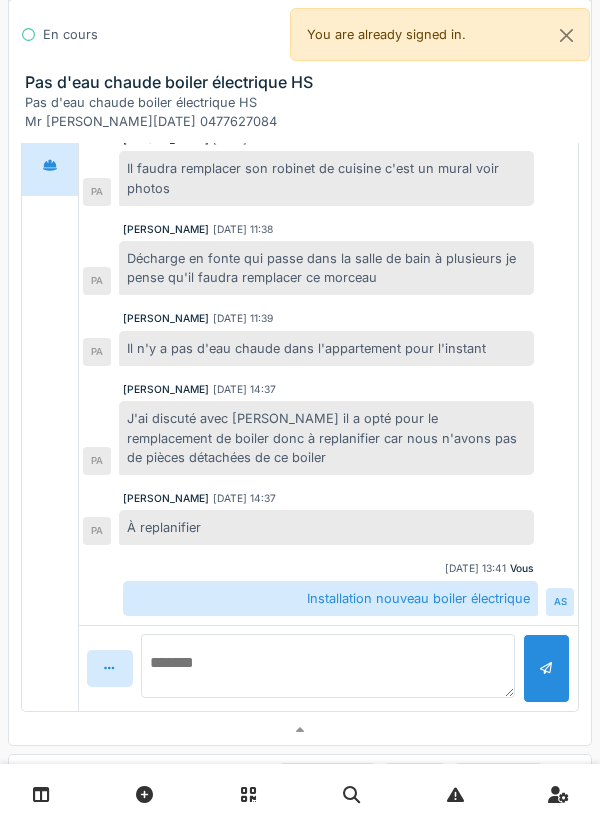scroll, scrollTop: 331, scrollLeft: 0, axis: vertical 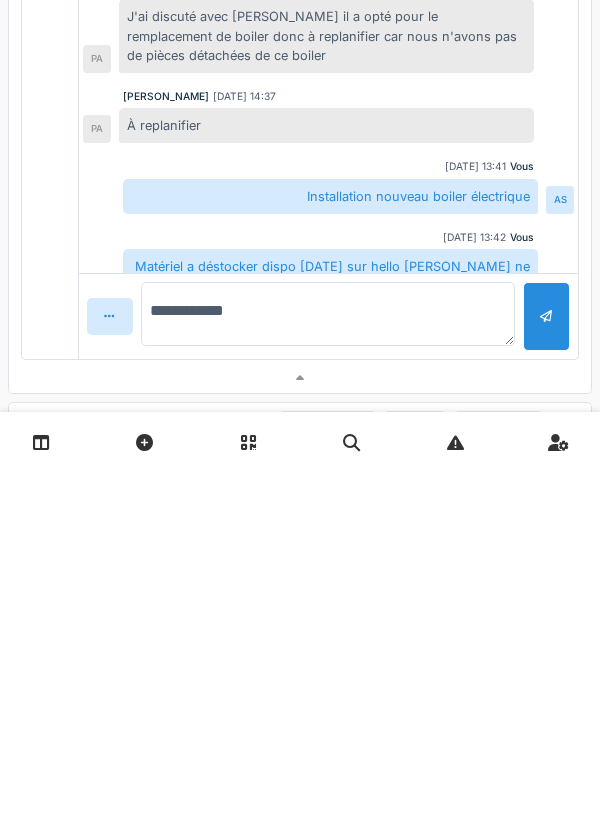 type on "**********" 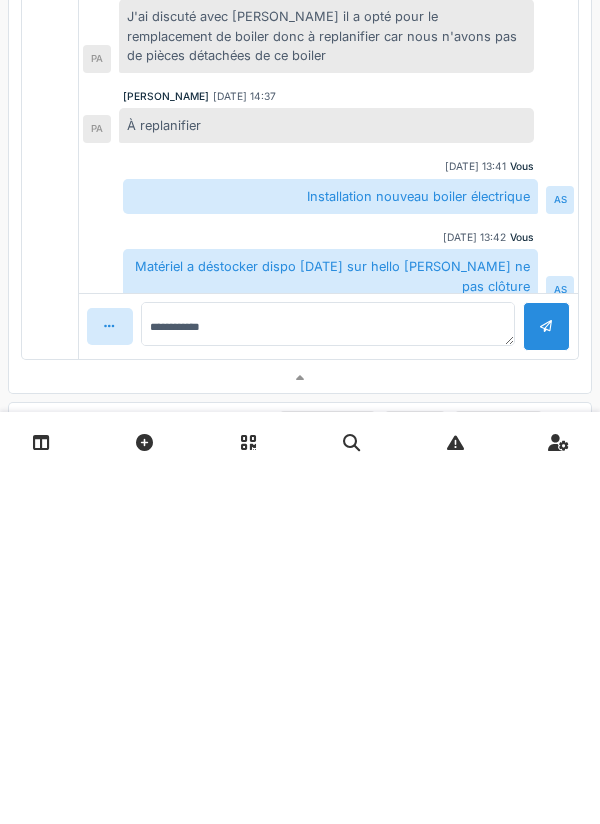 click at bounding box center (546, 678) 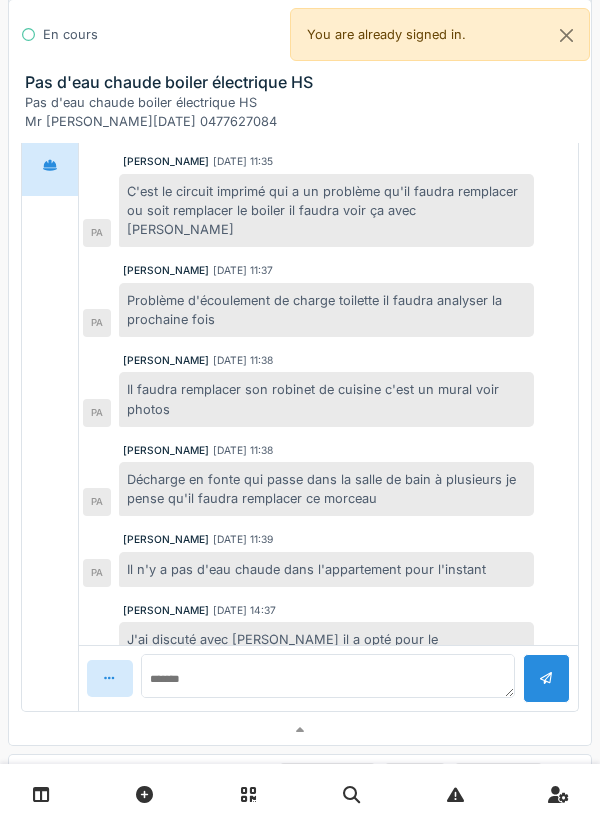 scroll, scrollTop: 0, scrollLeft: 0, axis: both 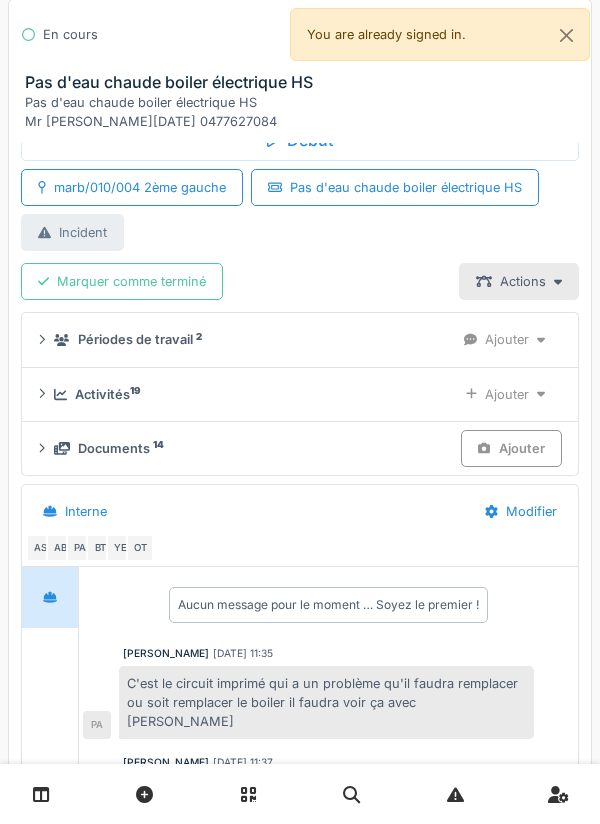 click on "Marquer comme terminé" at bounding box center (122, 281) 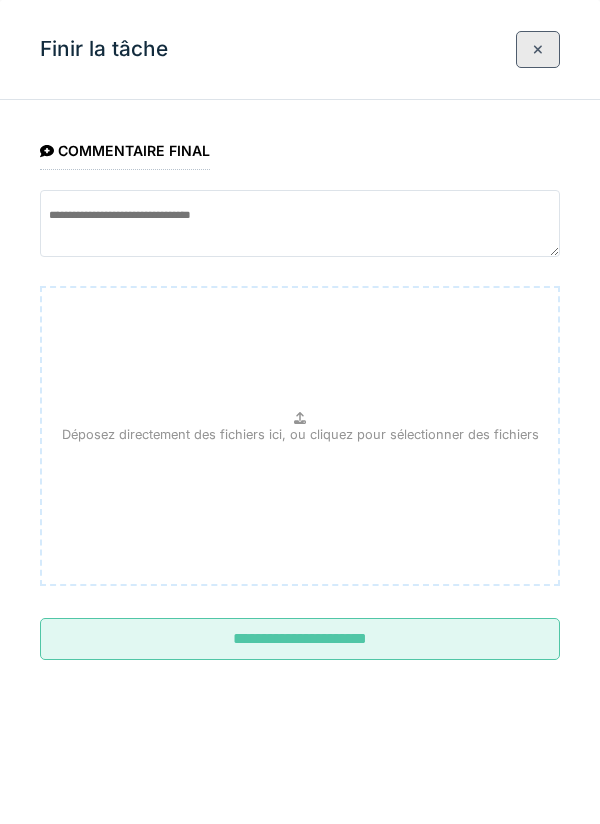 click on "**********" at bounding box center [300, 639] 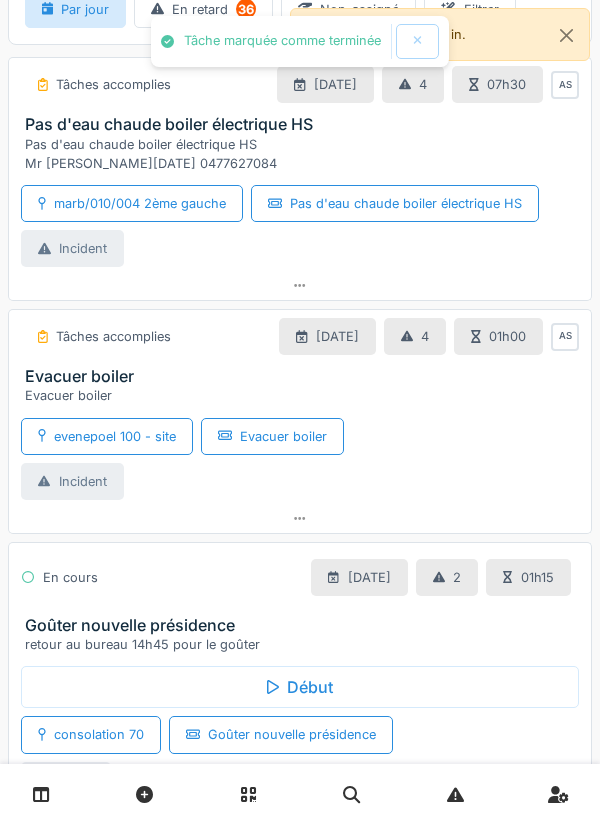 scroll, scrollTop: 0, scrollLeft: 0, axis: both 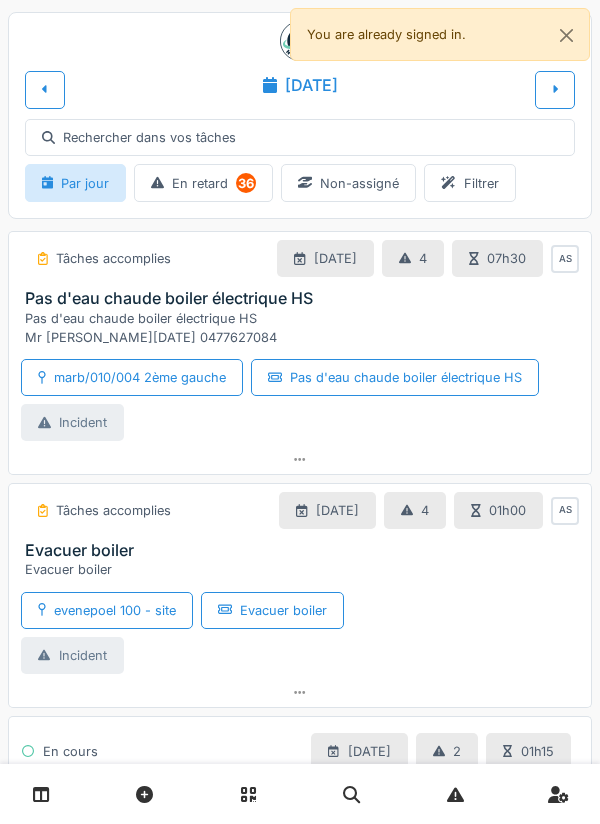 click at bounding box center [555, 89] 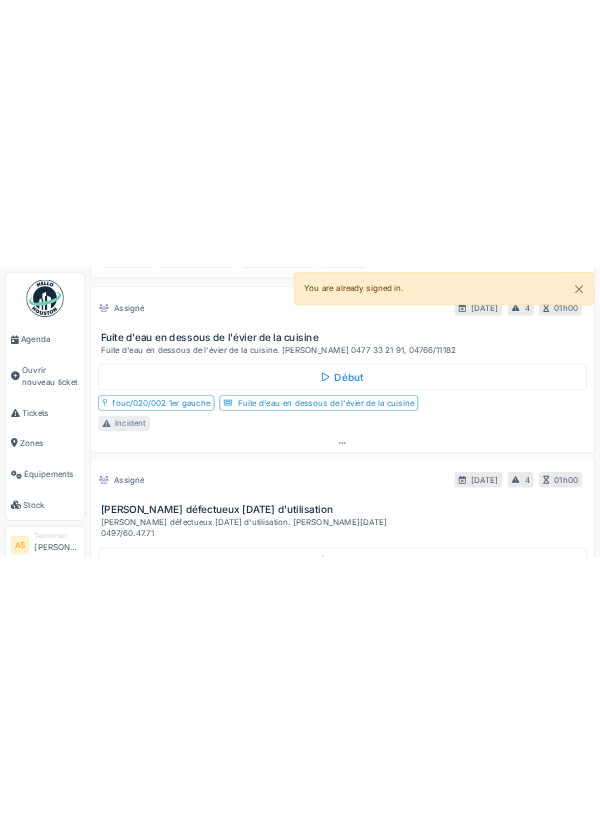 scroll, scrollTop: 0, scrollLeft: 0, axis: both 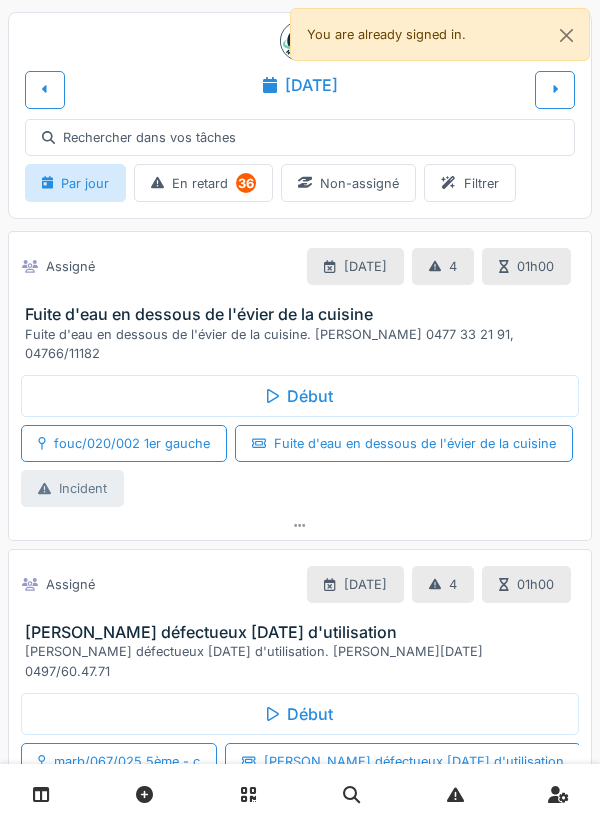 click at bounding box center [300, 41] 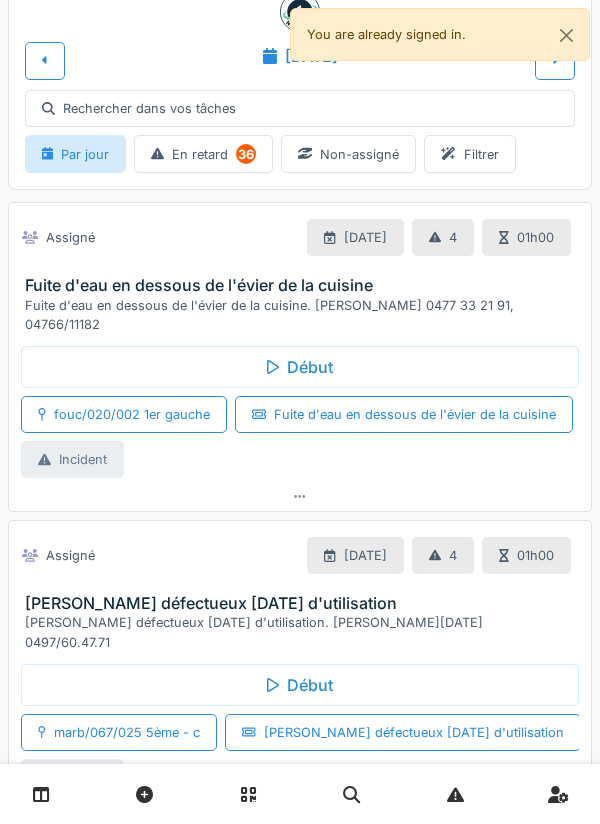 scroll, scrollTop: 32, scrollLeft: 0, axis: vertical 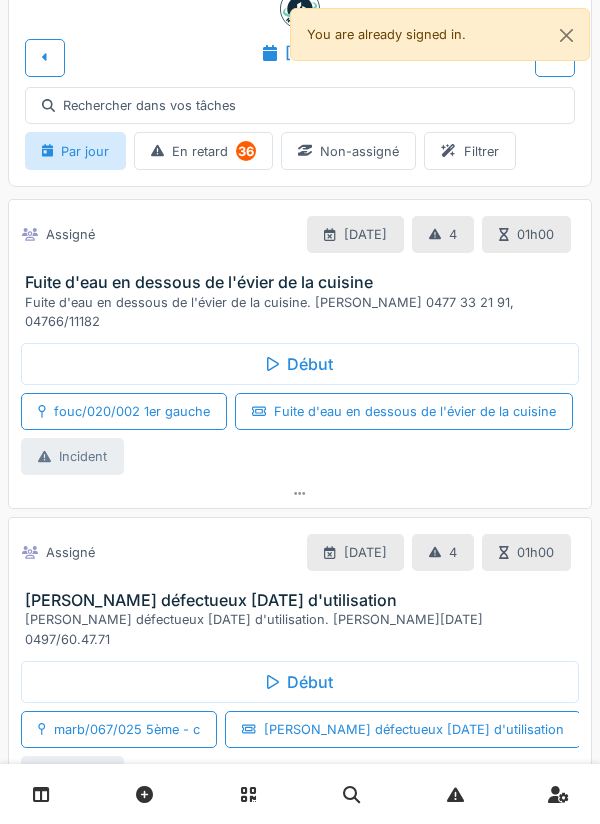 click on "Rechercher dans vos tâches" at bounding box center [300, 105] 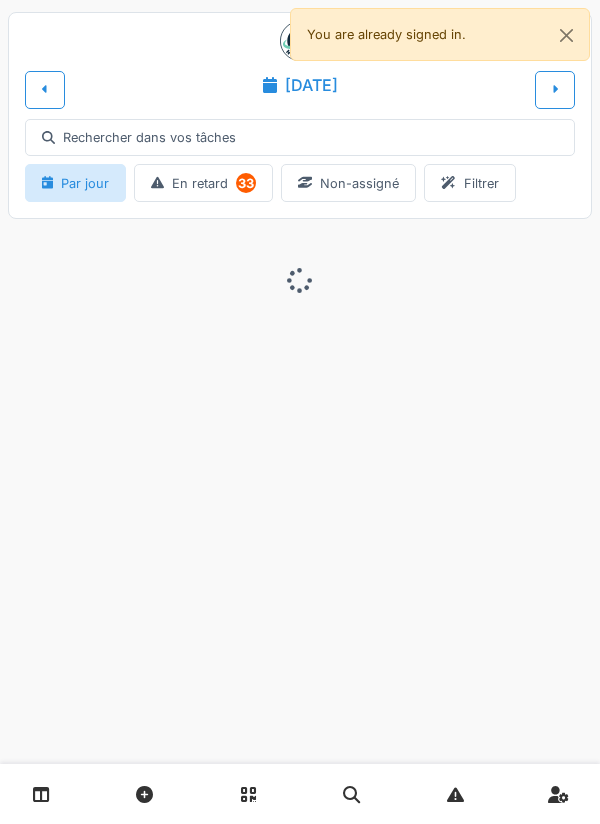scroll, scrollTop: 0, scrollLeft: 0, axis: both 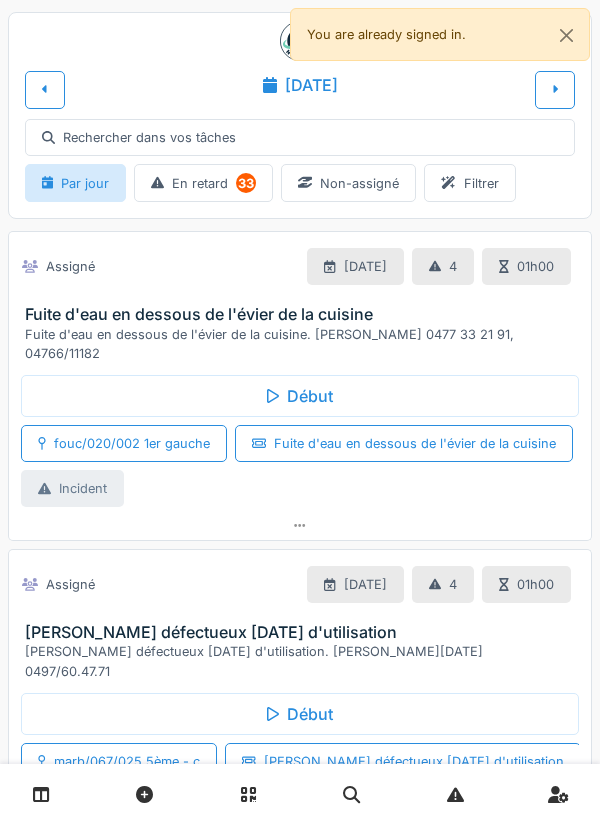 click at bounding box center [300, 525] 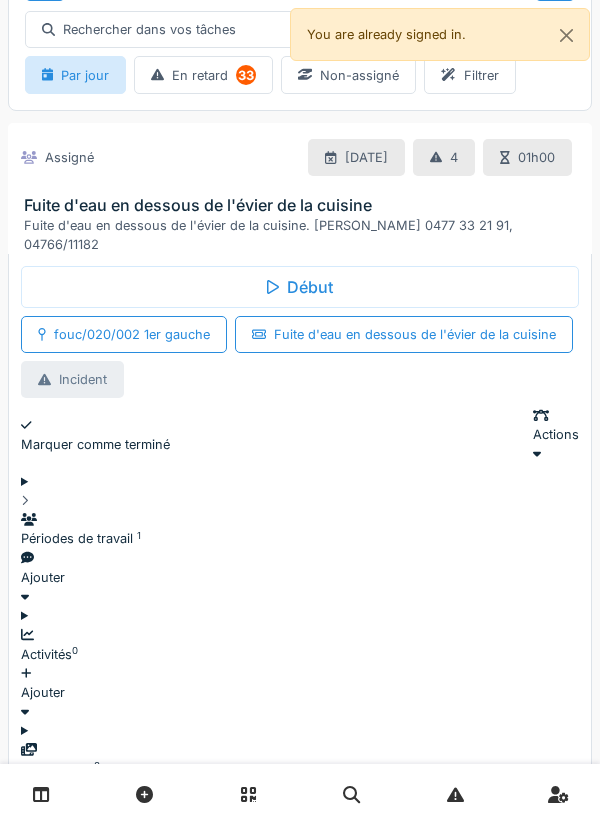 scroll, scrollTop: 151, scrollLeft: 0, axis: vertical 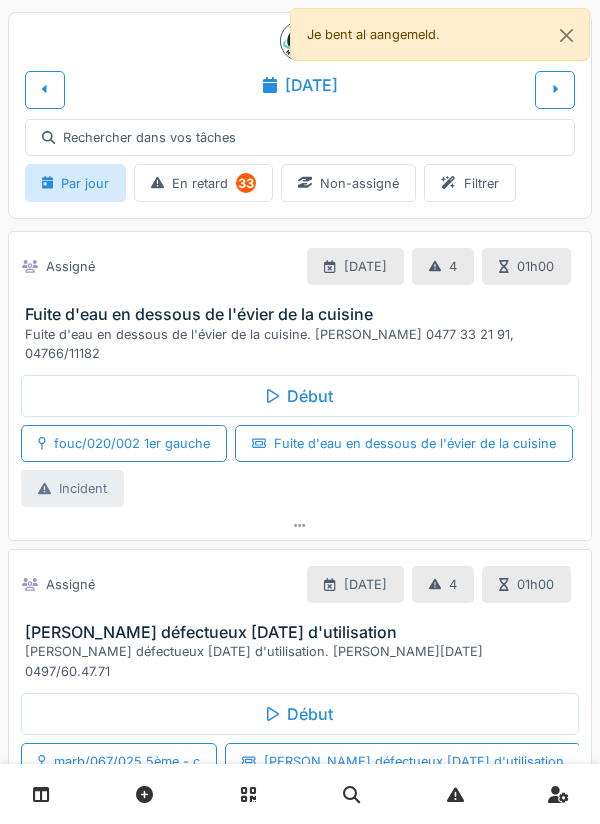 click on "Début" at bounding box center [300, 396] 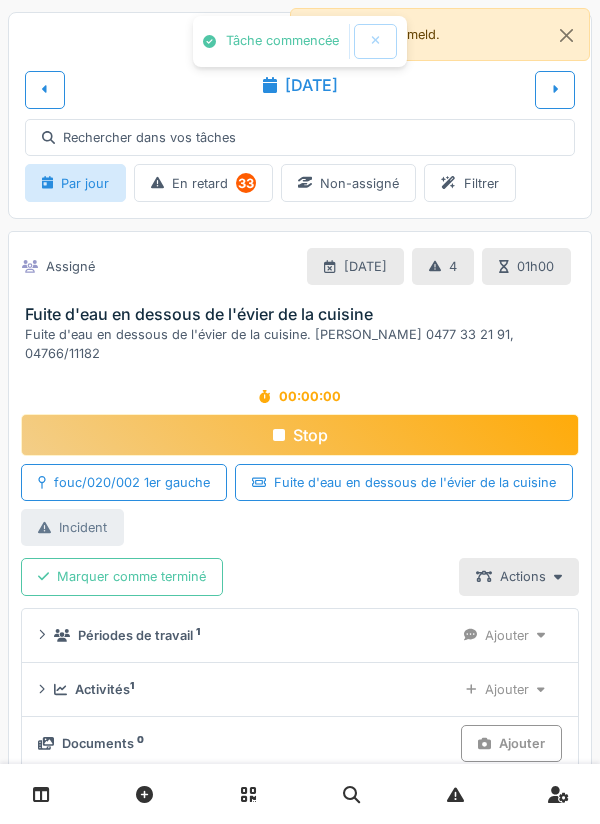 scroll, scrollTop: 151, scrollLeft: 0, axis: vertical 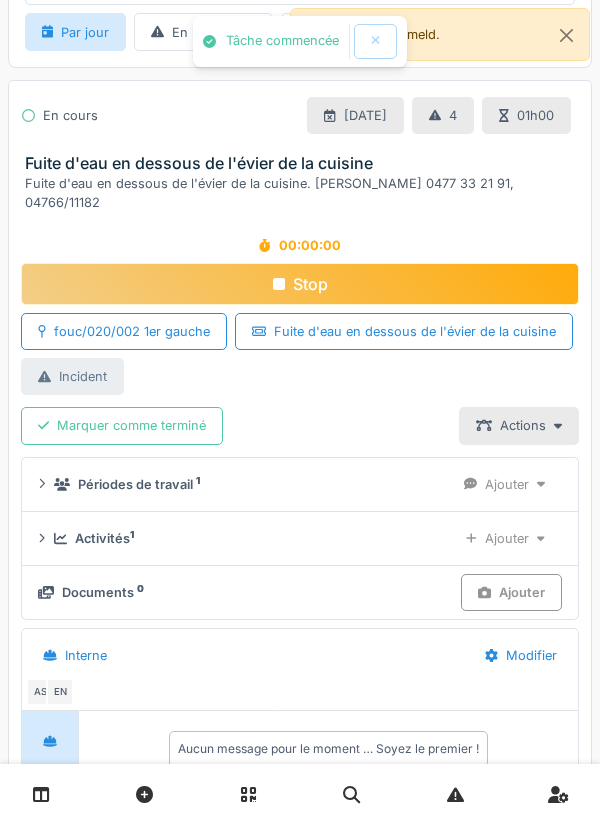 click on "Périodes de travail   1 Ajouter" at bounding box center [300, 484] 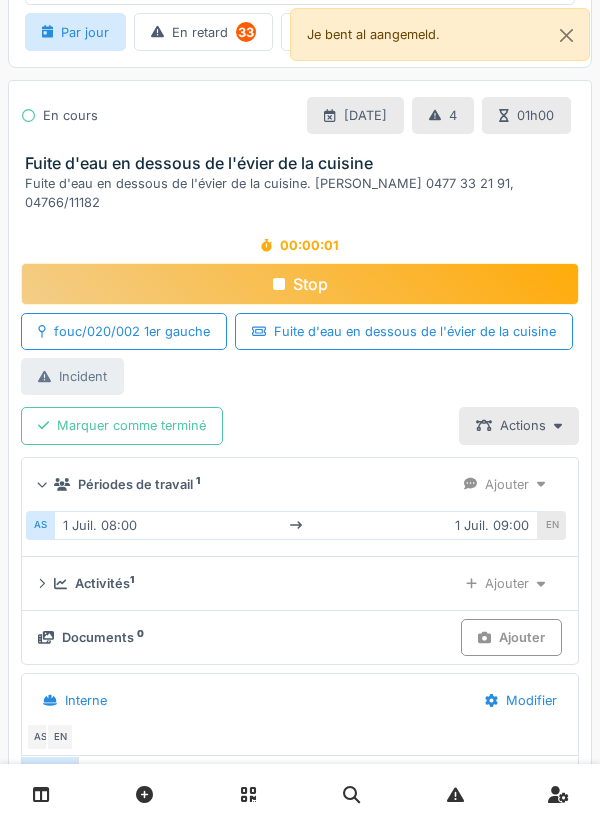 click on "Périodes de travail   1" at bounding box center [246, 484] 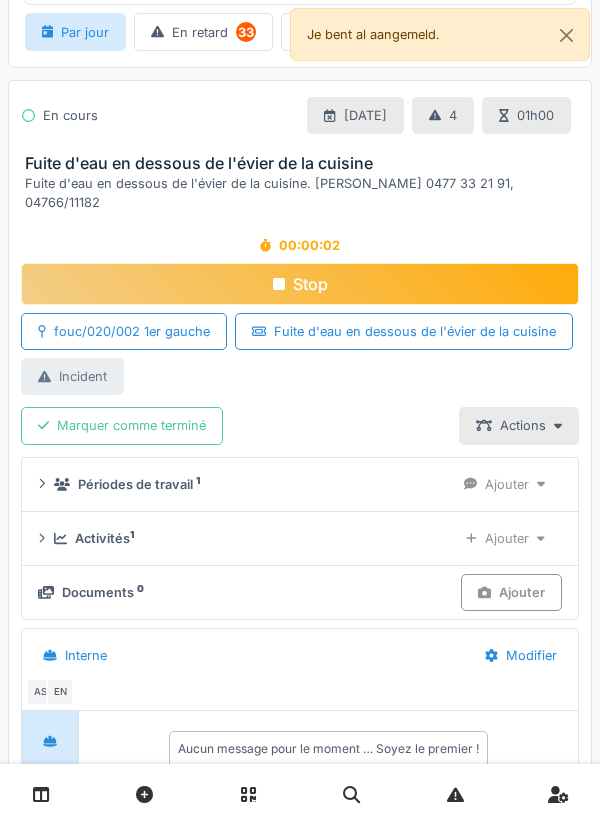 click on "Activités 1" at bounding box center [247, 538] 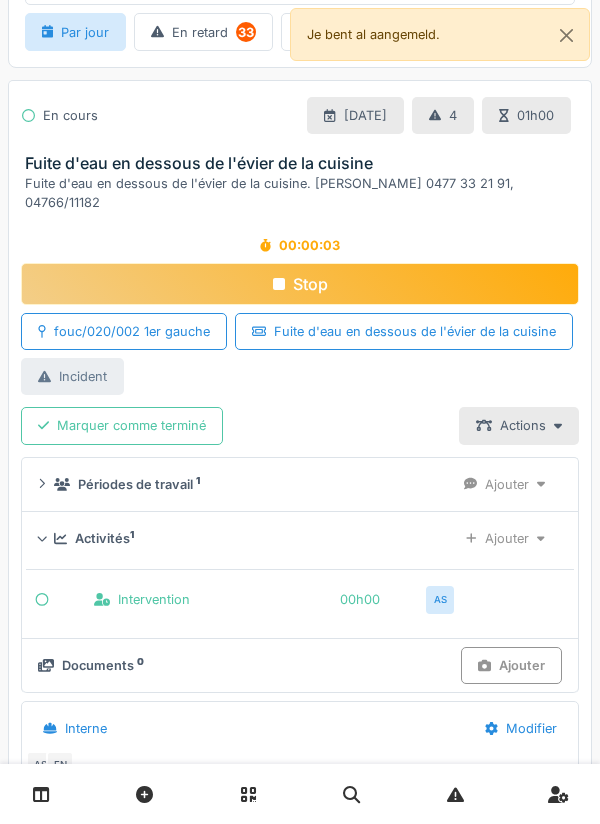 click on "Ajouter" at bounding box center (505, 538) 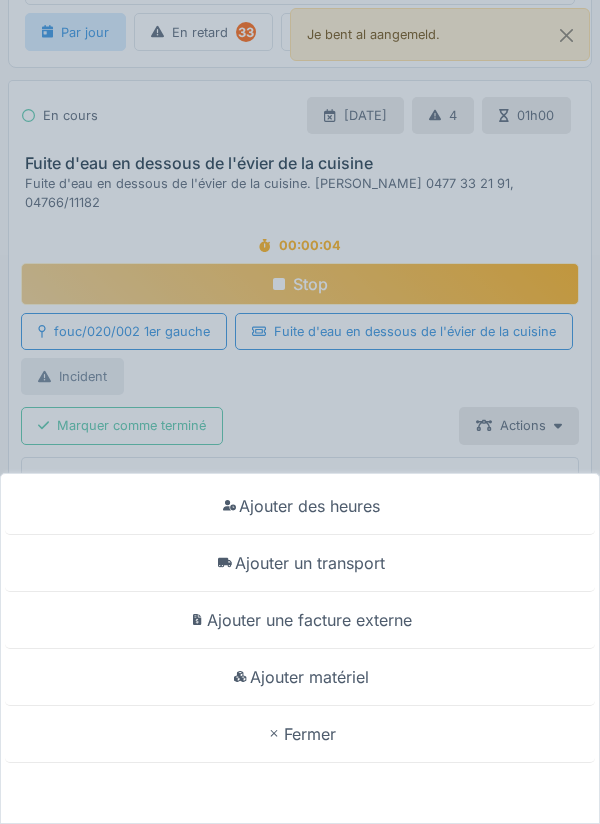 click on "Ajouter un transport" at bounding box center (300, 563) 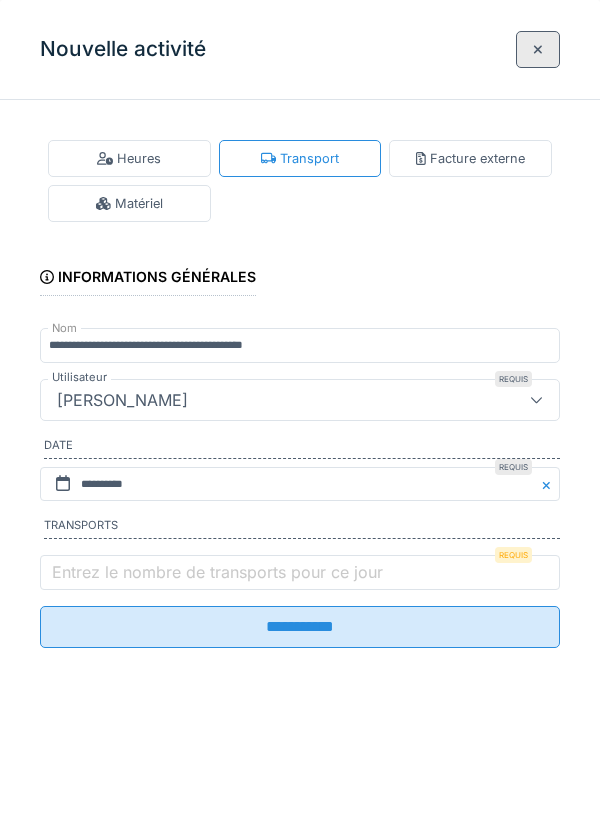 click on "Entrez le nombre de transports pour ce jour" at bounding box center [217, 572] 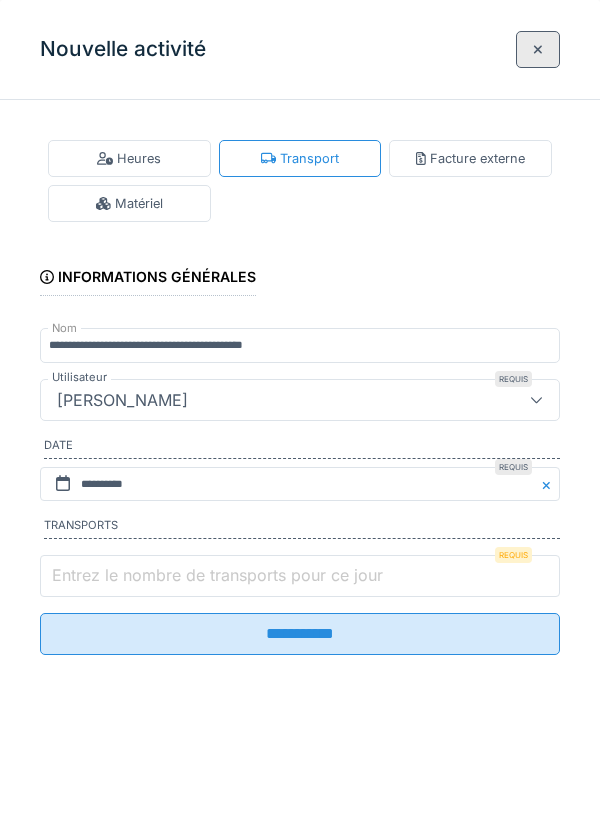 click on "Entrez le nombre de transports pour ce jour" at bounding box center [300, 576] 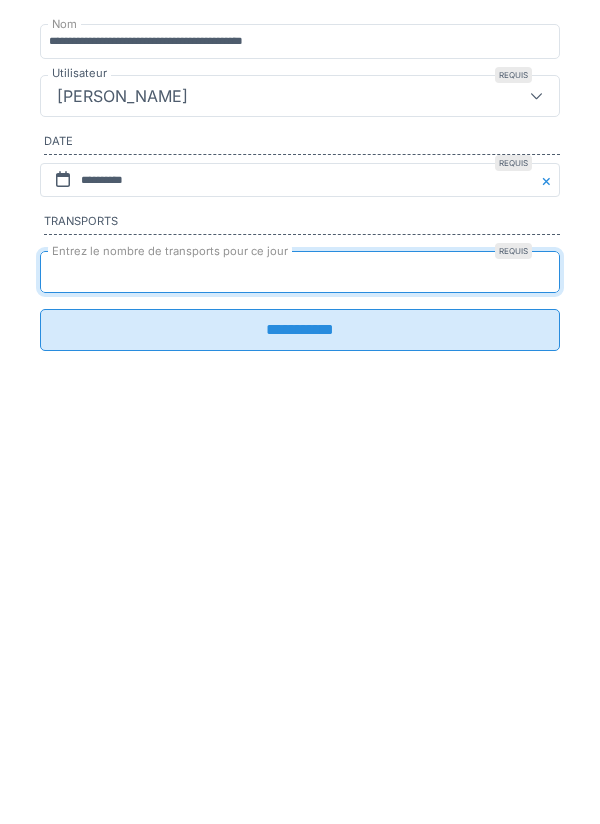 type on "*" 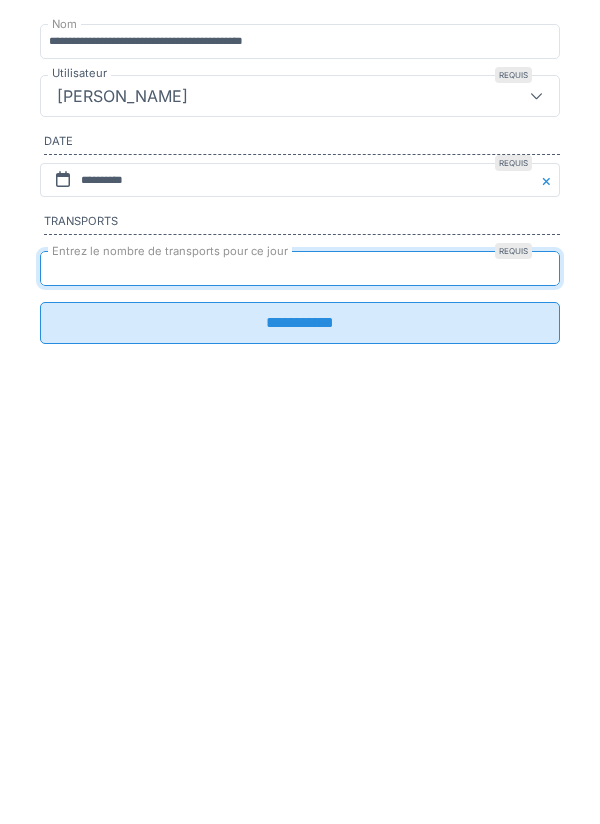 click on "**********" at bounding box center [300, 627] 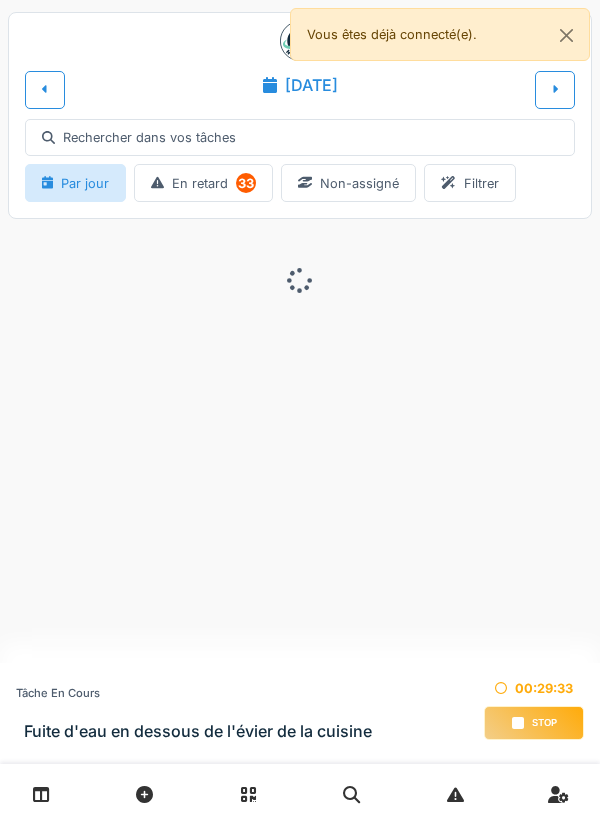 scroll, scrollTop: 0, scrollLeft: 0, axis: both 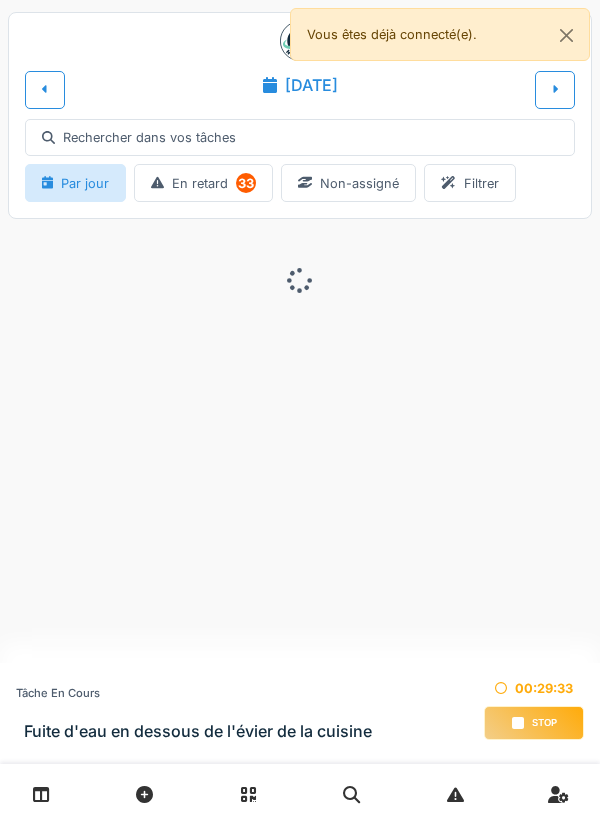 click on "stop" at bounding box center (544, 723) 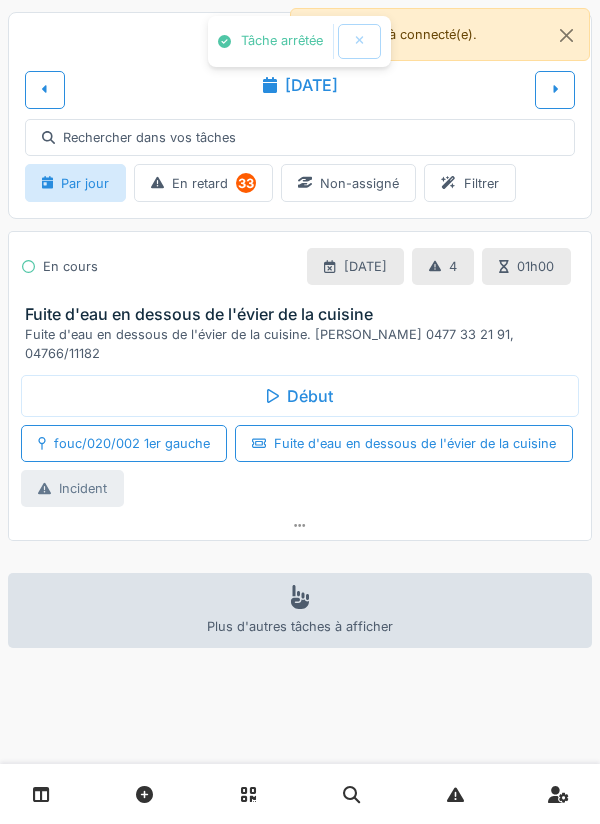 click at bounding box center [300, 525] 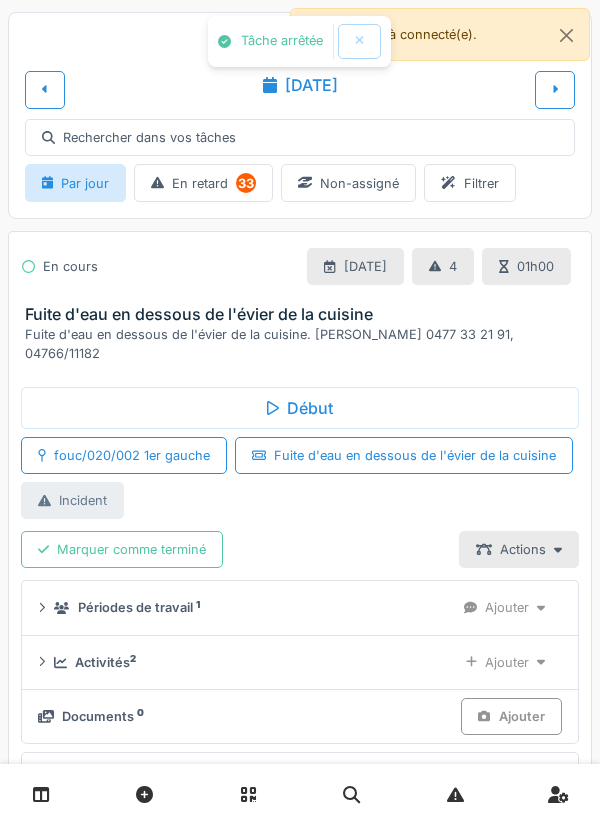 scroll, scrollTop: 151, scrollLeft: 0, axis: vertical 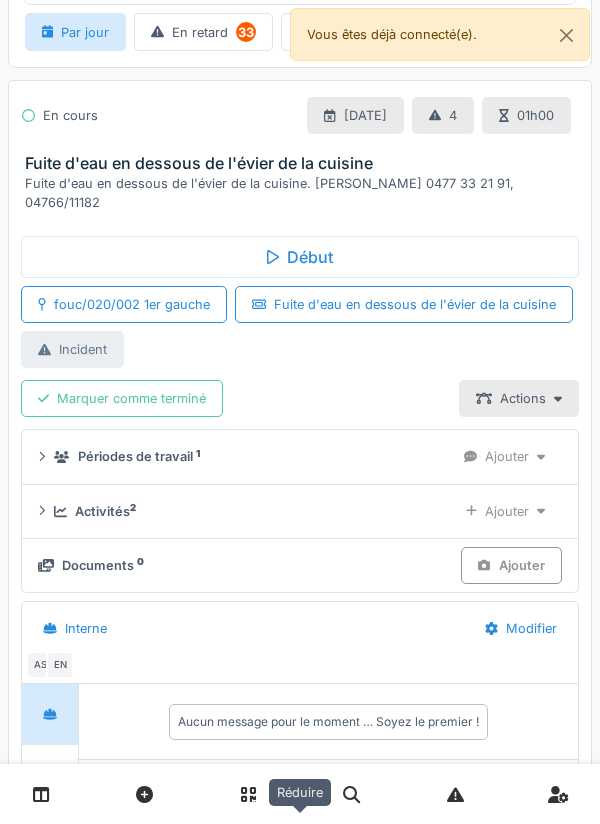 click on "Ajouter" at bounding box center [505, 511] 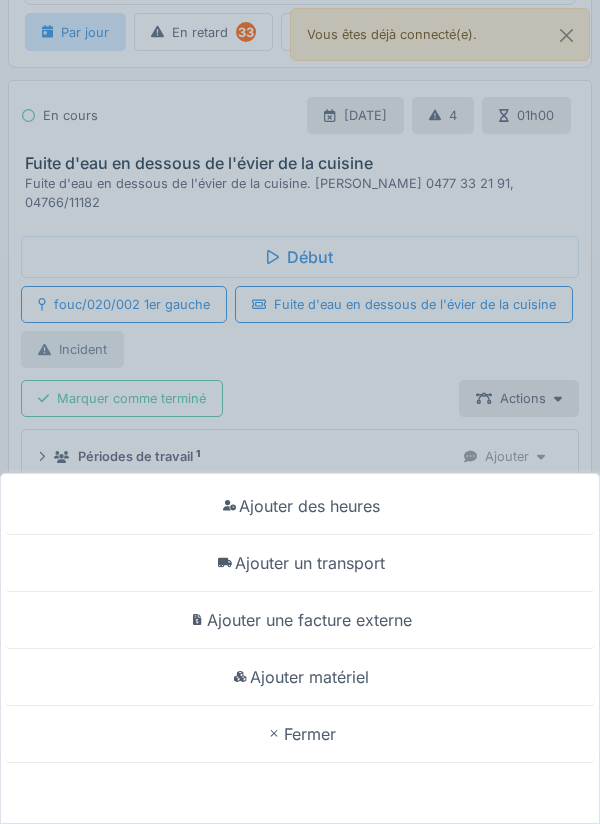 click on "Ajouter matériel" at bounding box center [300, 677] 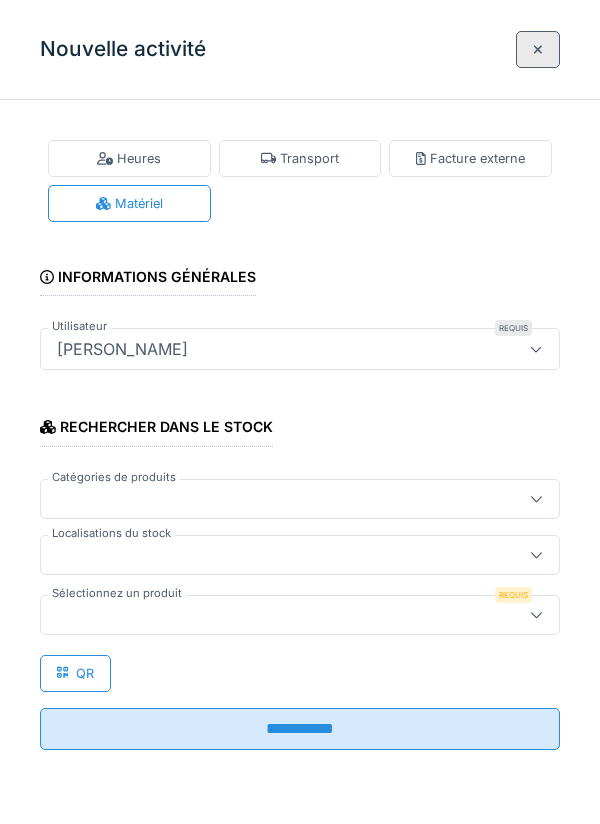 click at bounding box center (274, 555) 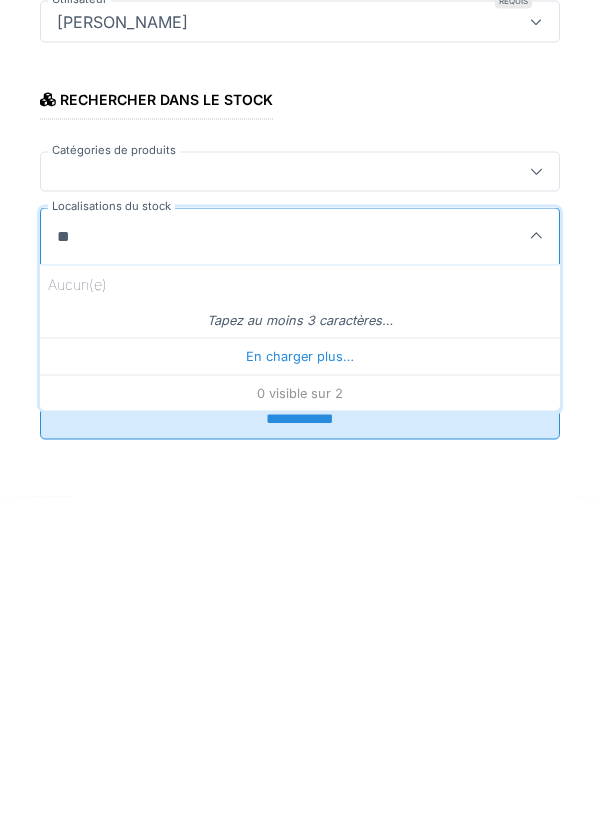 type on "***" 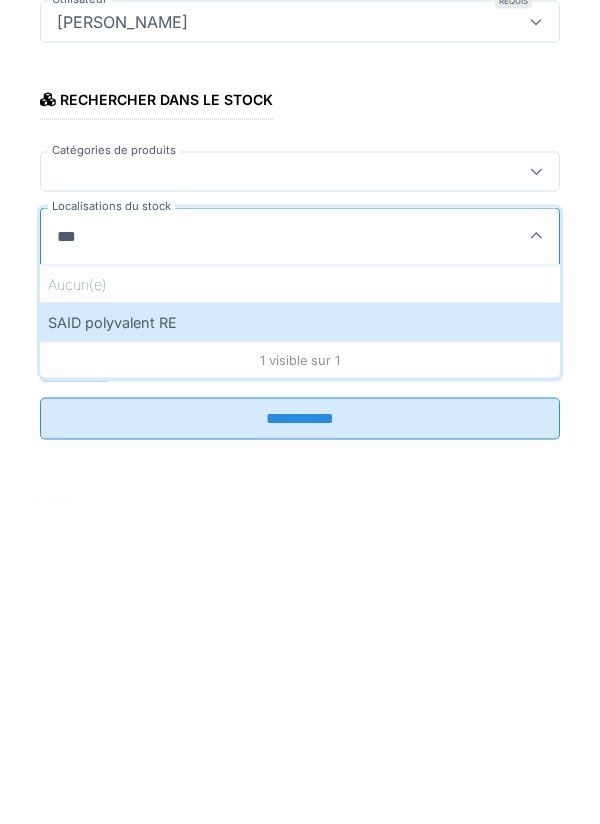 click on "SAID polyvalent RE" at bounding box center (300, 649) 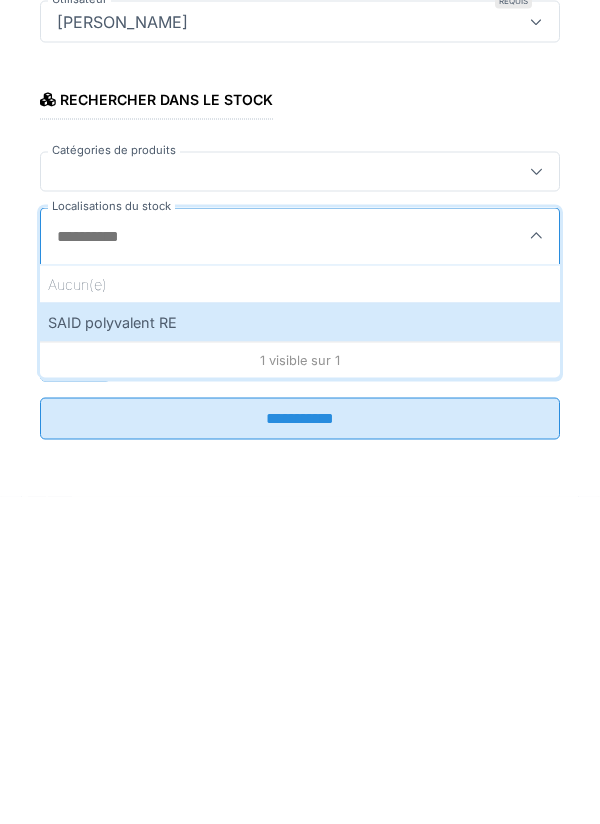 type on "***" 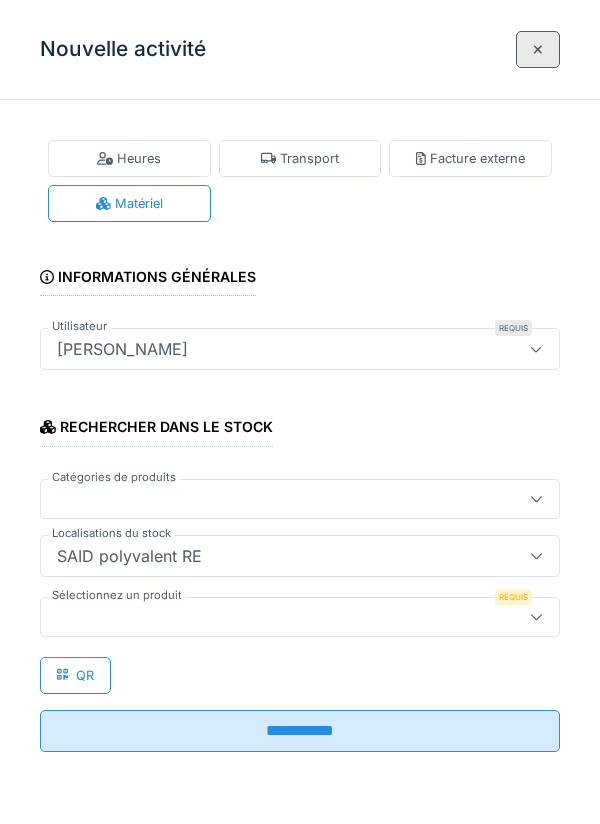 click at bounding box center (274, 617) 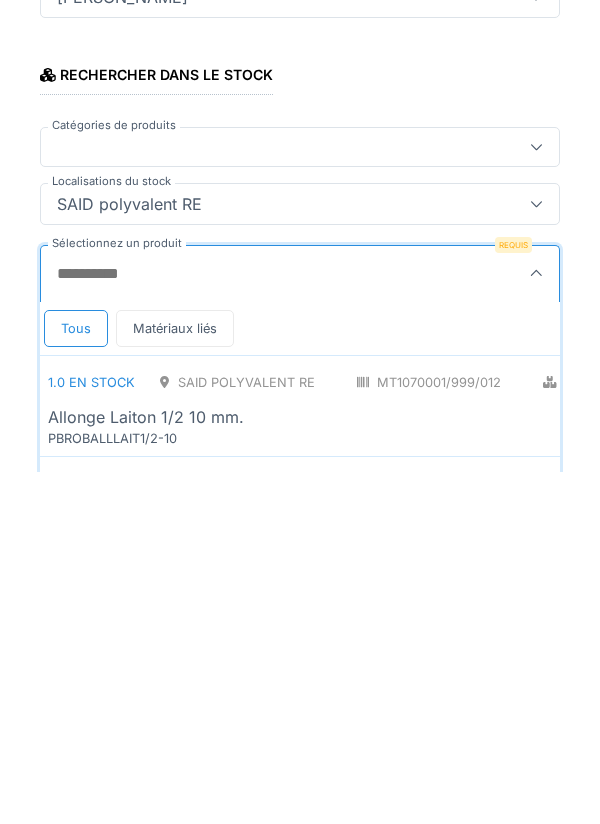 scroll, scrollTop: 1, scrollLeft: 0, axis: vertical 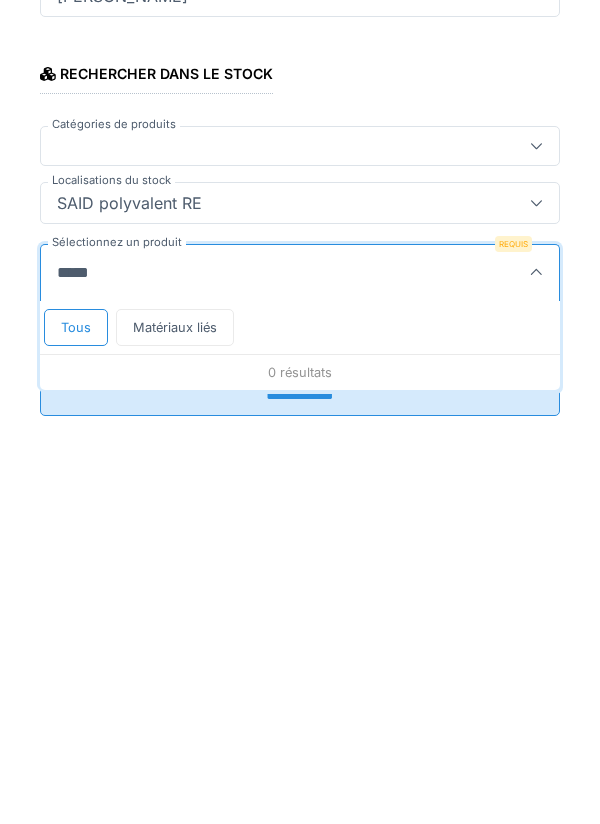 type on "*******" 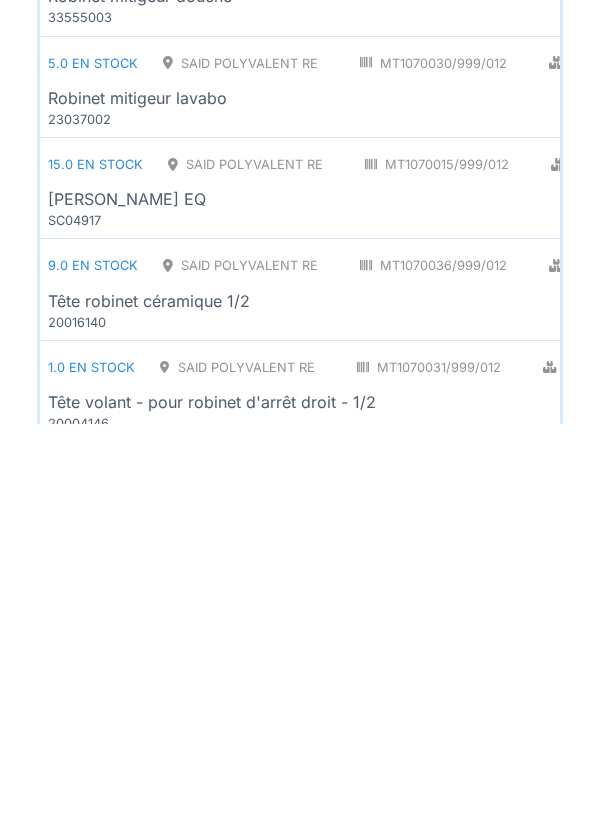 click on "15.0 en stock SAID polyvalent RE MT1070015/999/012 Plomberie - Robinetterie PCE ROBINET SCHELL EQ SC04917" at bounding box center [492, 588] 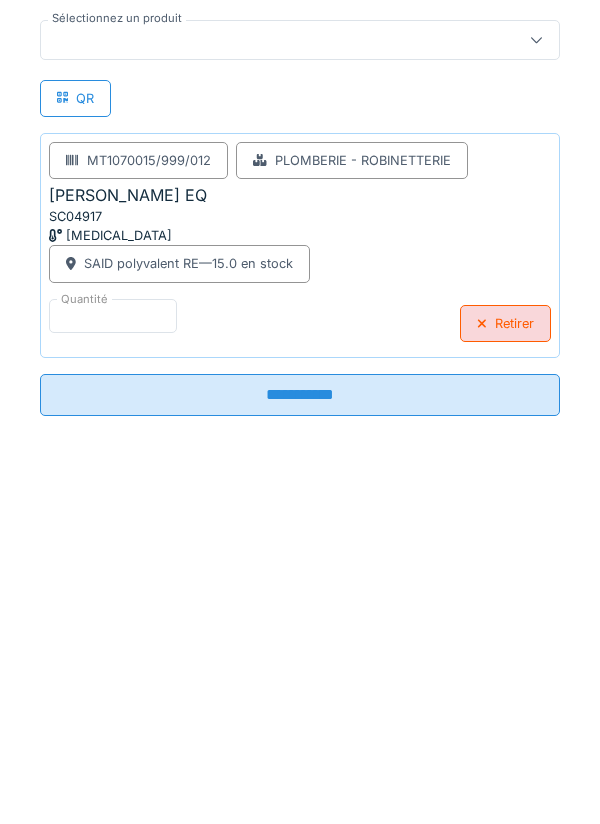 scroll, scrollTop: 225, scrollLeft: 0, axis: vertical 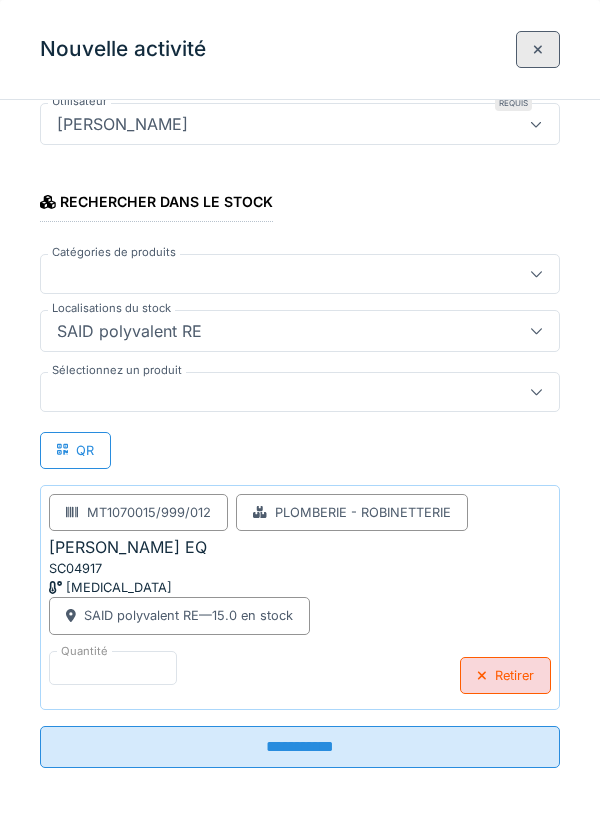 click on "**********" at bounding box center (300, 747) 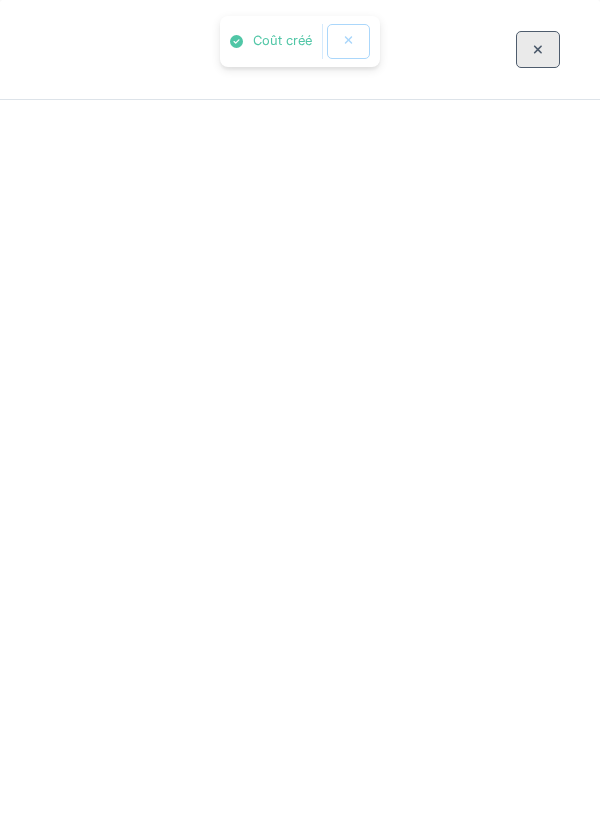 scroll, scrollTop: 0, scrollLeft: 0, axis: both 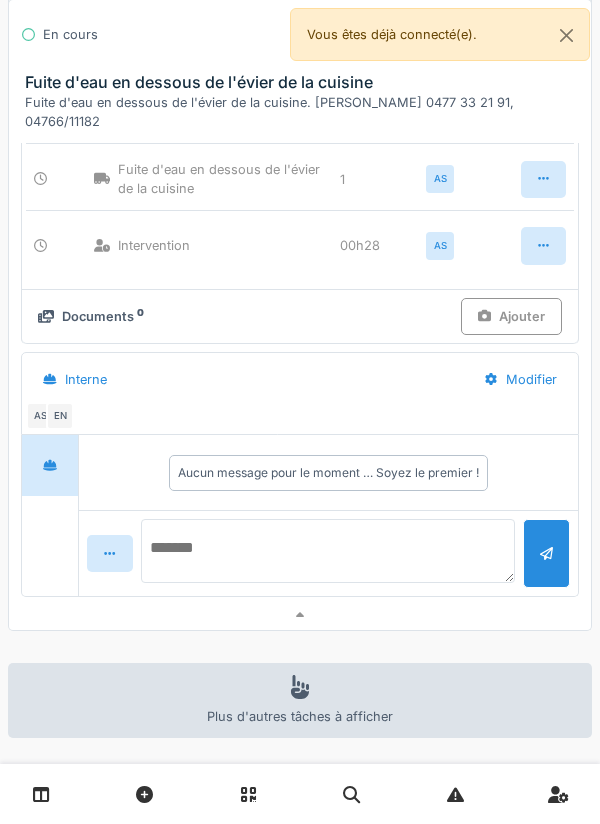 click at bounding box center [328, 551] 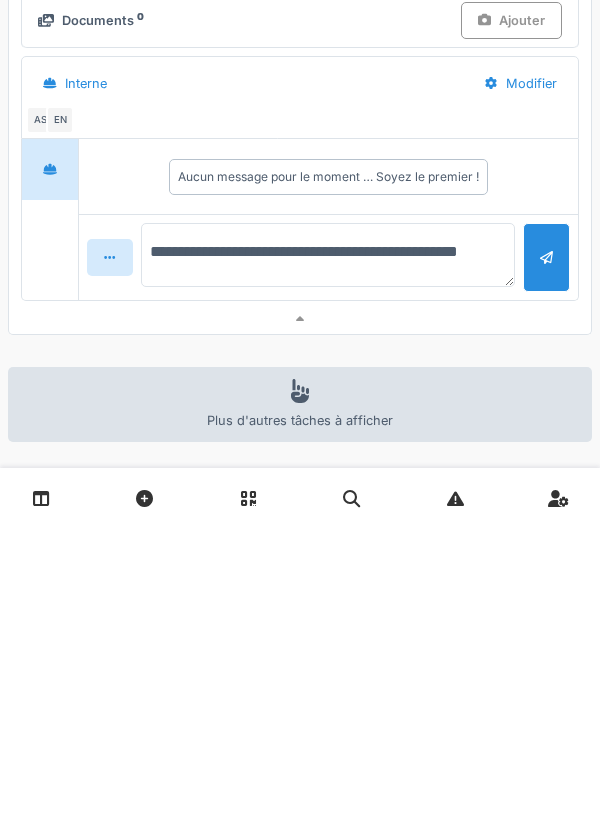 type on "**********" 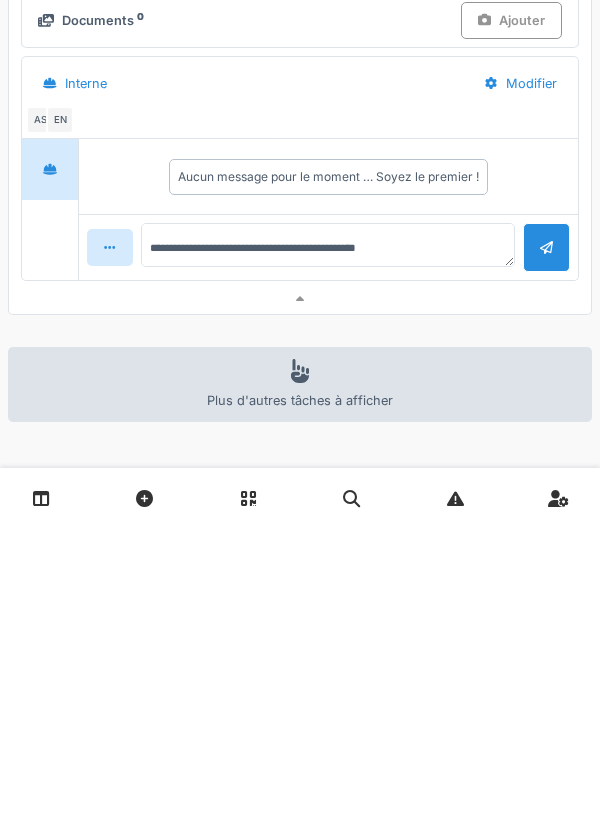 click at bounding box center [546, 543] 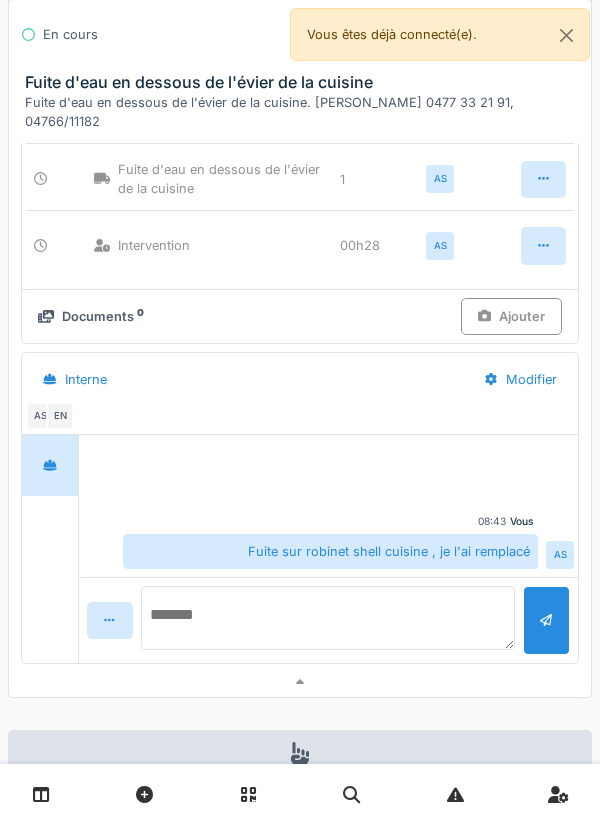 click at bounding box center (328, 618) 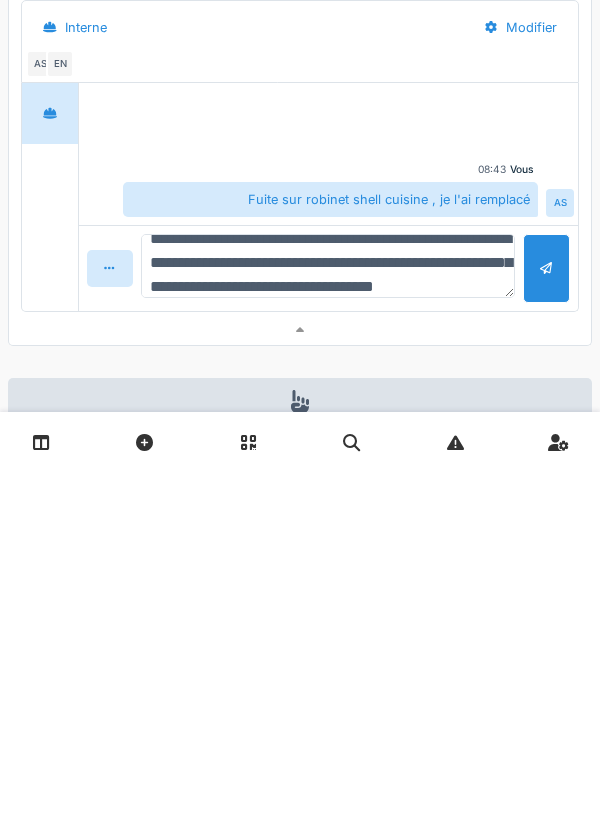 scroll, scrollTop: 48, scrollLeft: 0, axis: vertical 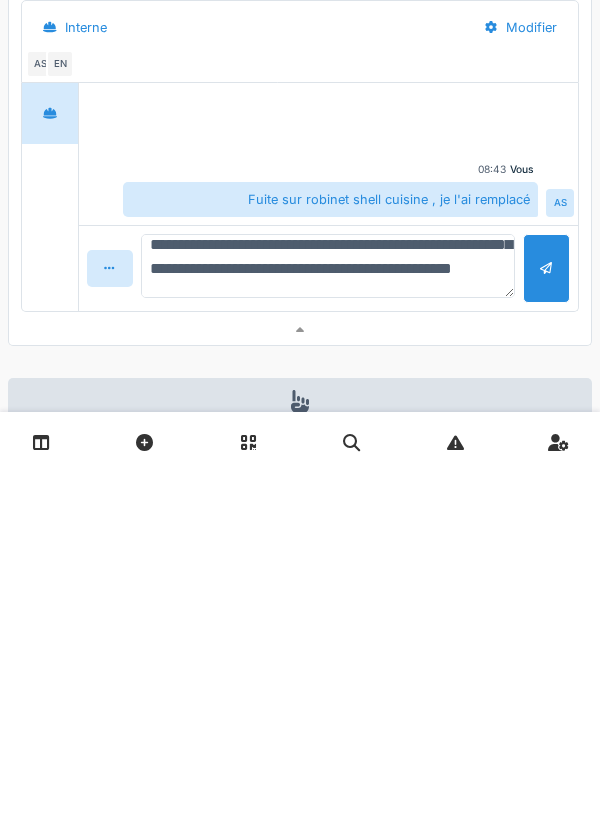 type on "**********" 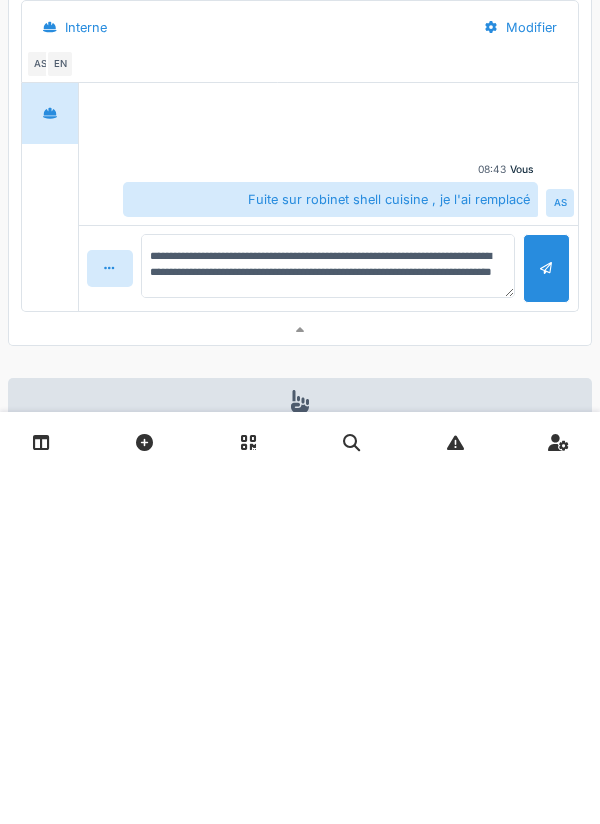 click at bounding box center (546, 620) 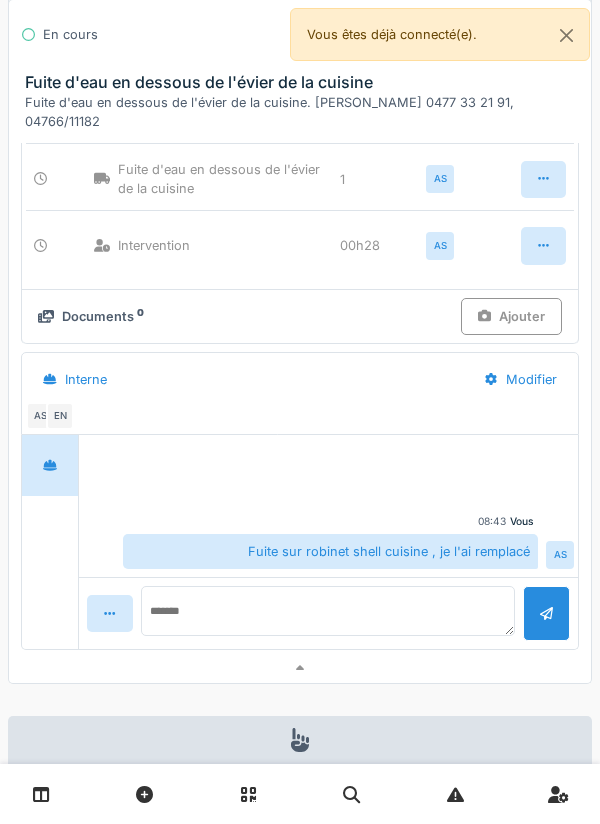 scroll, scrollTop: 0, scrollLeft: 0, axis: both 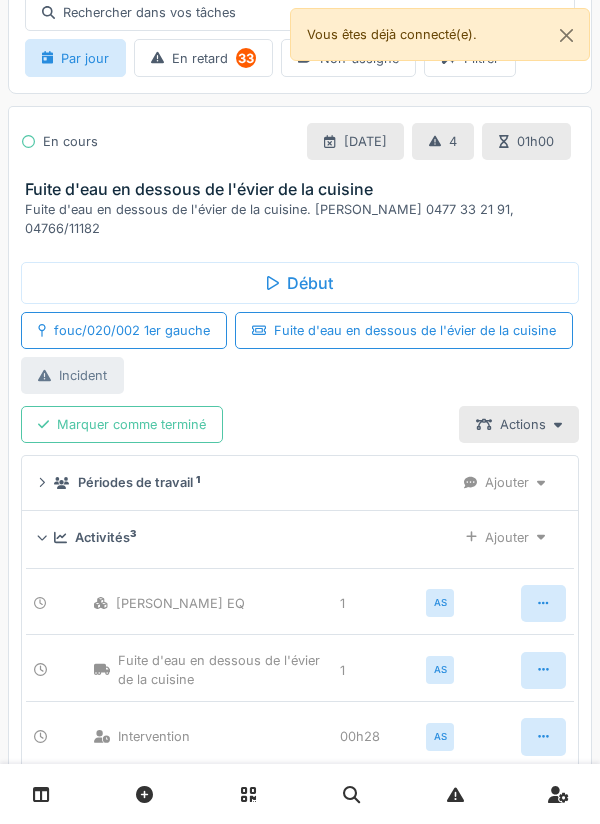 click on "Marquer comme terminé" at bounding box center [122, 424] 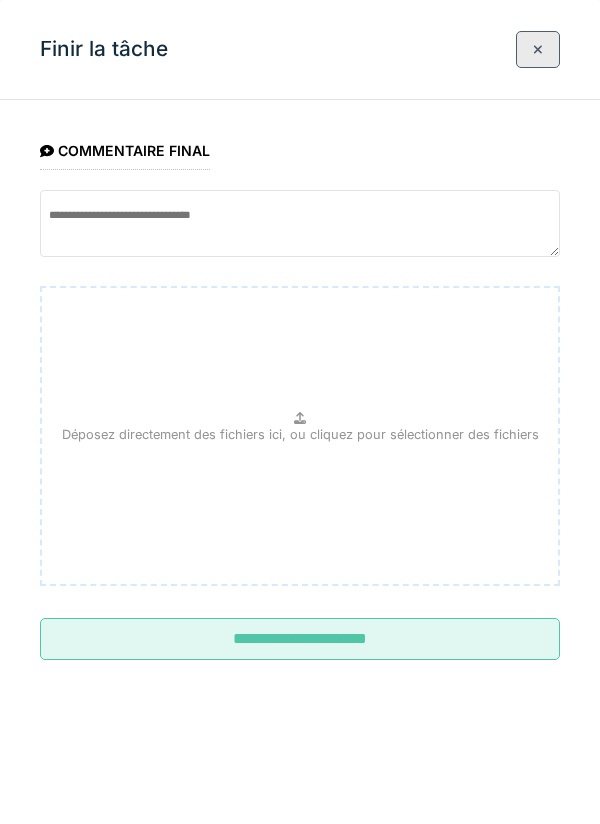 click on "Déposez directement des fichiers ici, ou cliquez pour sélectionner des fichiers" at bounding box center (300, 436) 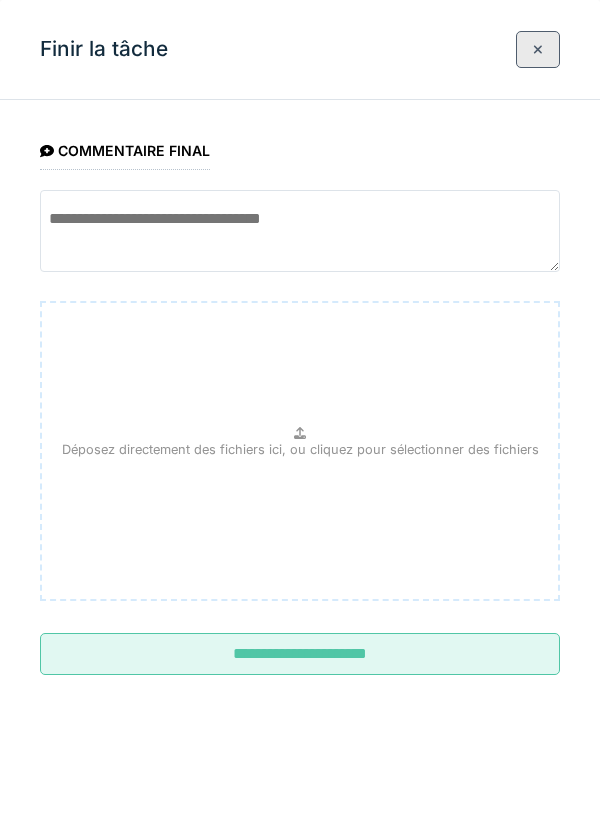 click at bounding box center (300, 231) 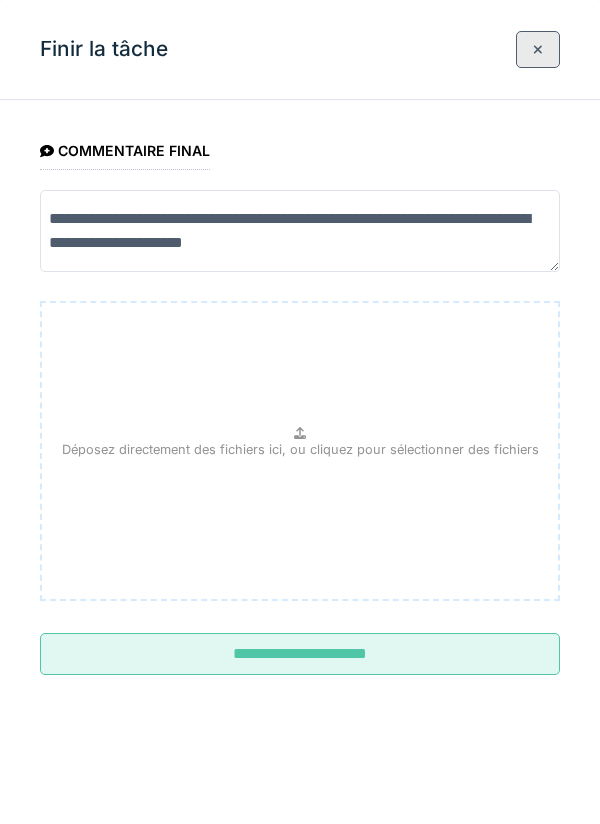 click on "**********" at bounding box center [300, 231] 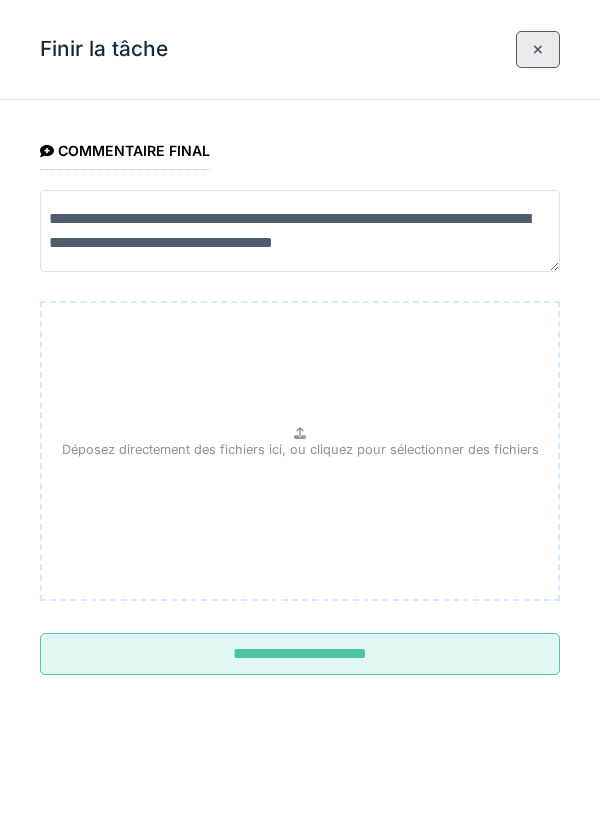 scroll, scrollTop: 0, scrollLeft: 0, axis: both 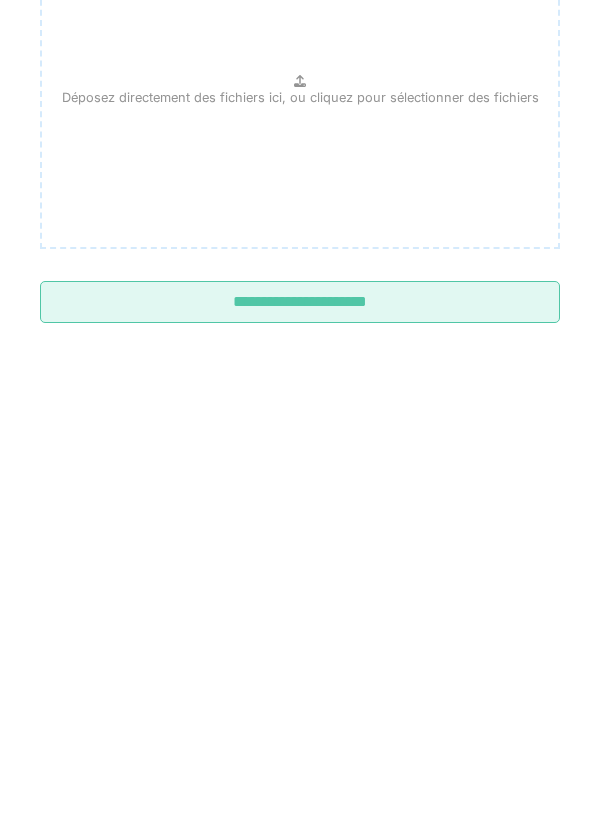 type on "**********" 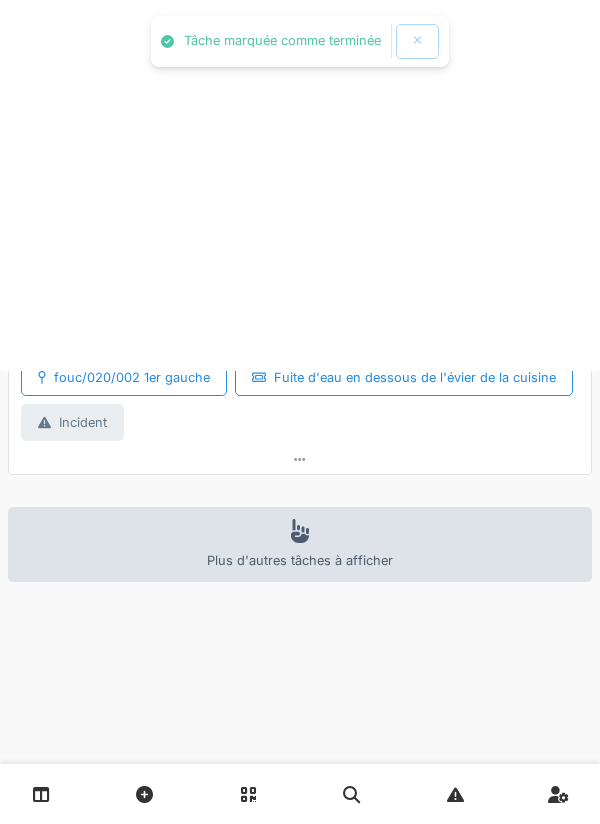 scroll, scrollTop: 0, scrollLeft: 0, axis: both 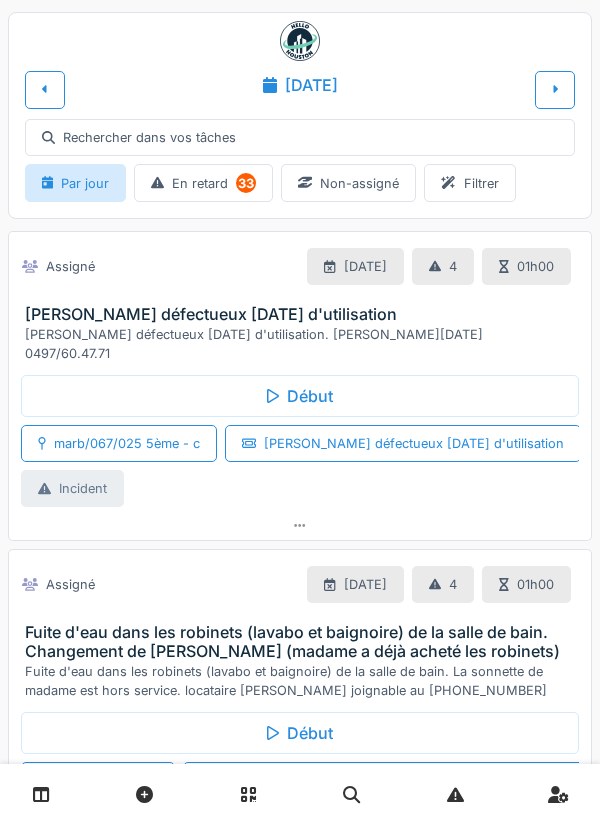 click on "Début" at bounding box center [300, 396] 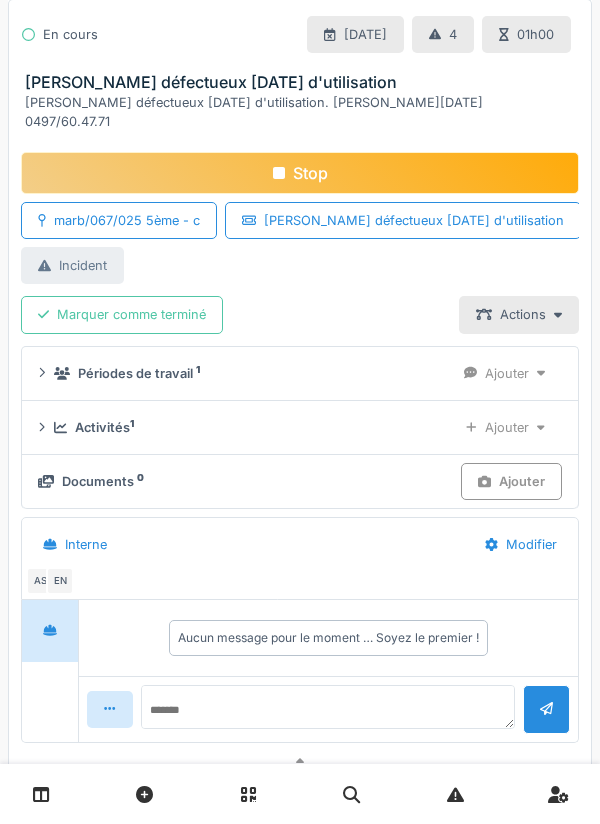 scroll, scrollTop: 260, scrollLeft: 0, axis: vertical 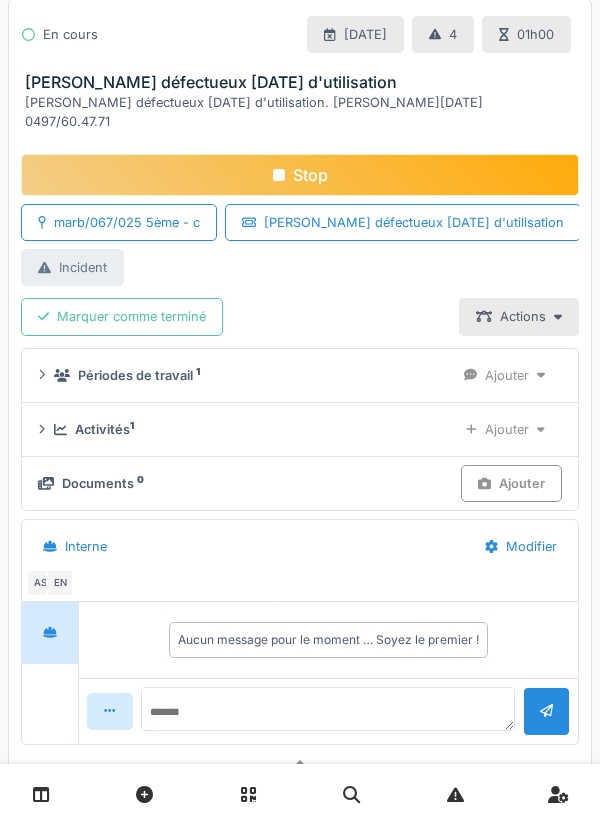 click on "Activités 1" at bounding box center [247, 429] 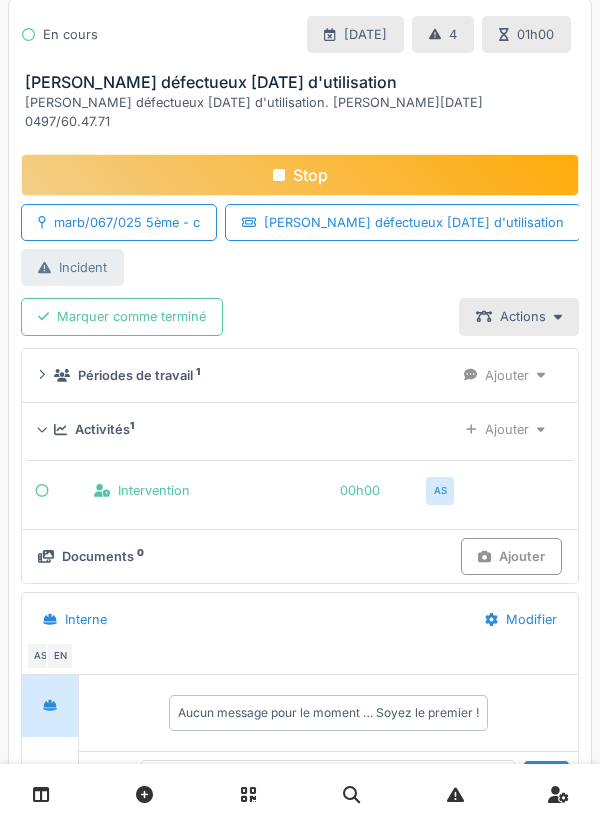 click on "Ajouter" at bounding box center (505, 429) 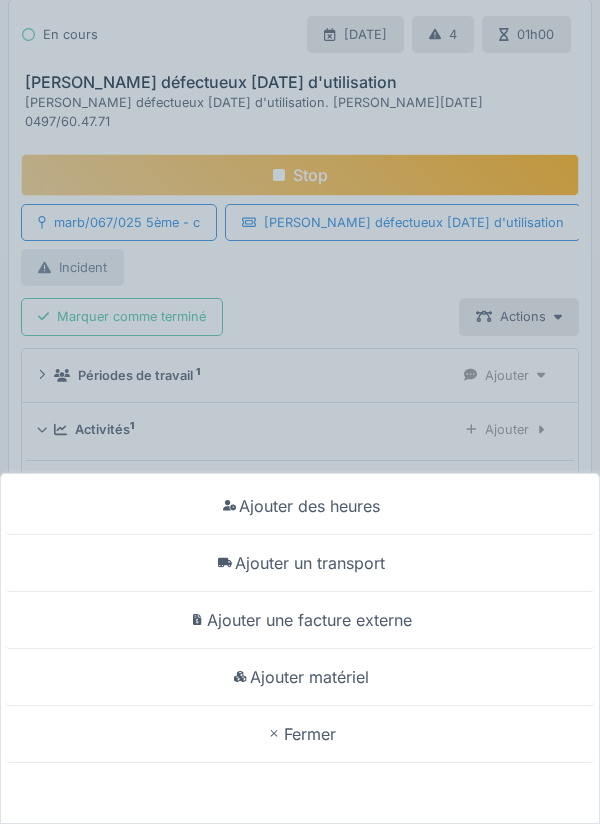 click on "Ajouter un transport" at bounding box center [300, 563] 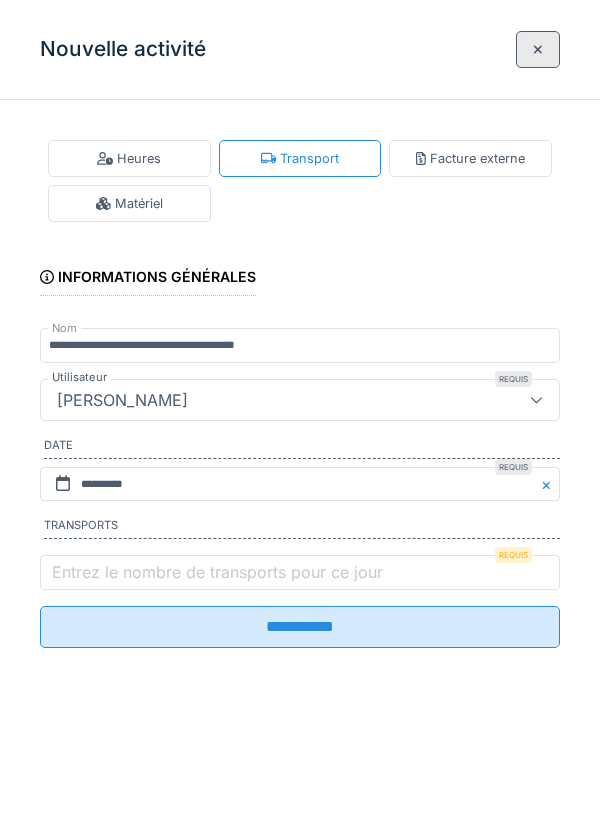 click on "Entrez le nombre de transports pour ce jour" at bounding box center [217, 572] 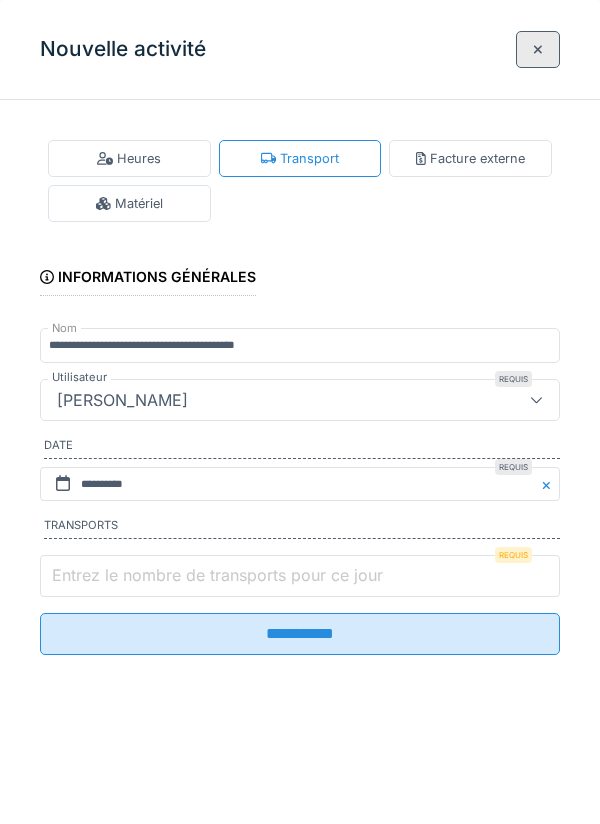 click on "Entrez le nombre de transports pour ce jour" at bounding box center [300, 576] 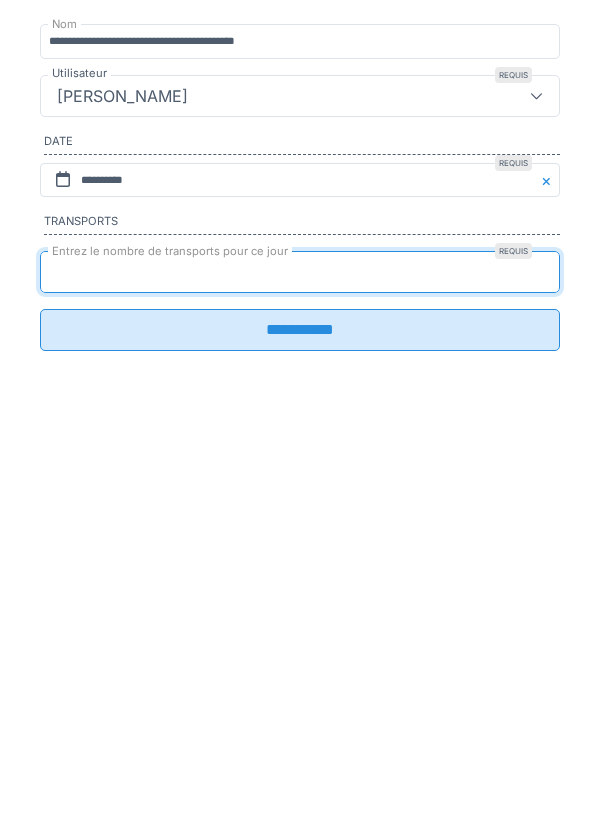 type on "*" 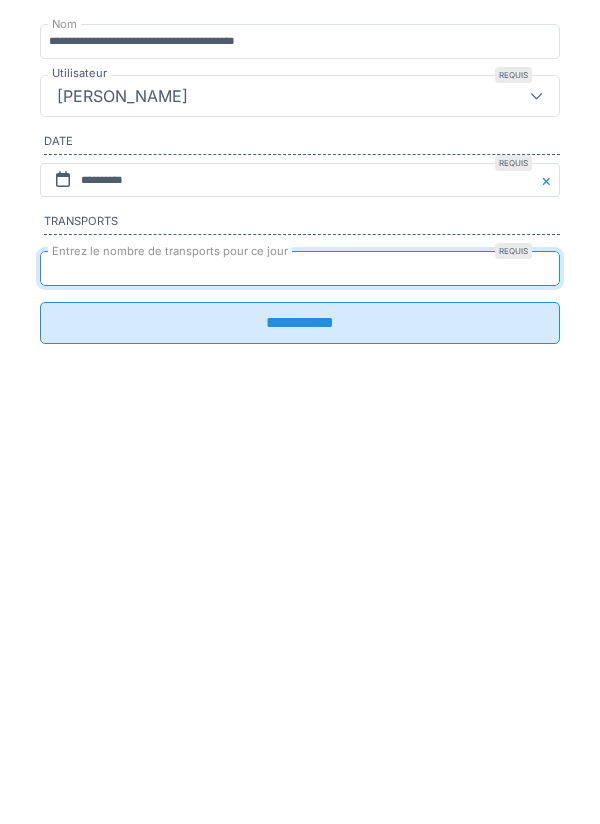 click on "**********" at bounding box center [300, 627] 